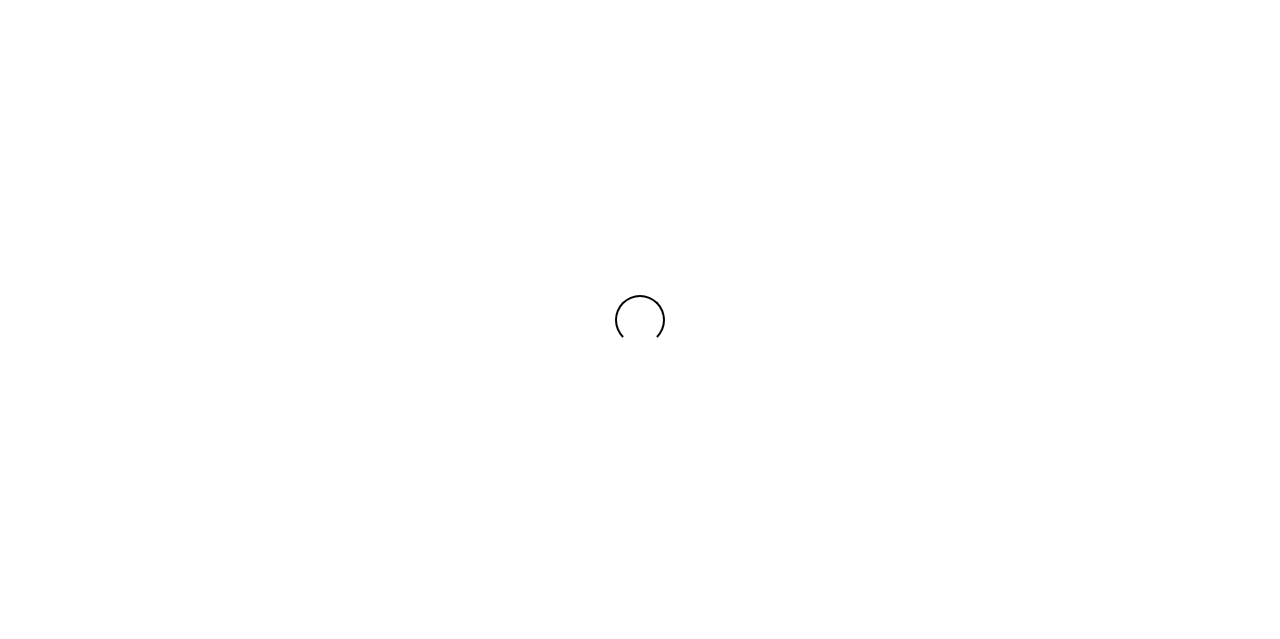 scroll, scrollTop: 0, scrollLeft: 0, axis: both 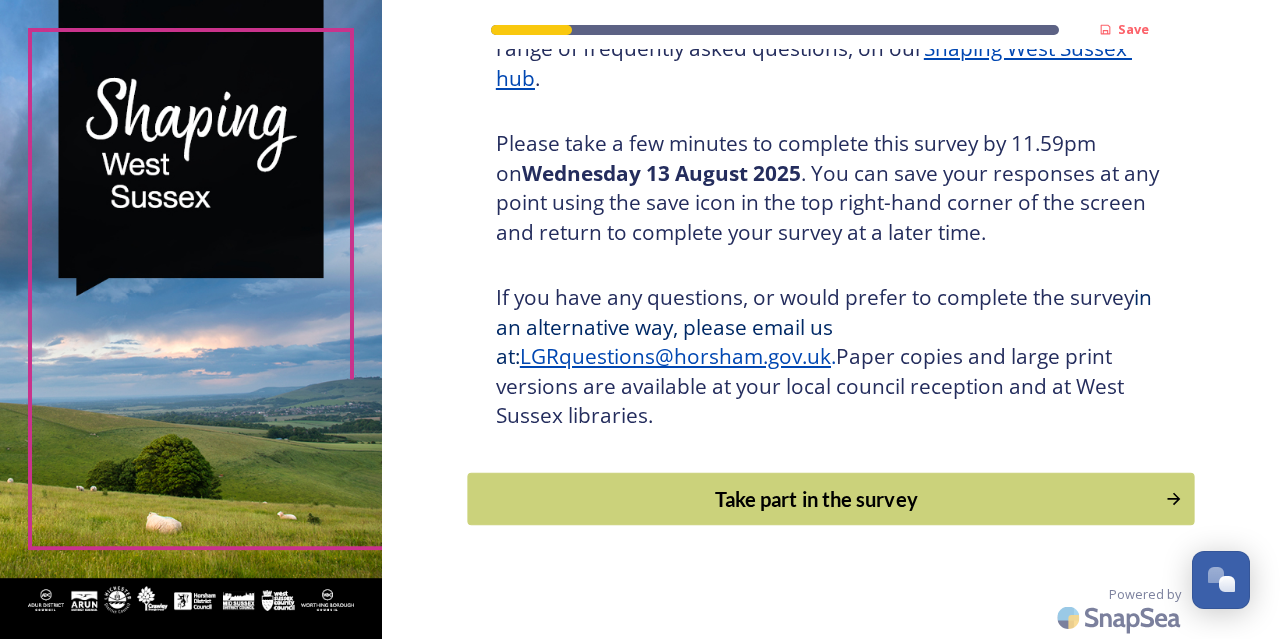 click on "Take part in the survey" at bounding box center [816, 499] 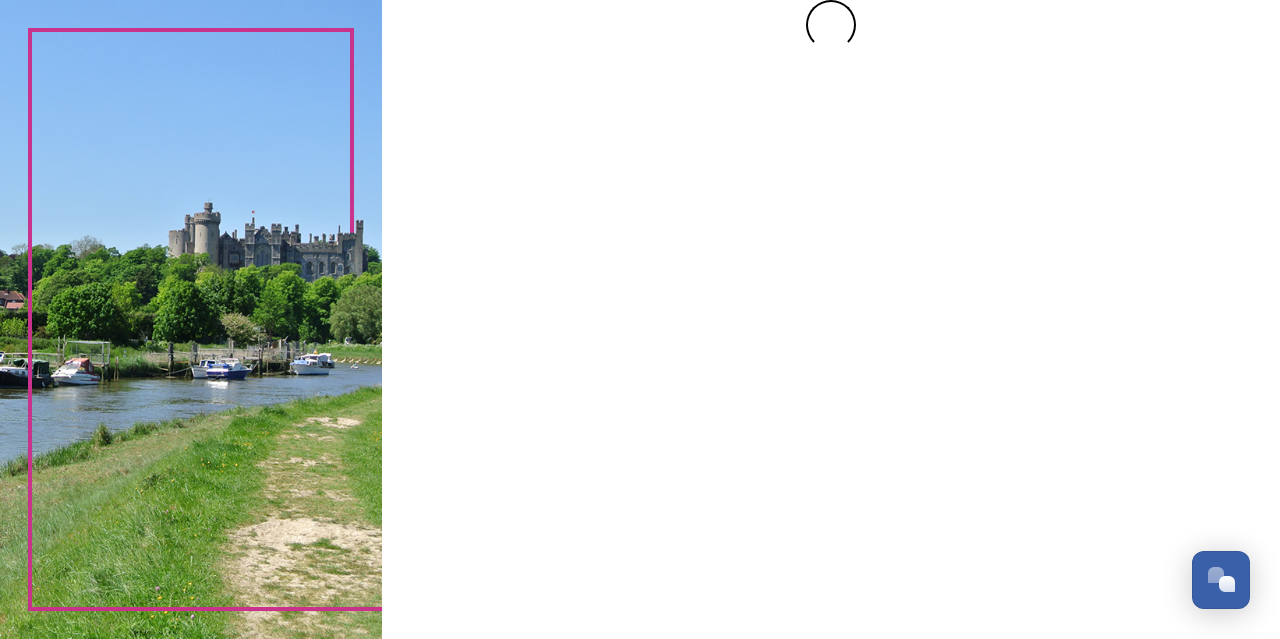 scroll, scrollTop: 0, scrollLeft: 0, axis: both 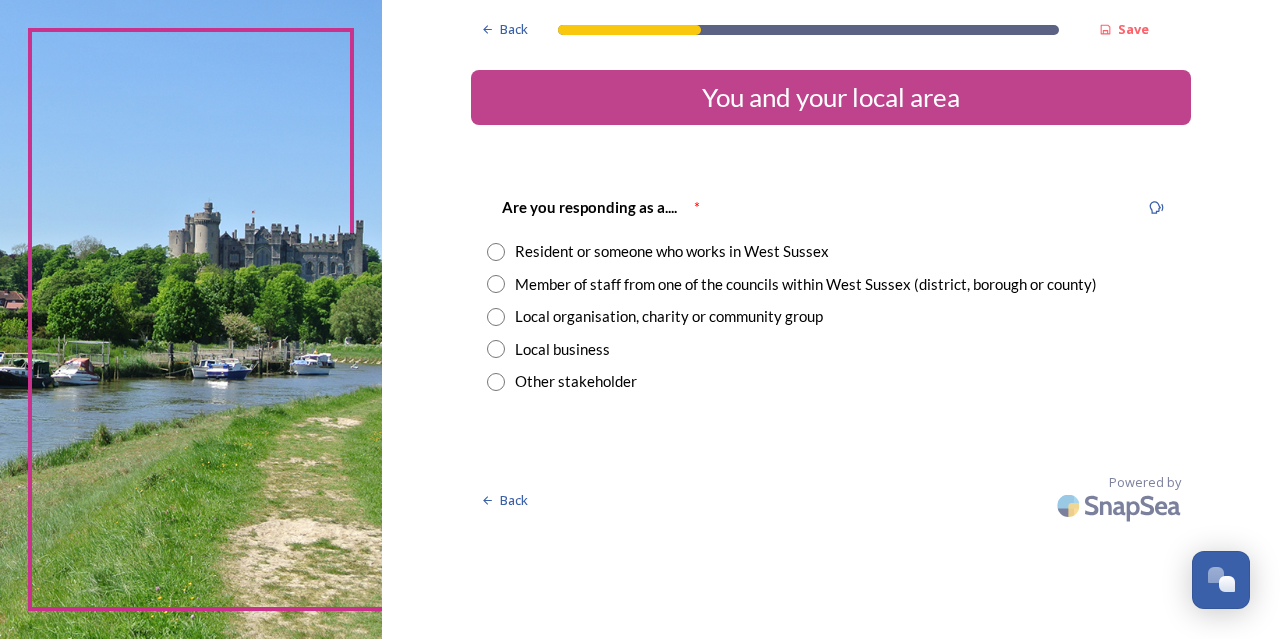 click at bounding box center (496, 252) 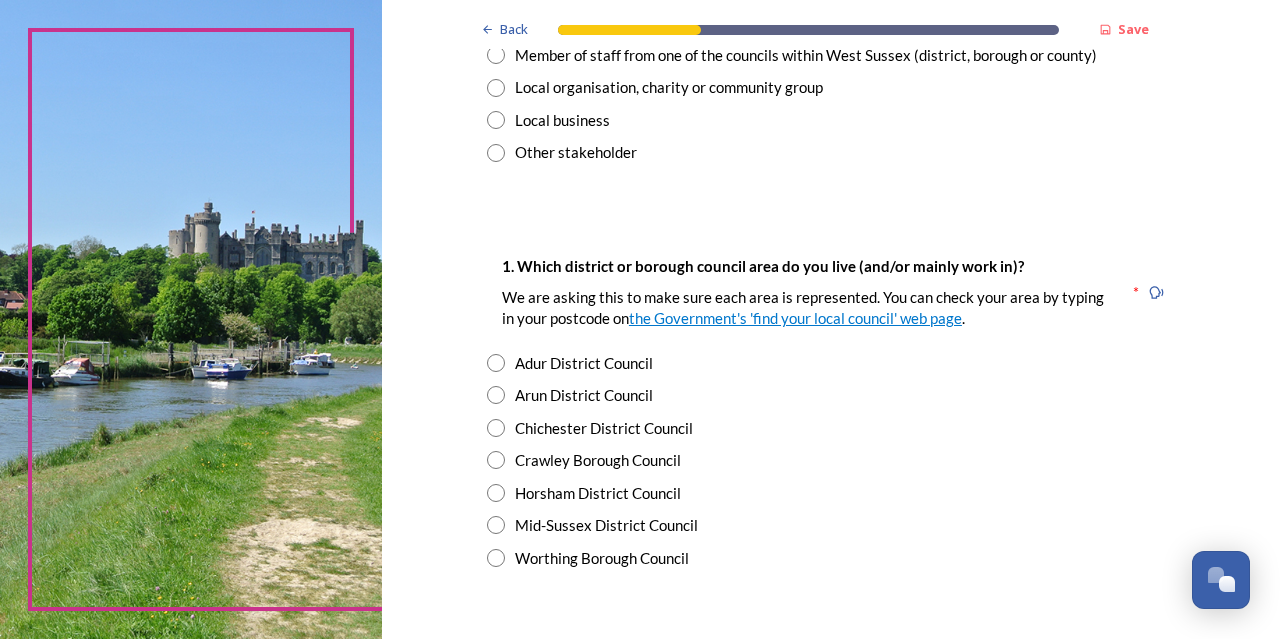 scroll, scrollTop: 300, scrollLeft: 0, axis: vertical 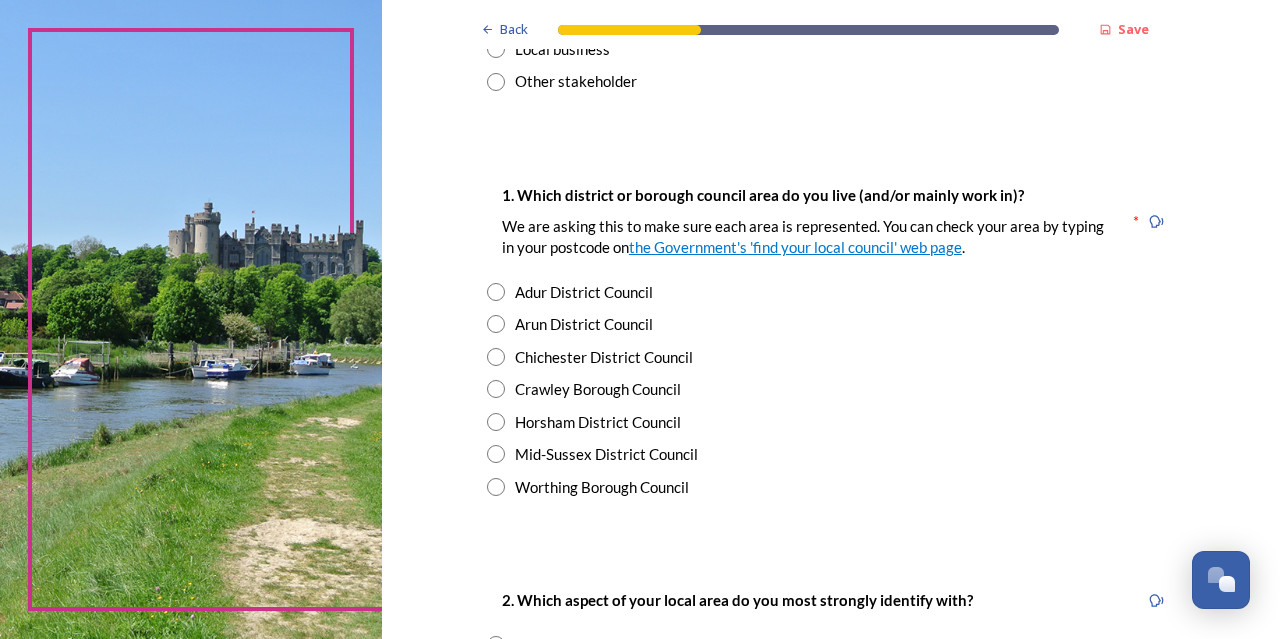 click at bounding box center [496, 422] 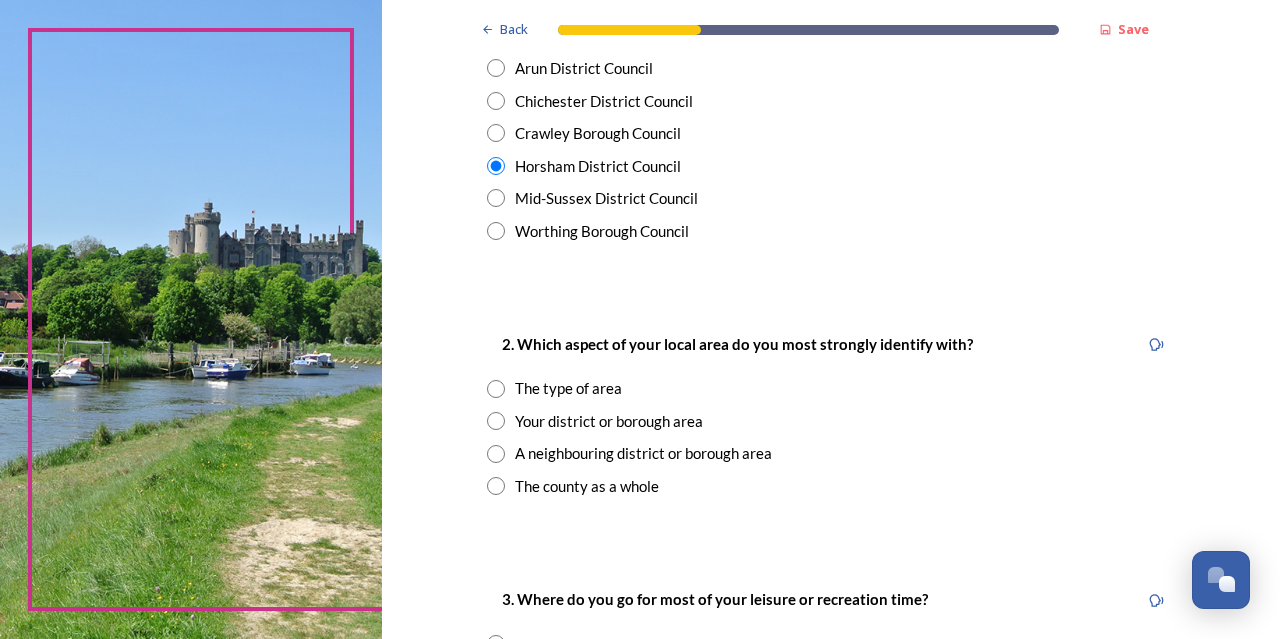scroll, scrollTop: 700, scrollLeft: 0, axis: vertical 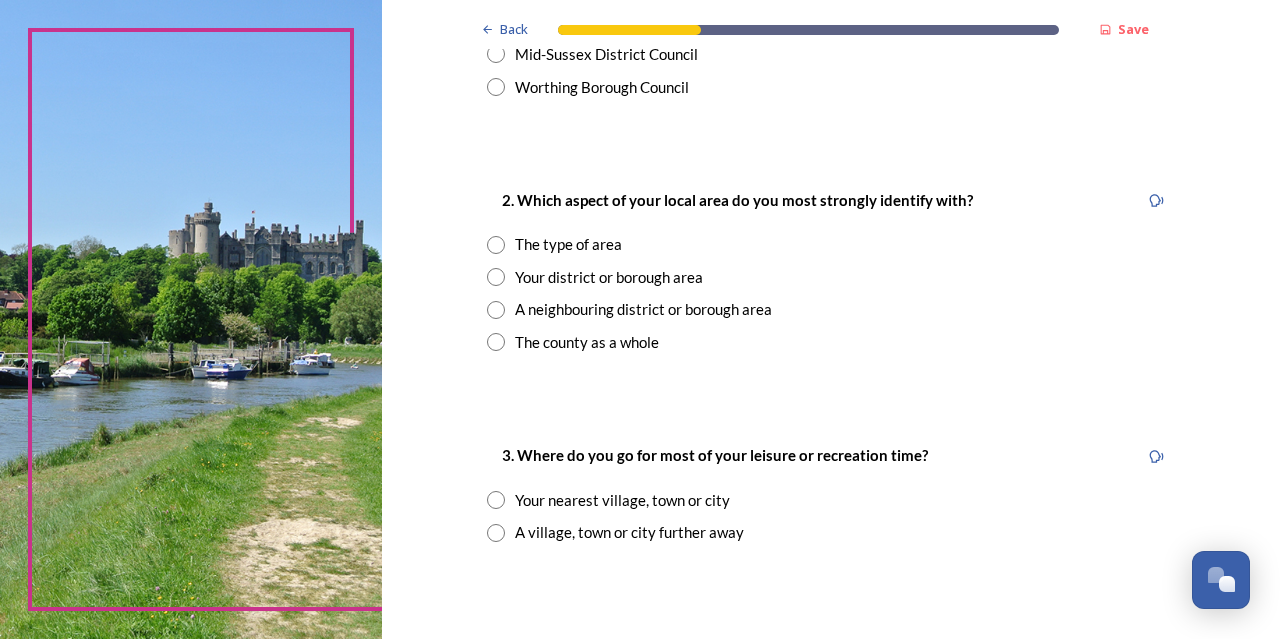 click at bounding box center [496, 277] 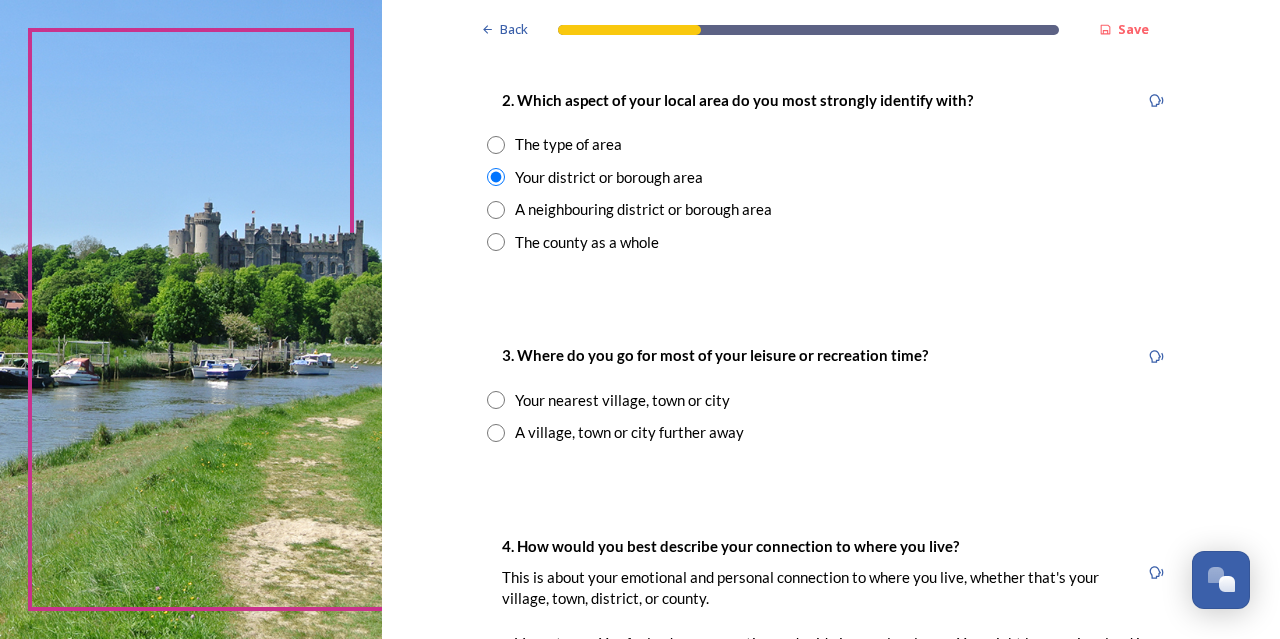 scroll, scrollTop: 900, scrollLeft: 0, axis: vertical 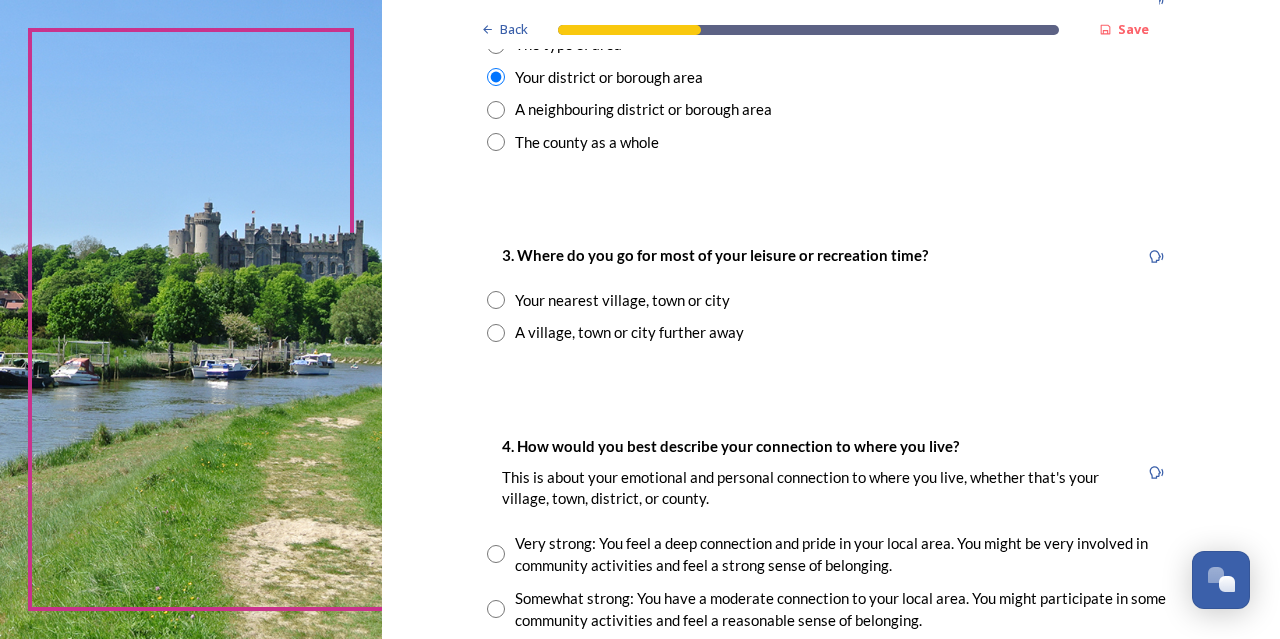click at bounding box center [496, 300] 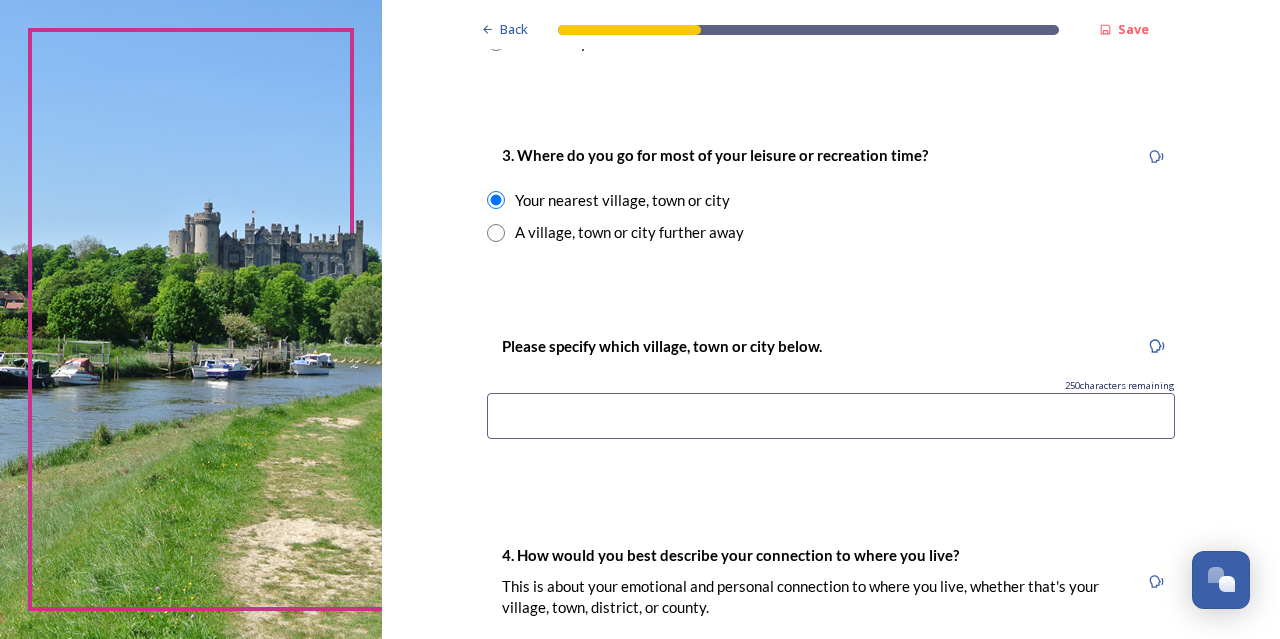 scroll, scrollTop: 1100, scrollLeft: 0, axis: vertical 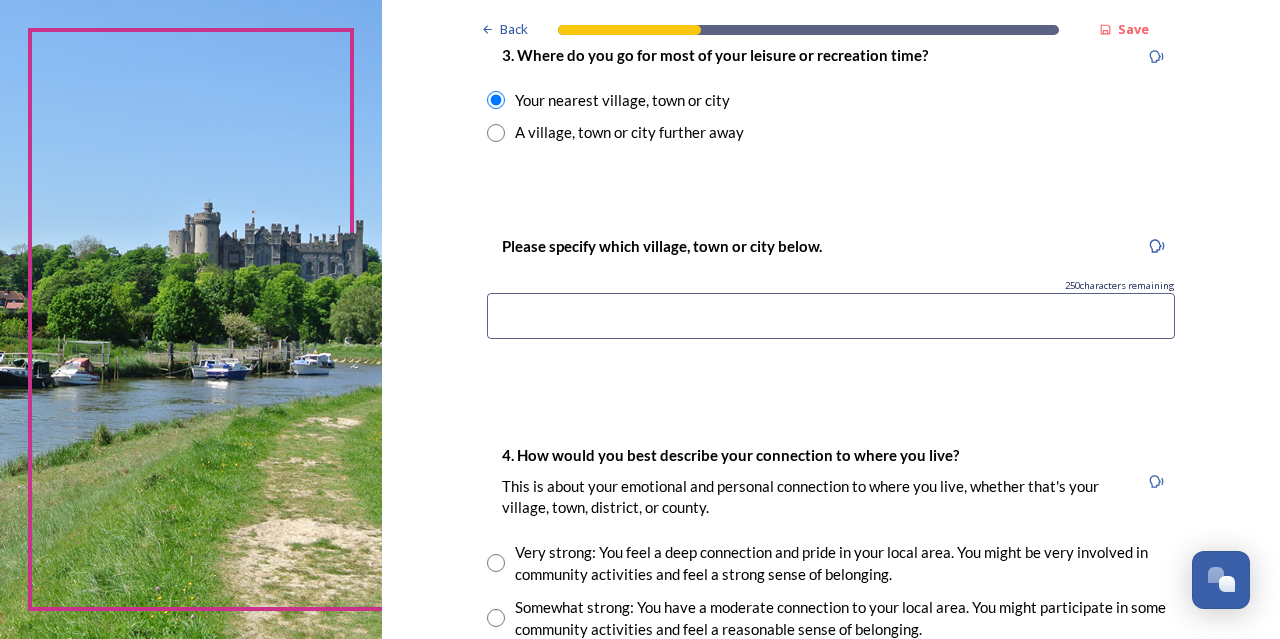 click at bounding box center (831, 316) 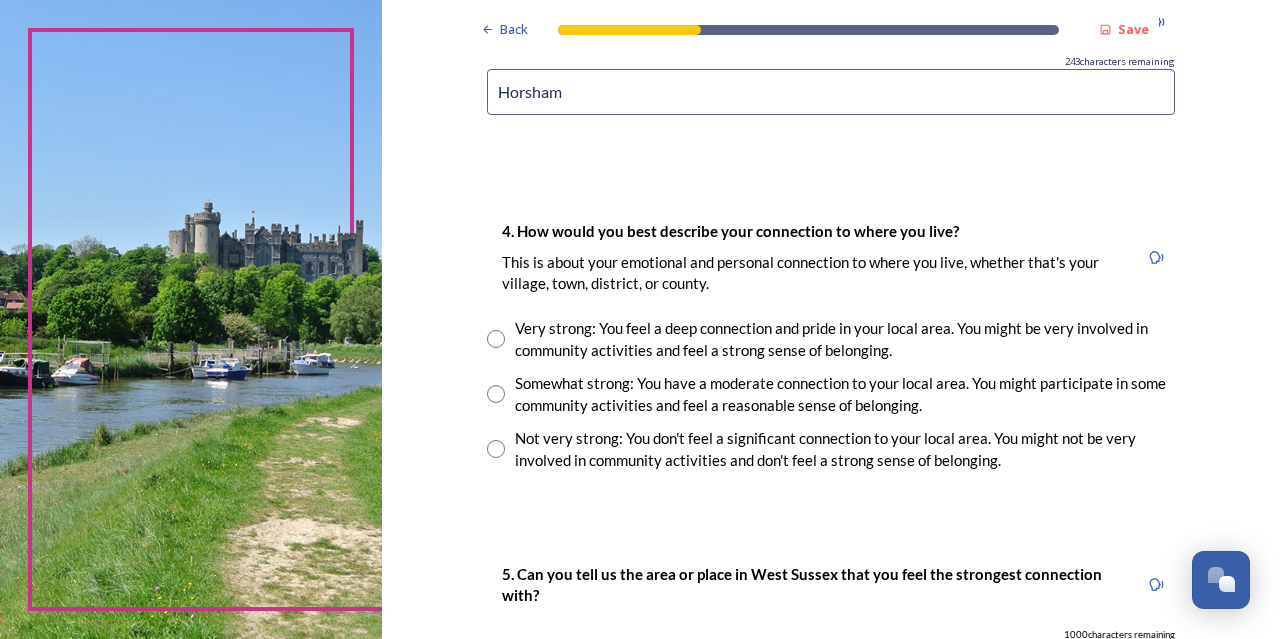 scroll, scrollTop: 1400, scrollLeft: 0, axis: vertical 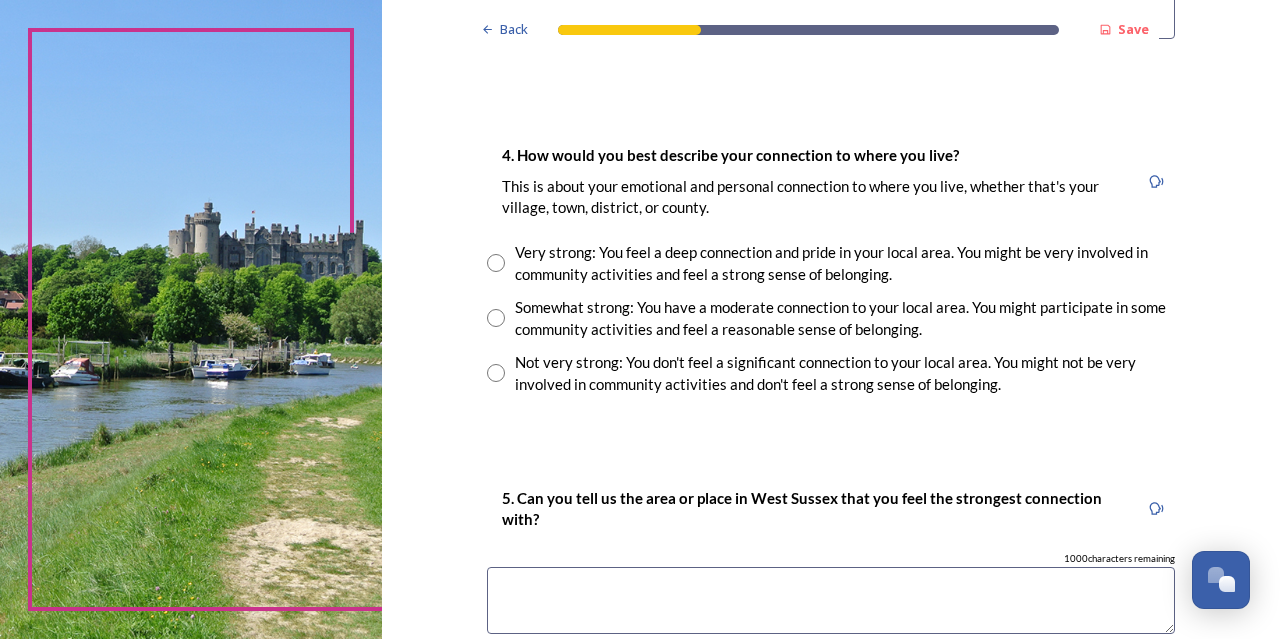 type on "Horsham" 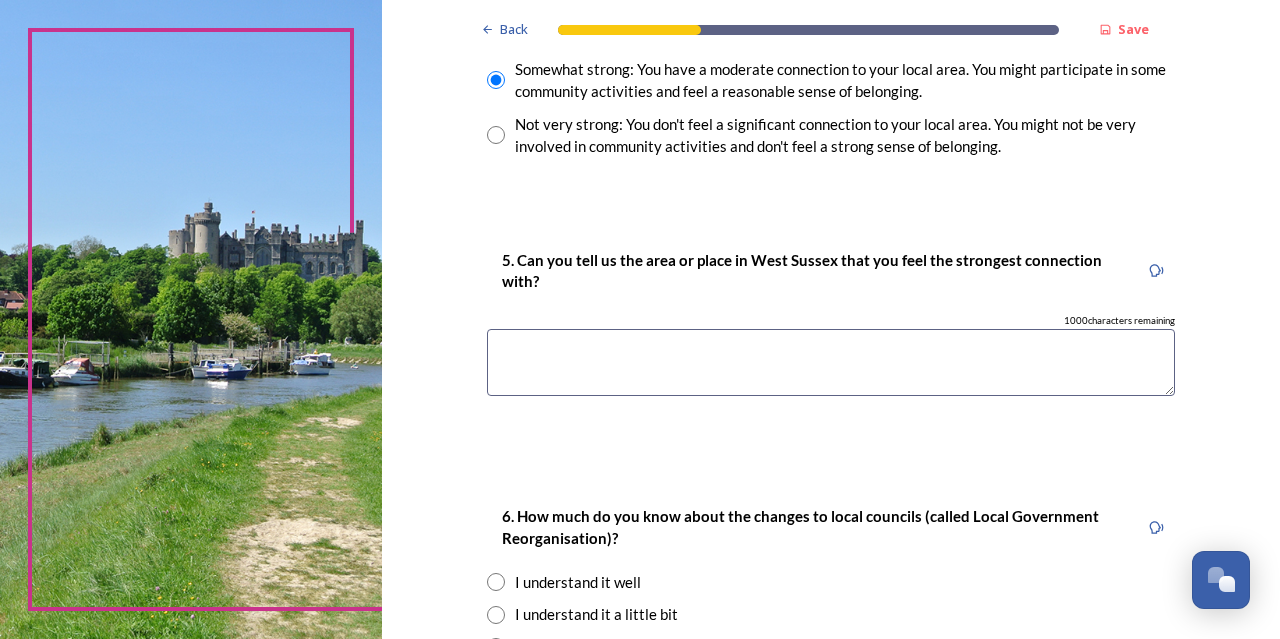 scroll, scrollTop: 1700, scrollLeft: 0, axis: vertical 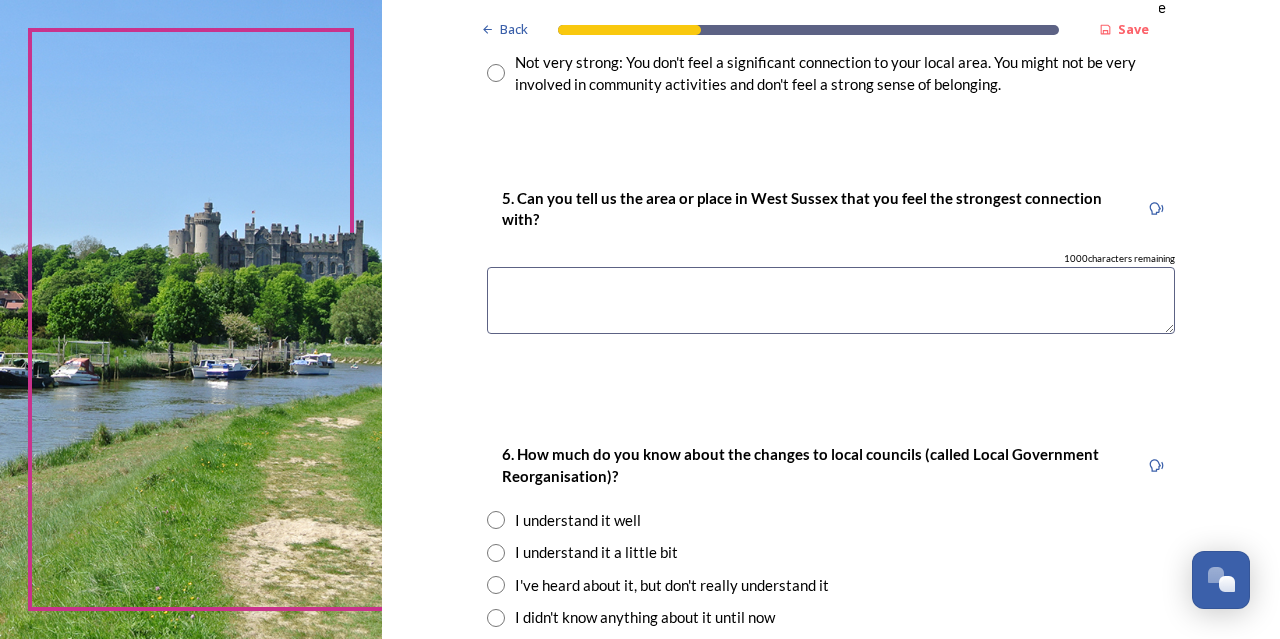 click at bounding box center [831, 300] 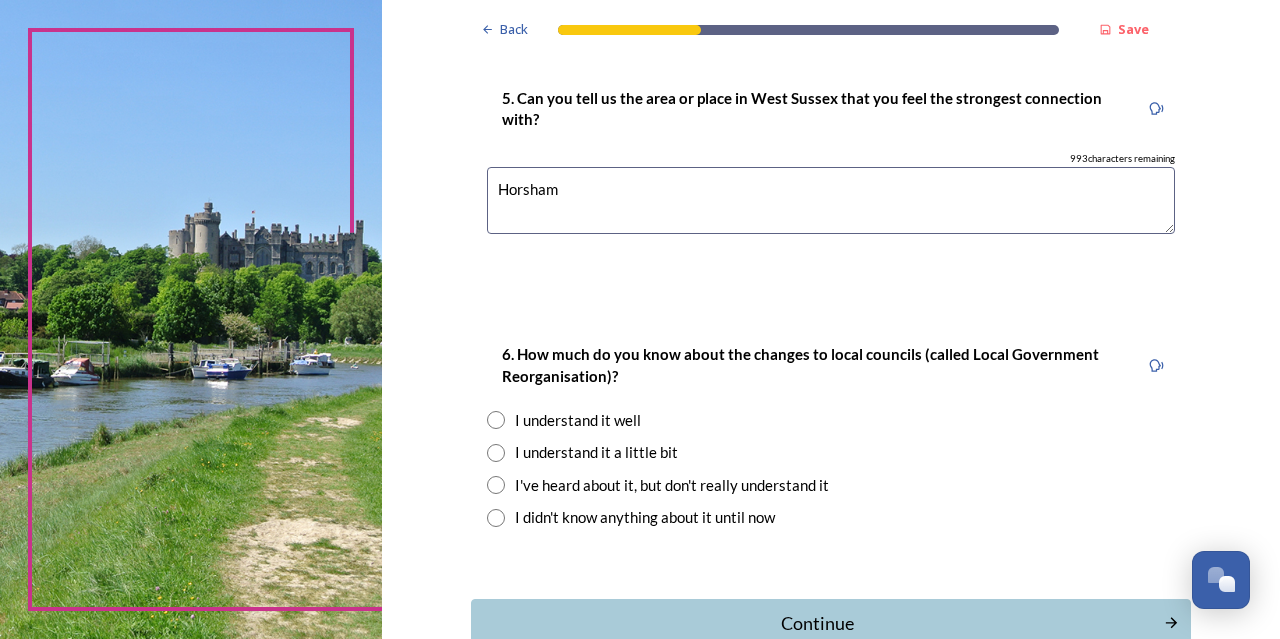 scroll, scrollTop: 1900, scrollLeft: 0, axis: vertical 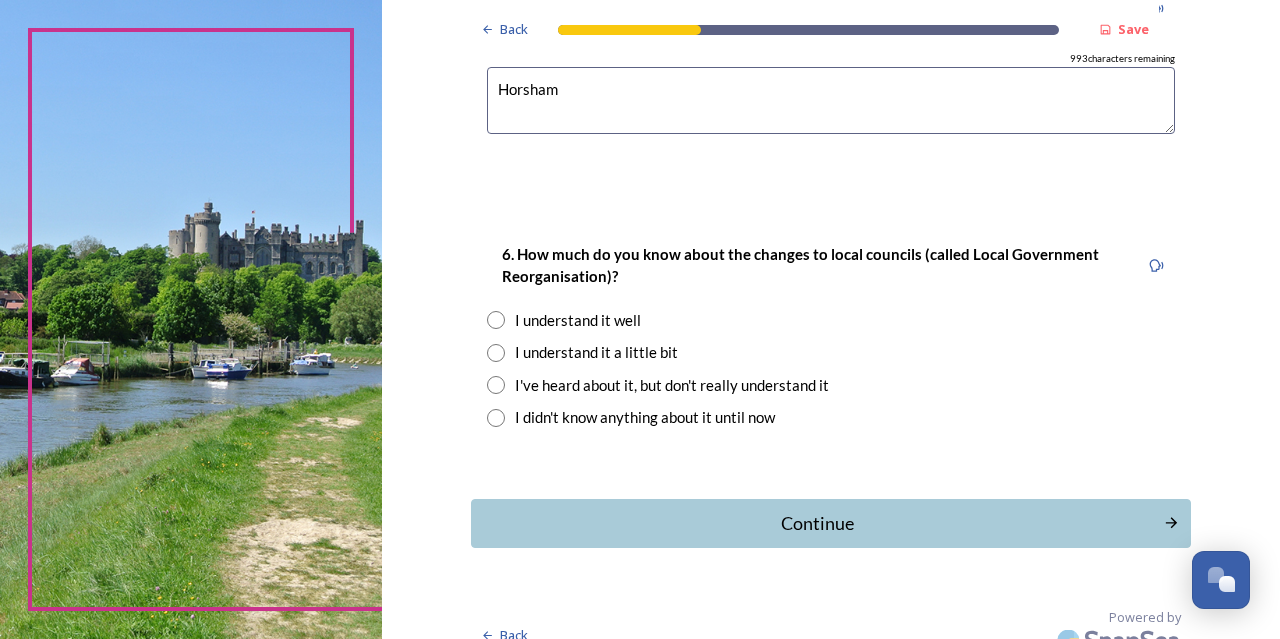 type on "Horsham" 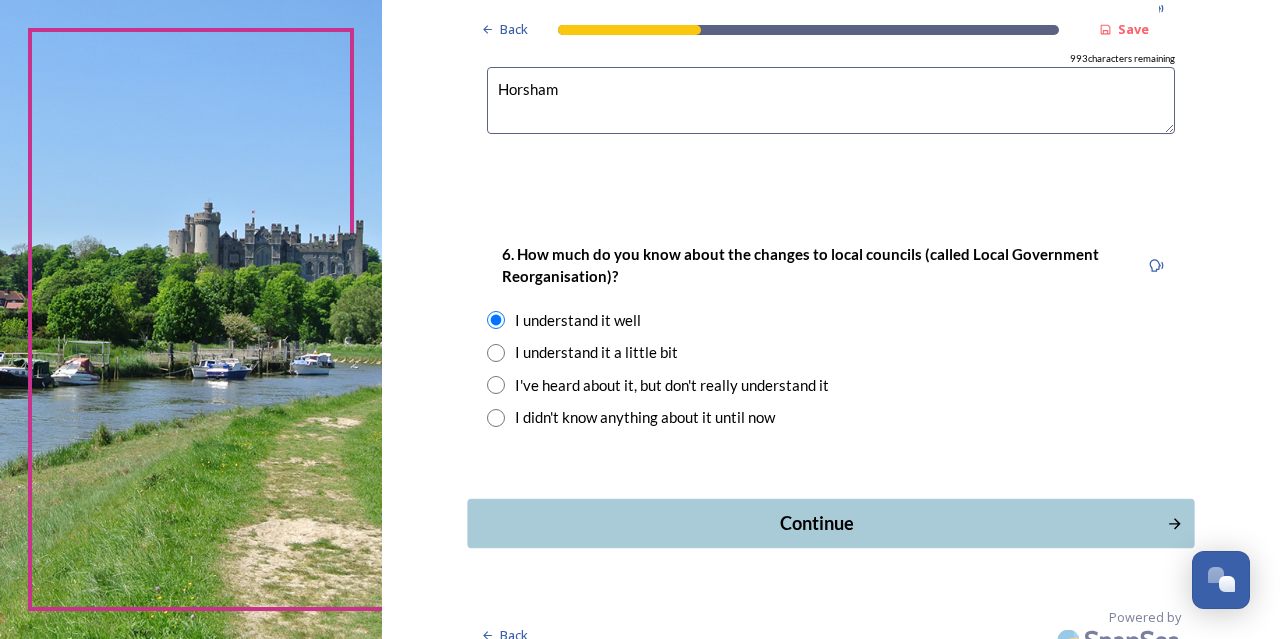 click on "Continue" at bounding box center [816, 523] 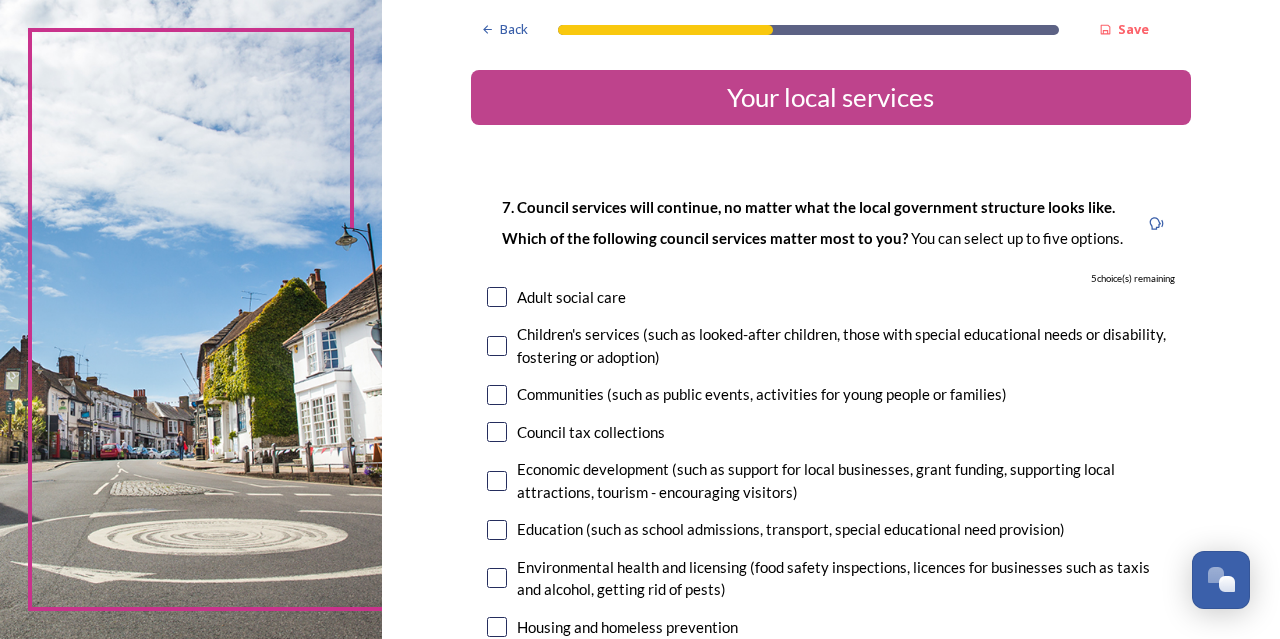 scroll, scrollTop: 100, scrollLeft: 0, axis: vertical 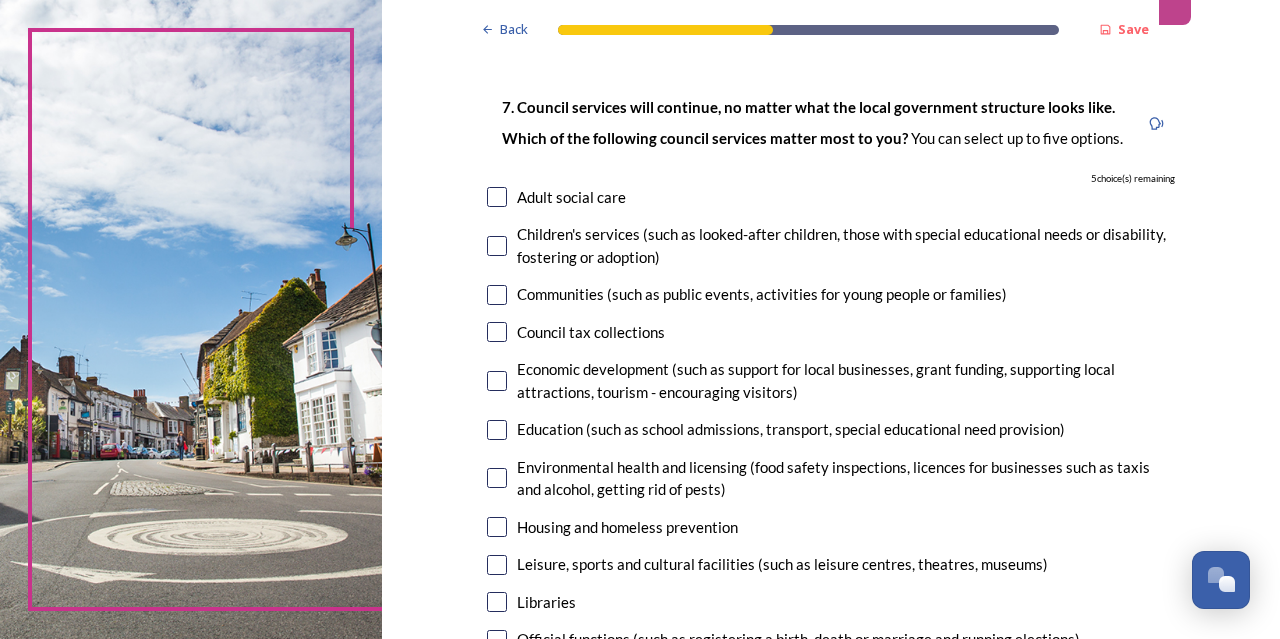 click at bounding box center (497, 295) 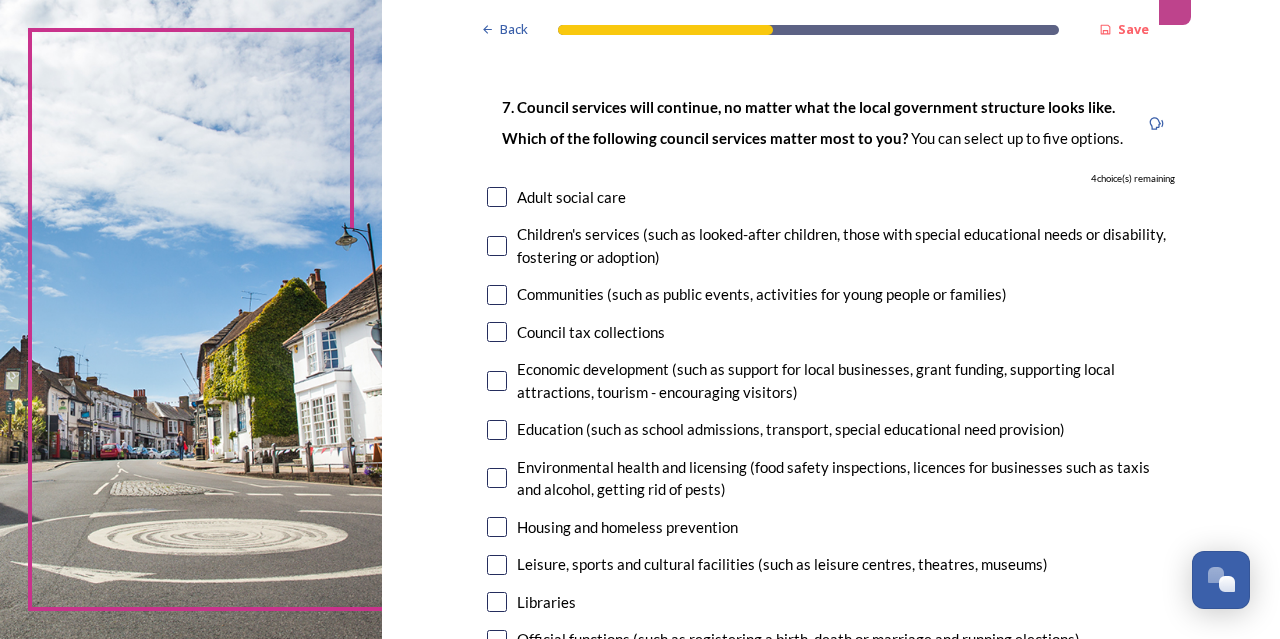 checkbox on "true" 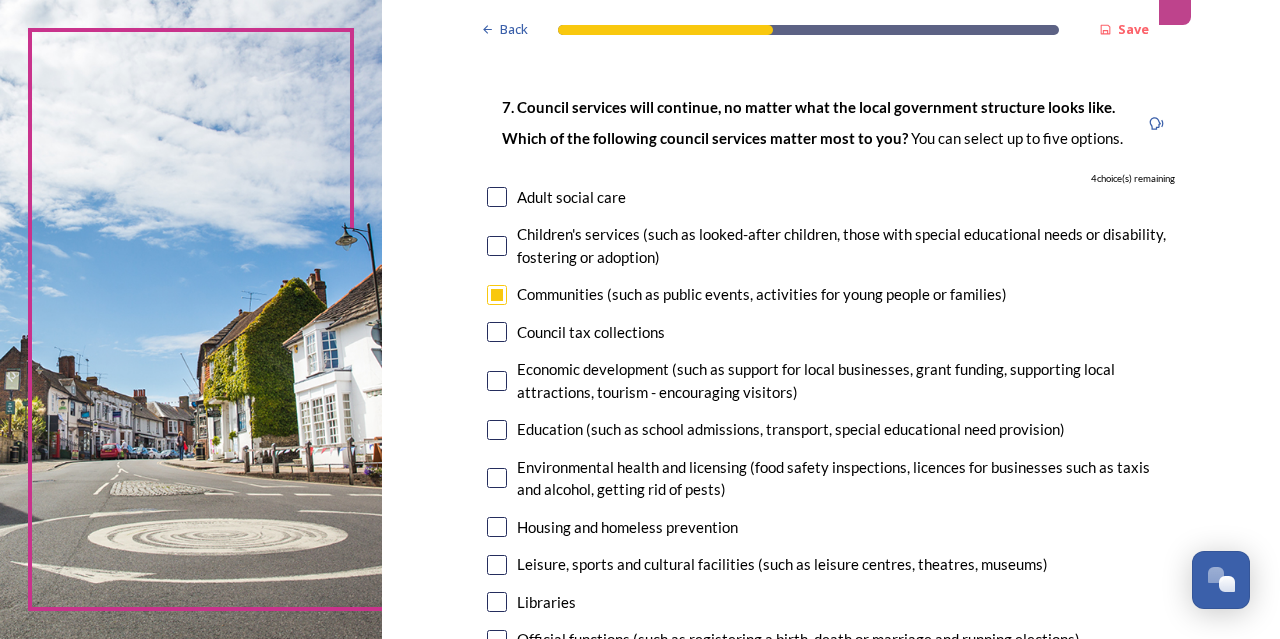 scroll, scrollTop: 200, scrollLeft: 0, axis: vertical 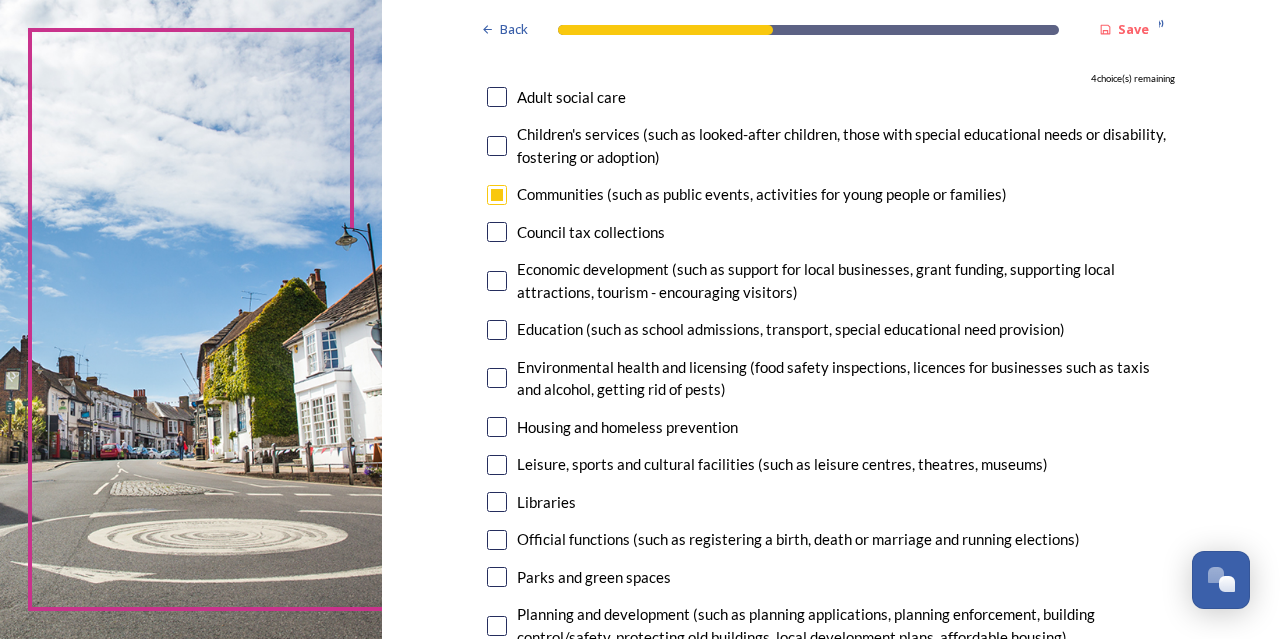 click at bounding box center (497, 281) 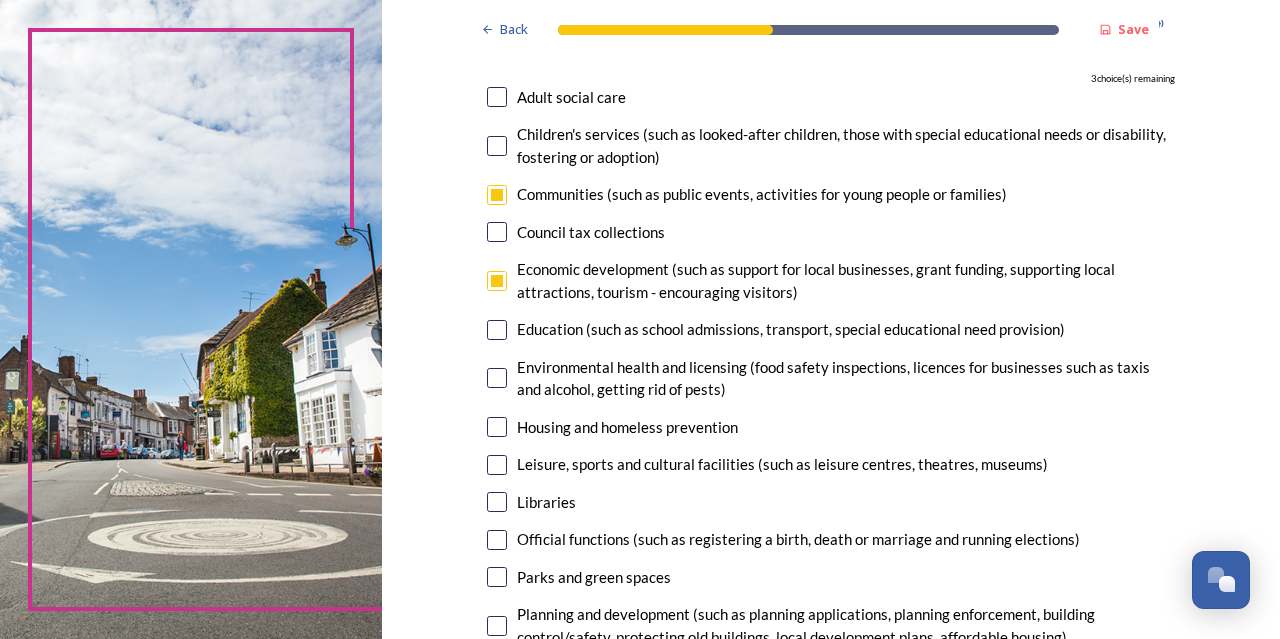 click at bounding box center (497, 330) 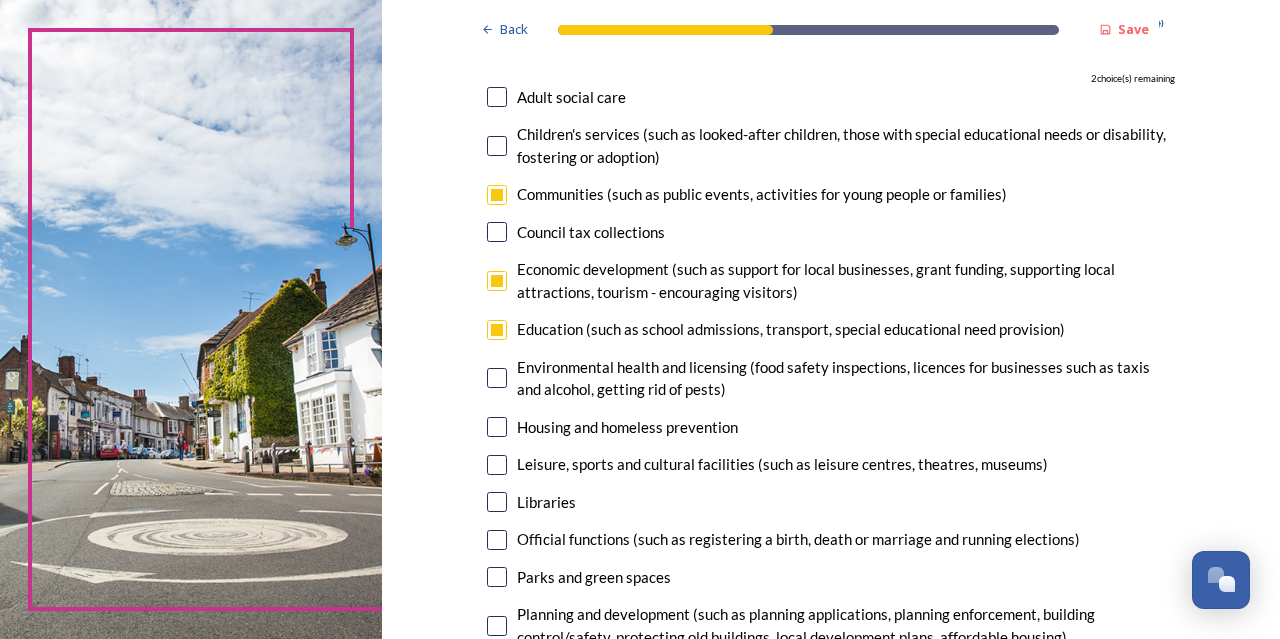 scroll, scrollTop: 300, scrollLeft: 0, axis: vertical 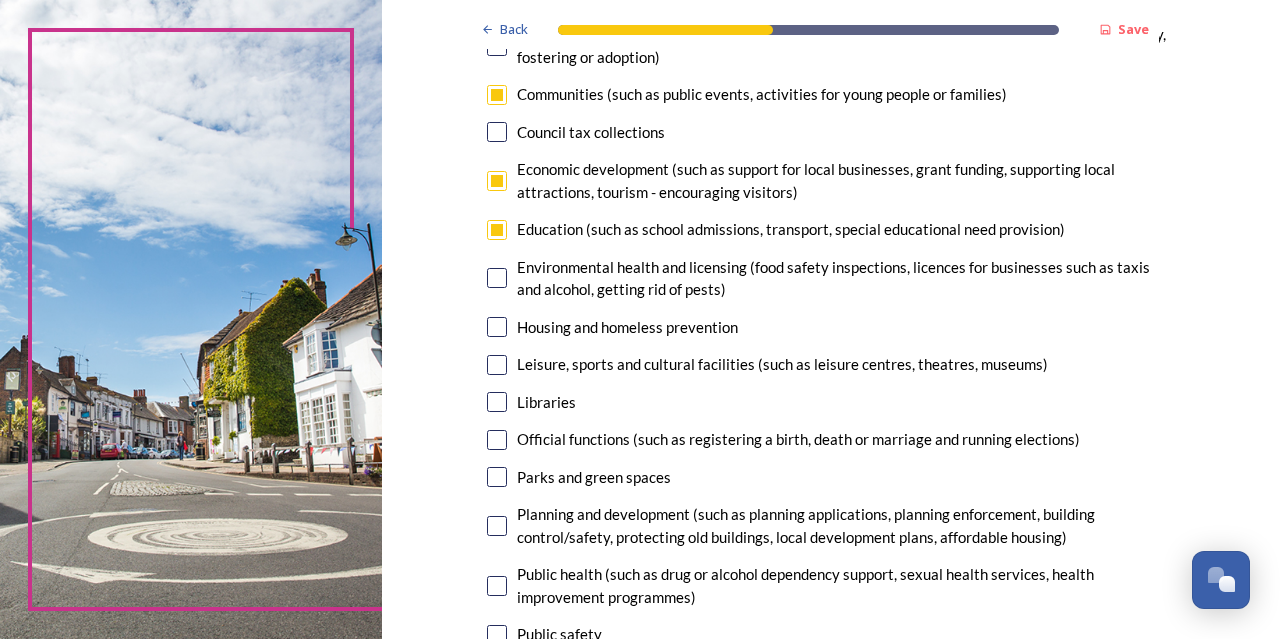 click at bounding box center (497, 365) 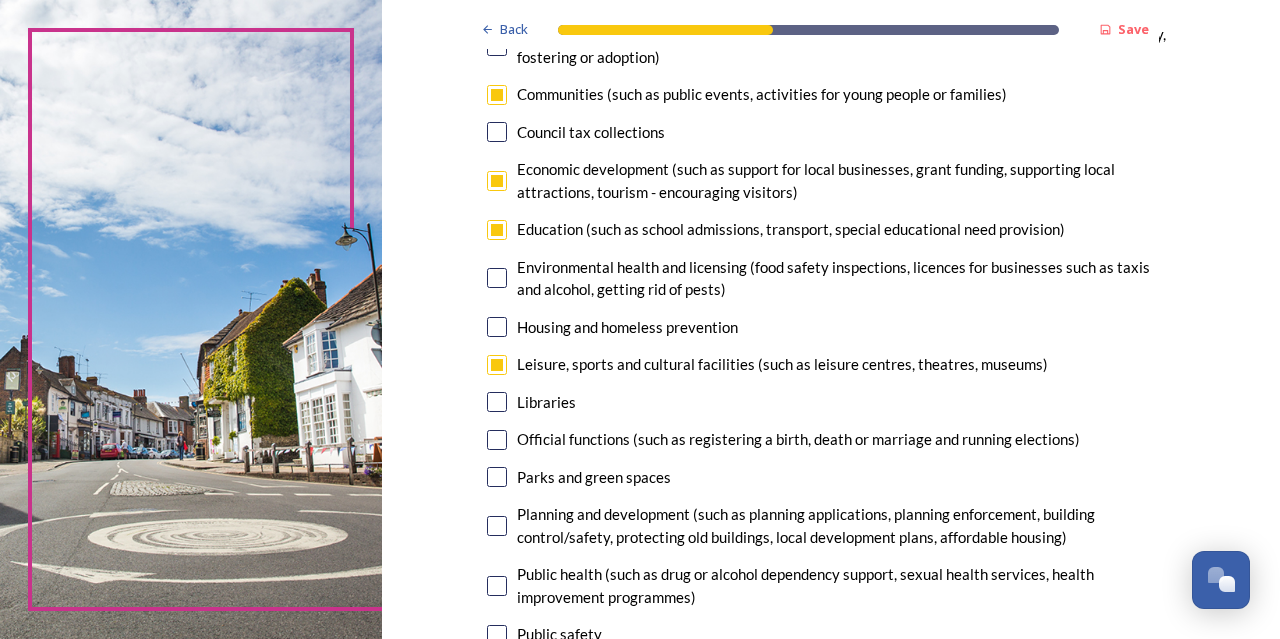 scroll, scrollTop: 400, scrollLeft: 0, axis: vertical 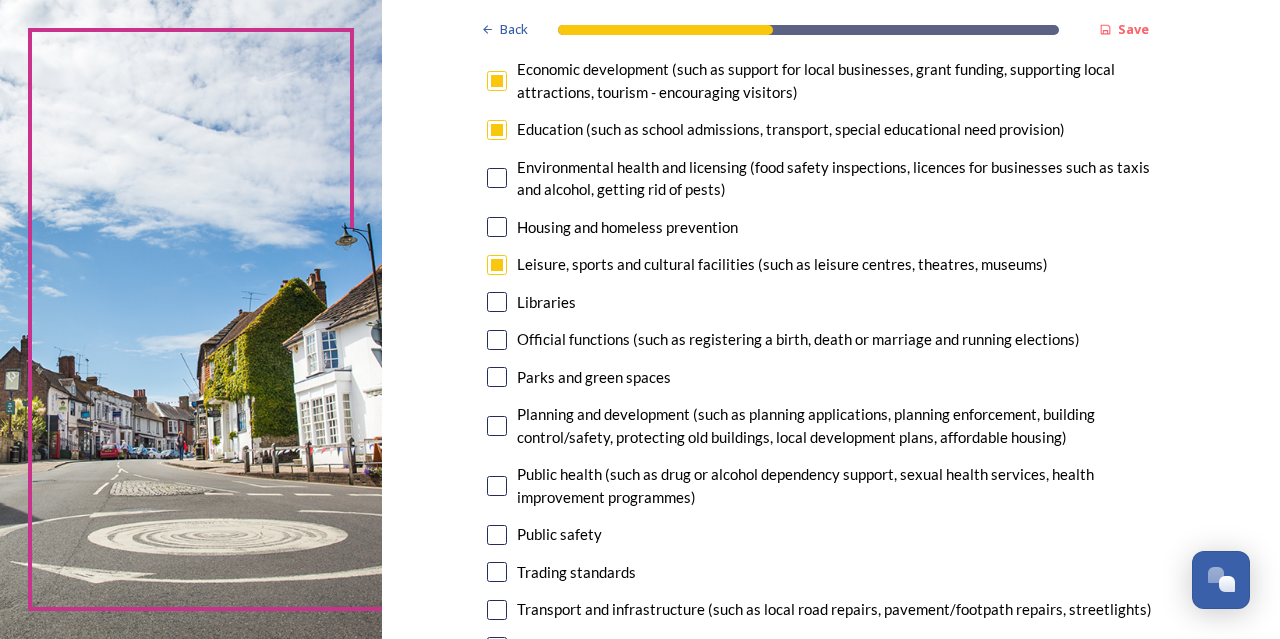 click at bounding box center (497, 426) 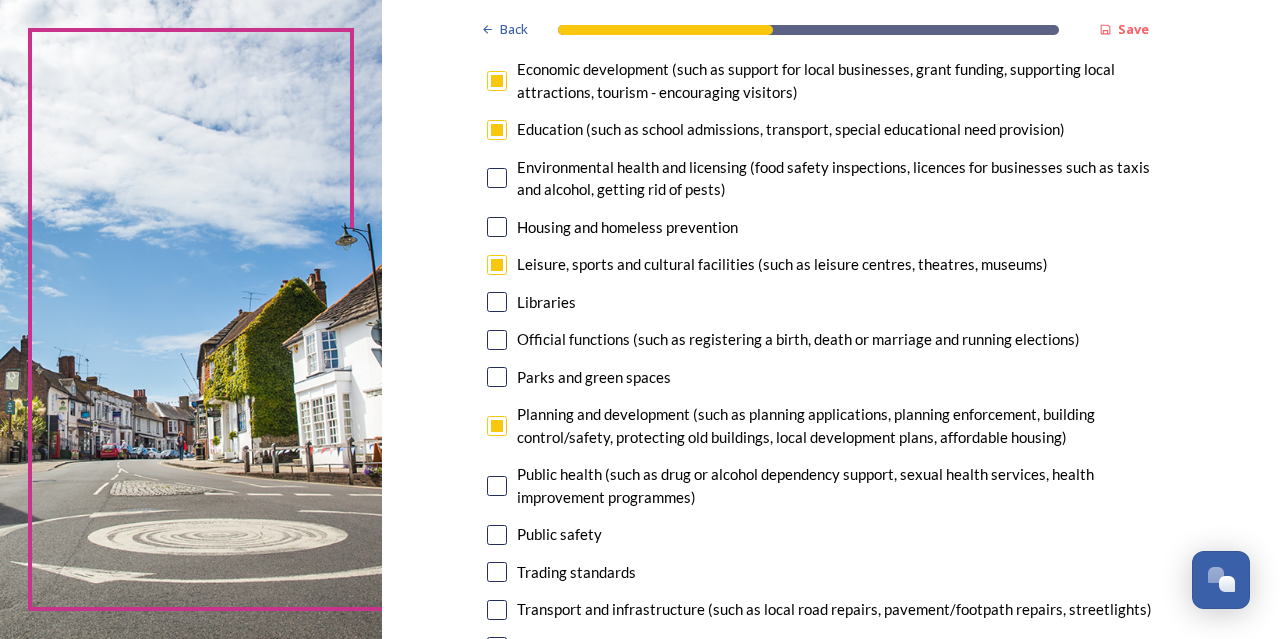 scroll, scrollTop: 300, scrollLeft: 0, axis: vertical 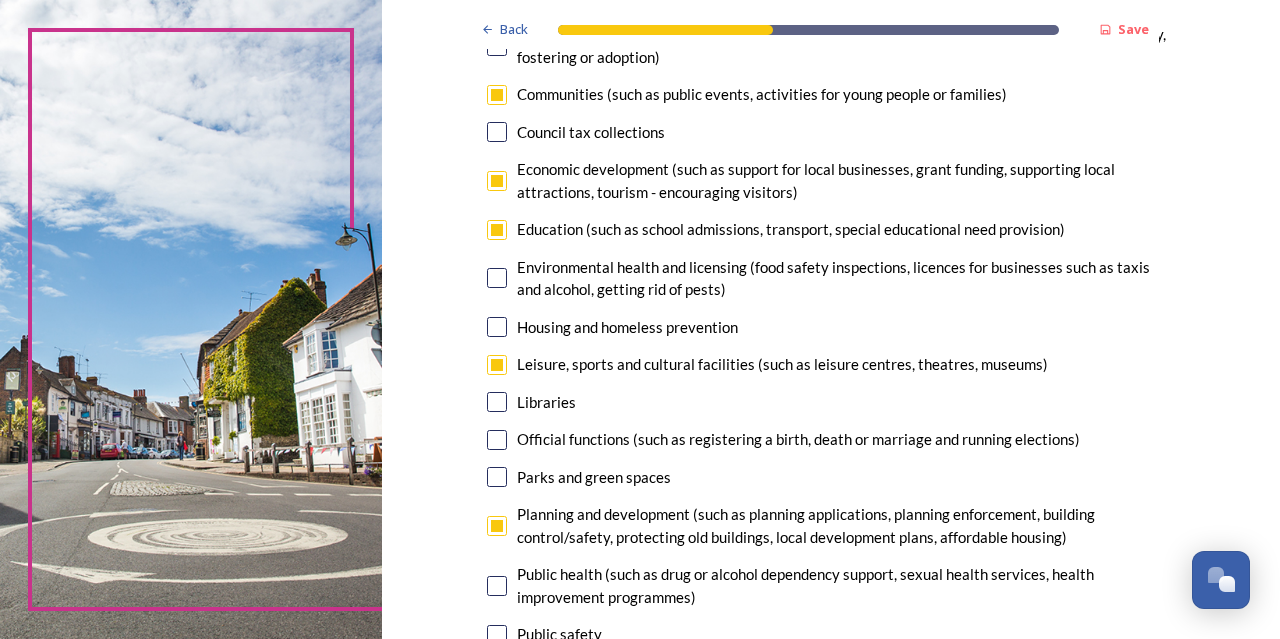 click at bounding box center (497, 230) 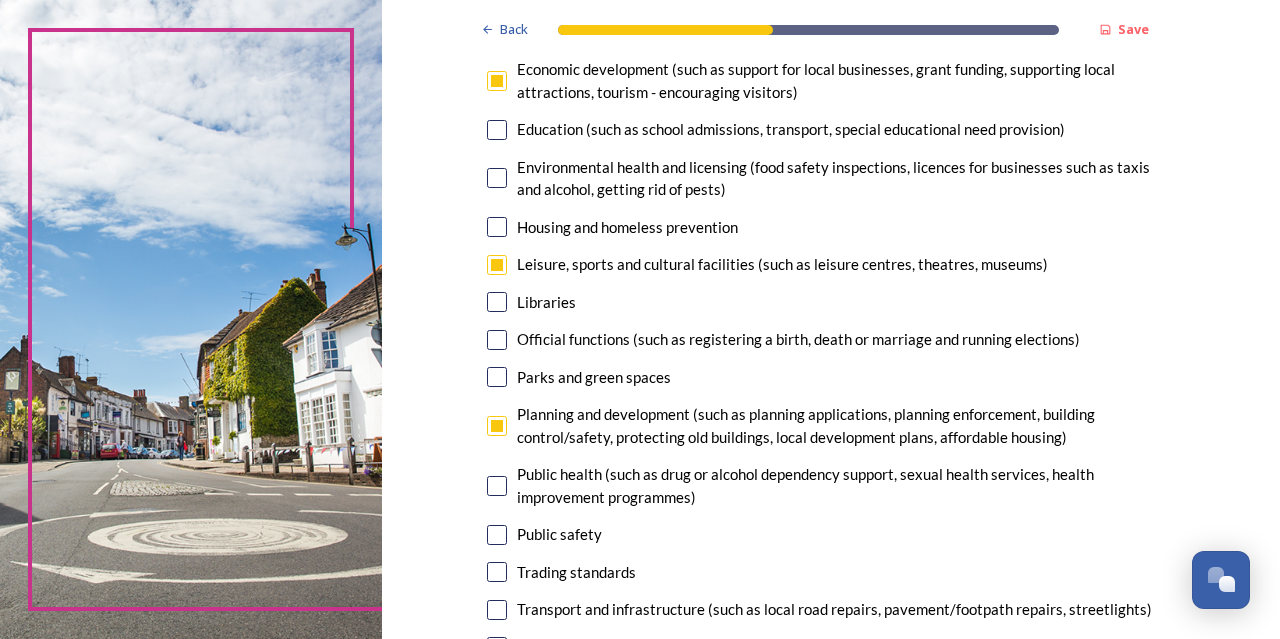 scroll, scrollTop: 500, scrollLeft: 0, axis: vertical 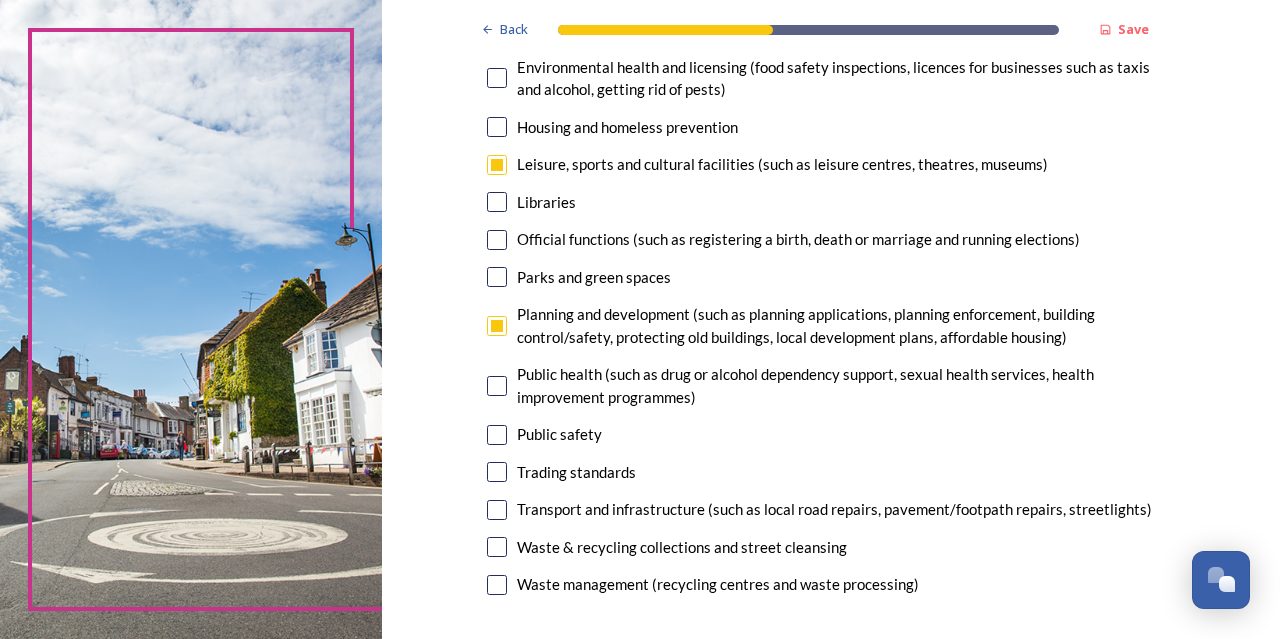 click at bounding box center [497, 277] 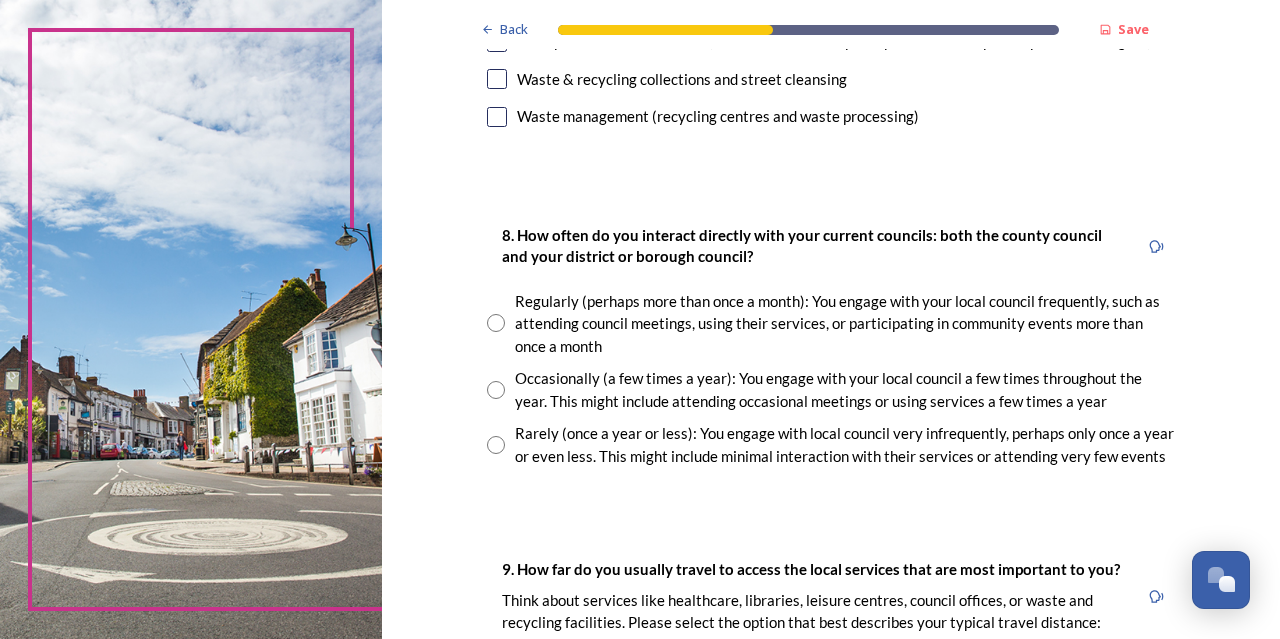 scroll, scrollTop: 1000, scrollLeft: 0, axis: vertical 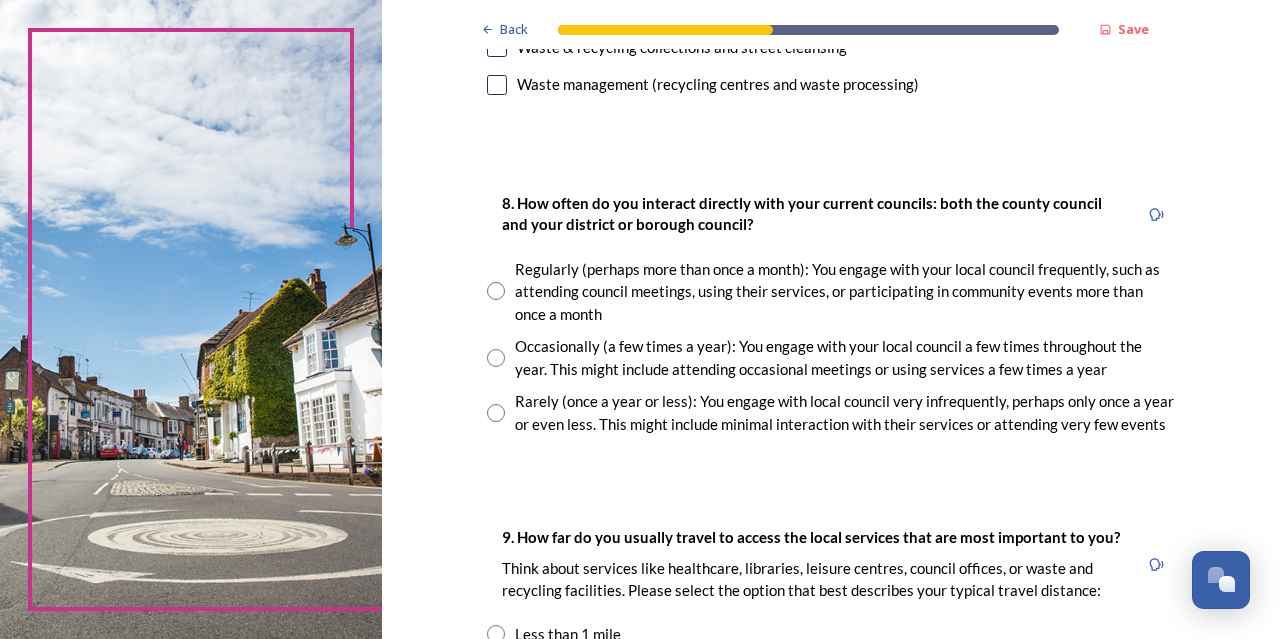 click at bounding box center (496, 291) 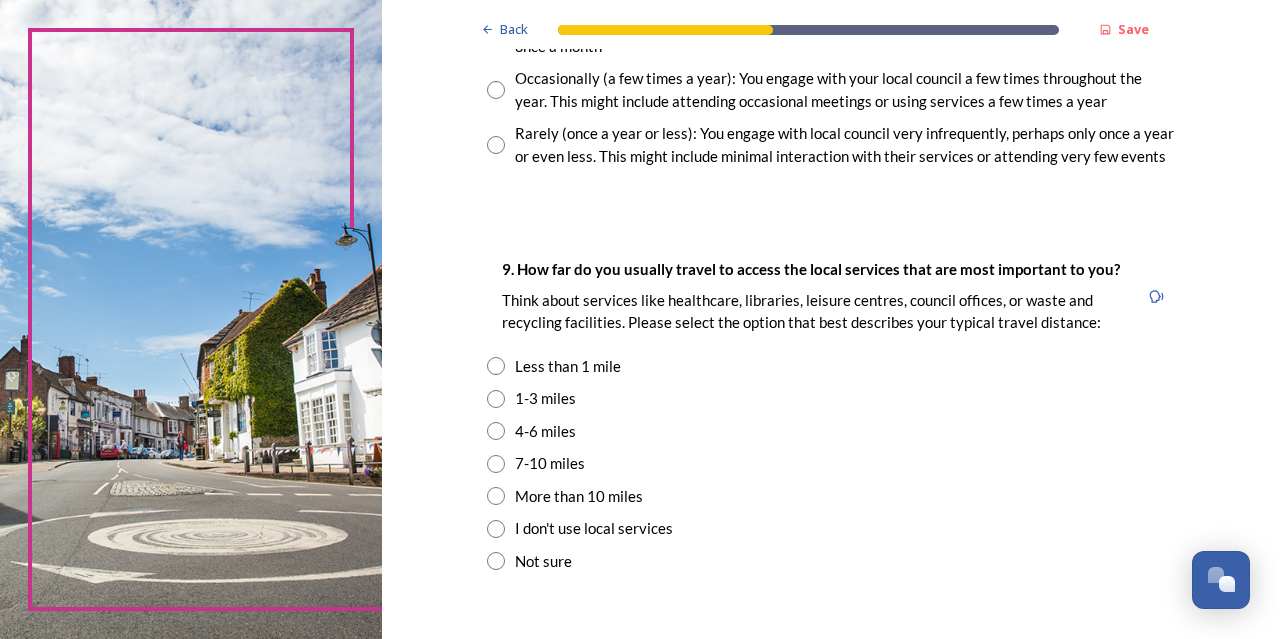scroll, scrollTop: 1300, scrollLeft: 0, axis: vertical 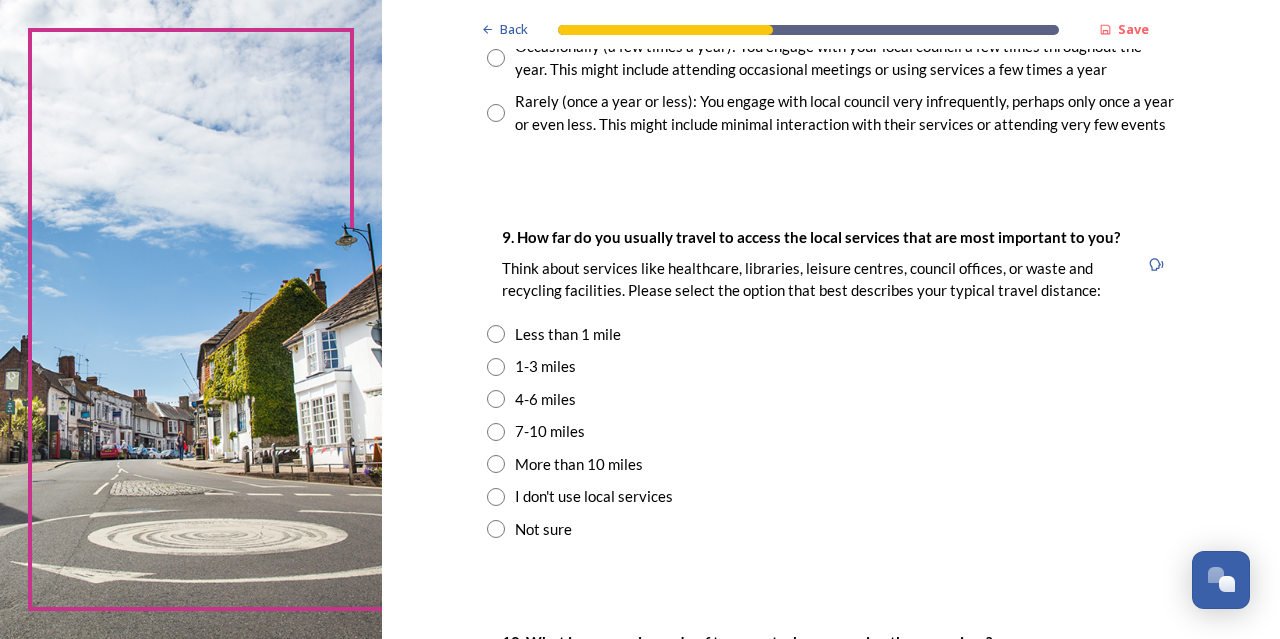 click at bounding box center [496, 367] 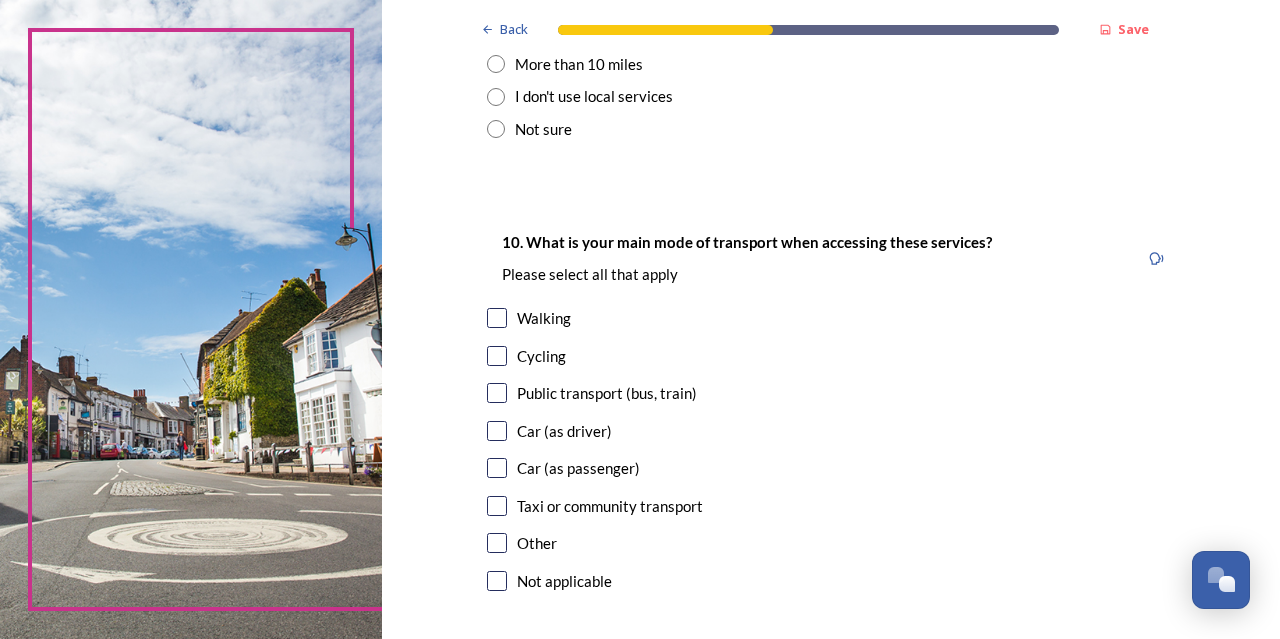 scroll, scrollTop: 1800, scrollLeft: 0, axis: vertical 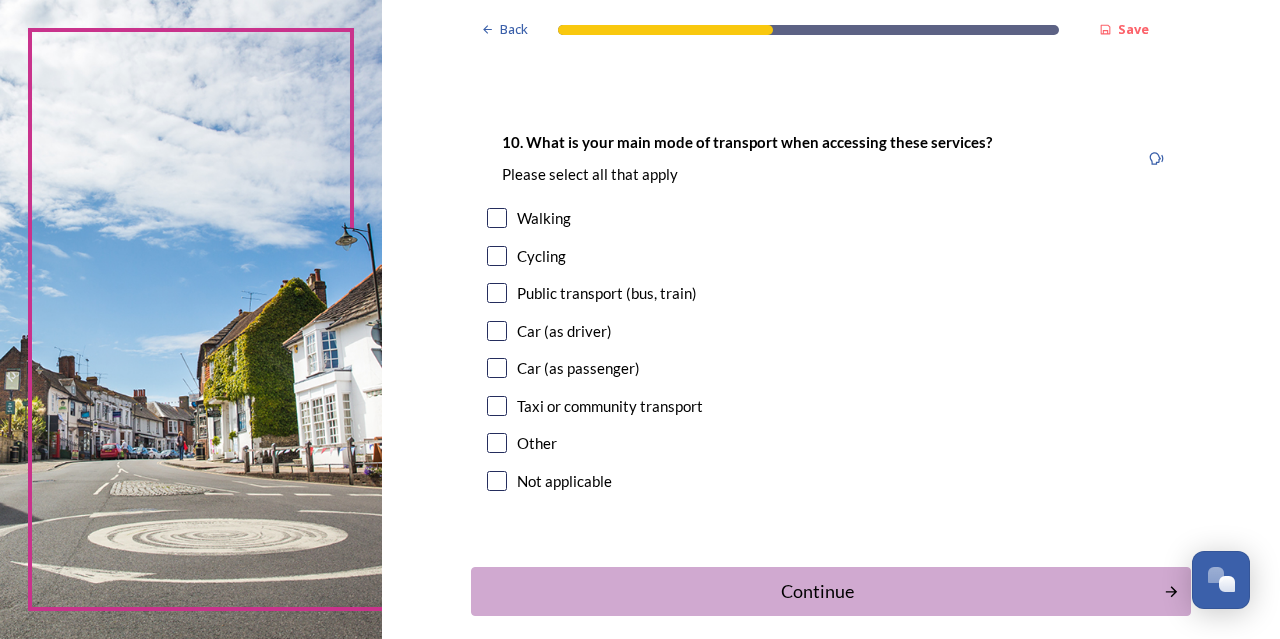 click at bounding box center (497, 218) 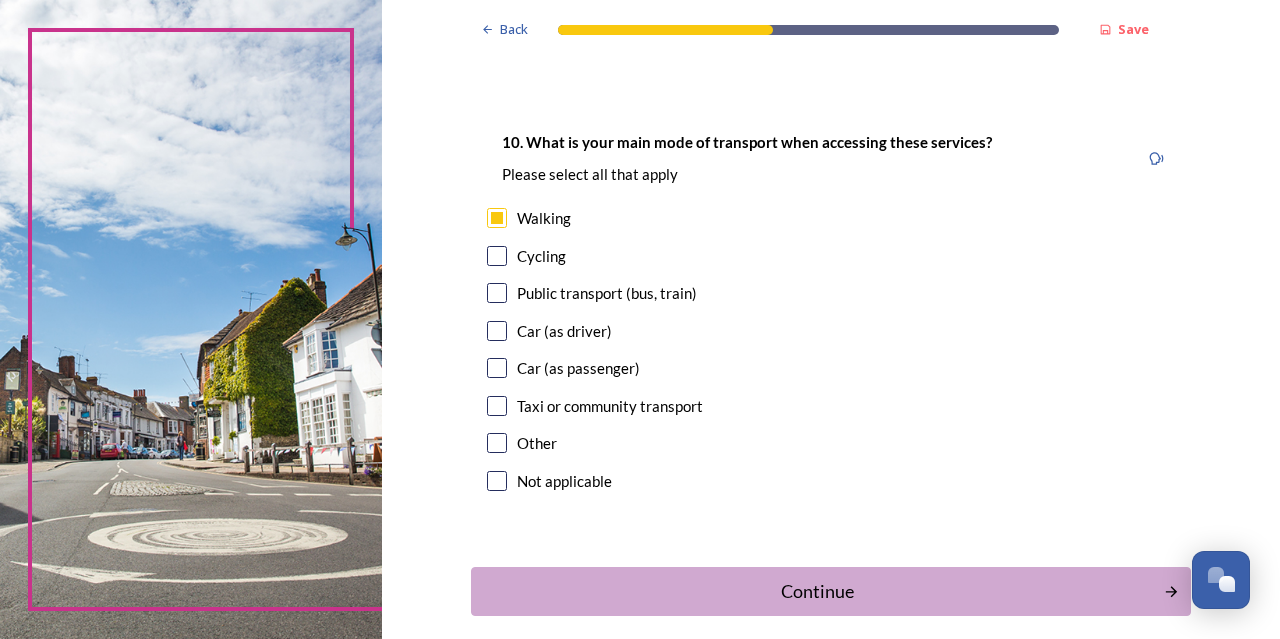 click at bounding box center (497, 256) 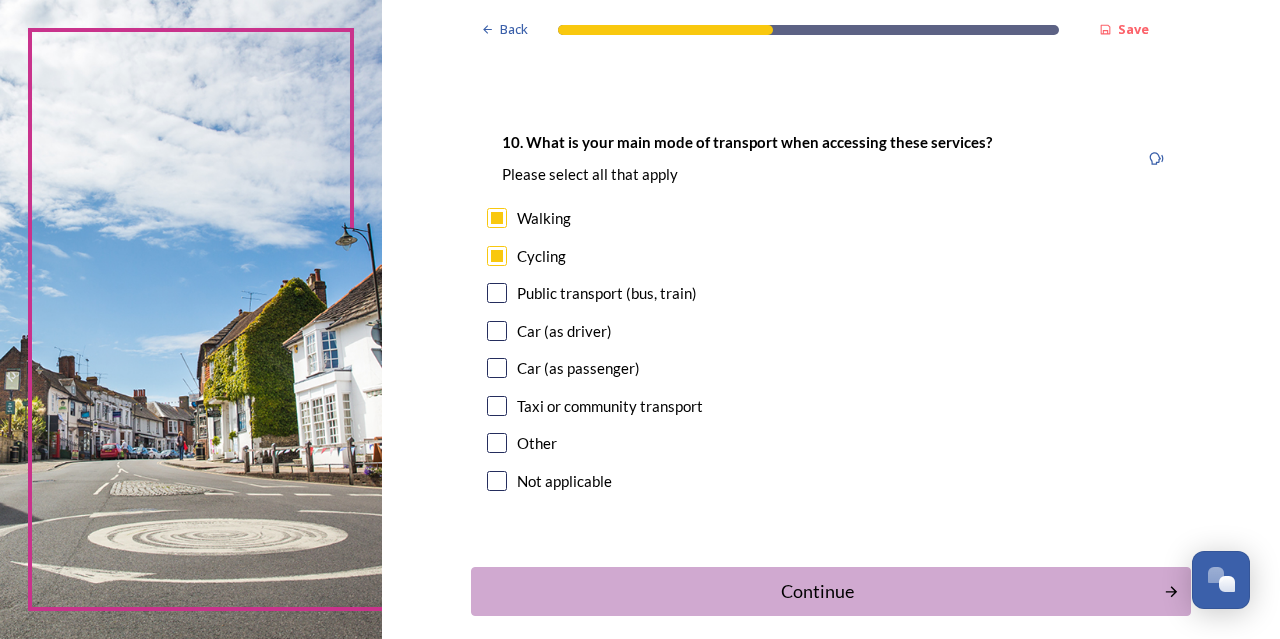 click at bounding box center [497, 331] 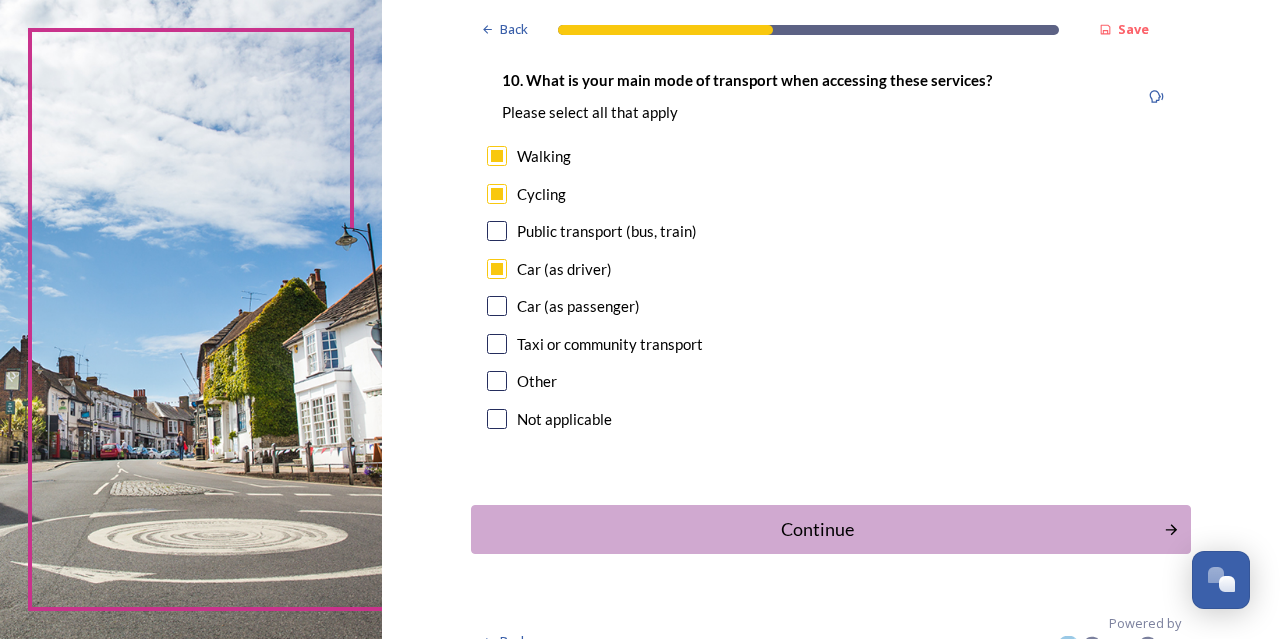 scroll, scrollTop: 1892, scrollLeft: 0, axis: vertical 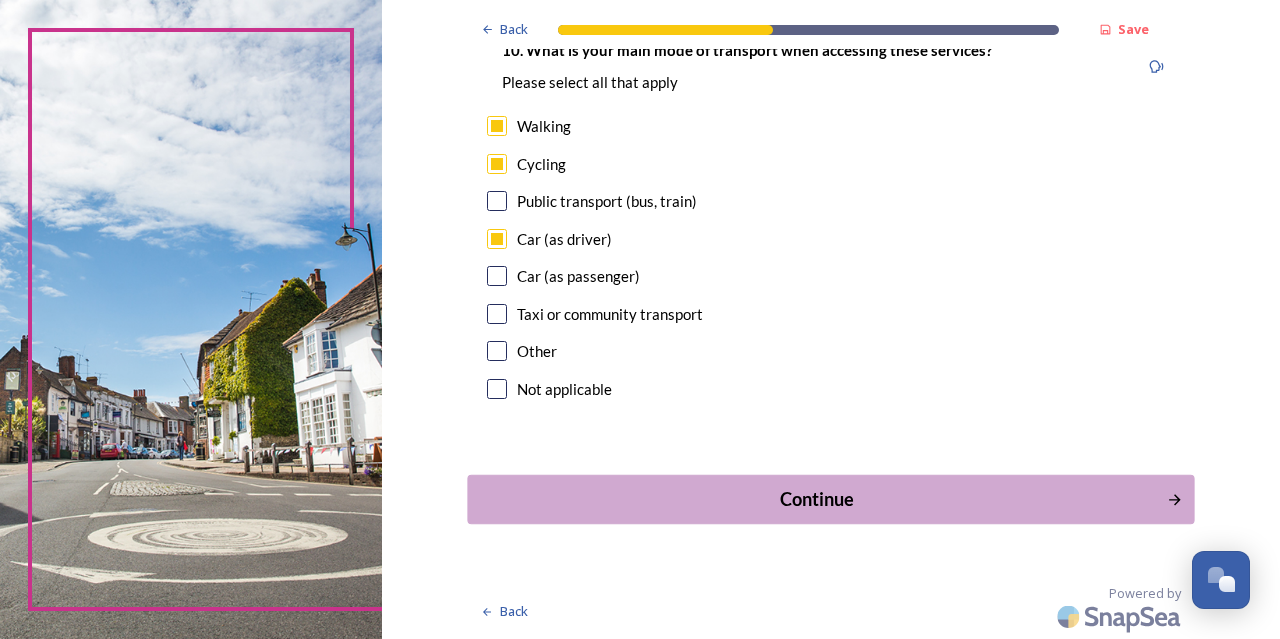 click on "Continue" at bounding box center [816, 499] 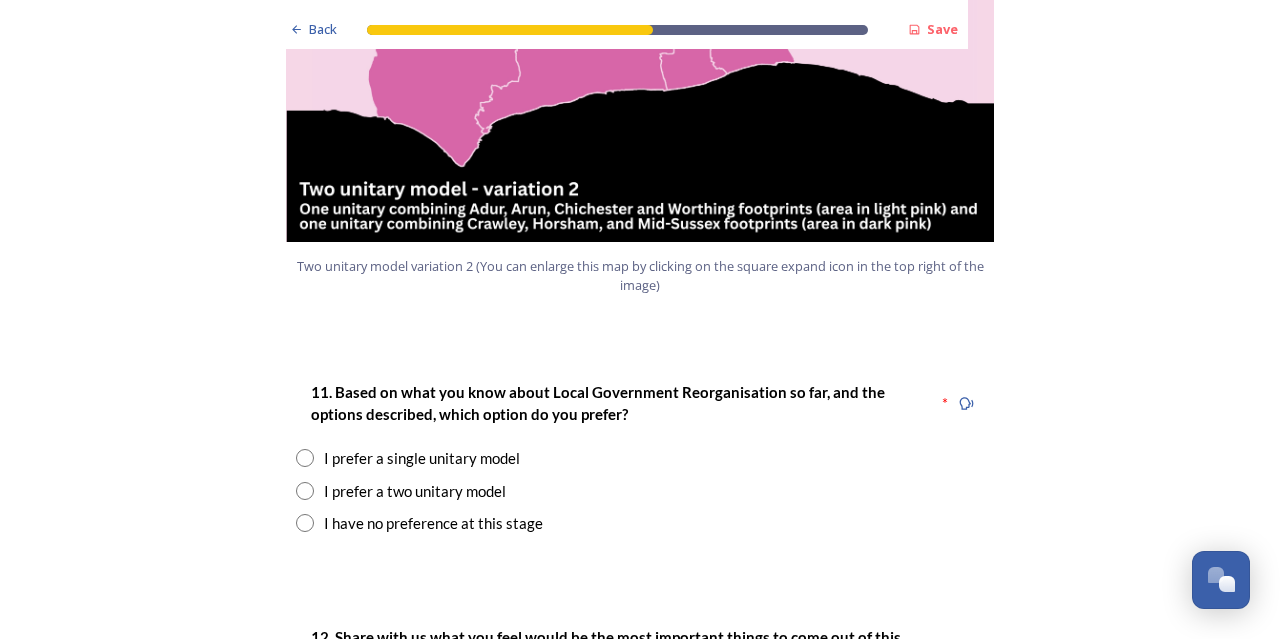 scroll, scrollTop: 2400, scrollLeft: 0, axis: vertical 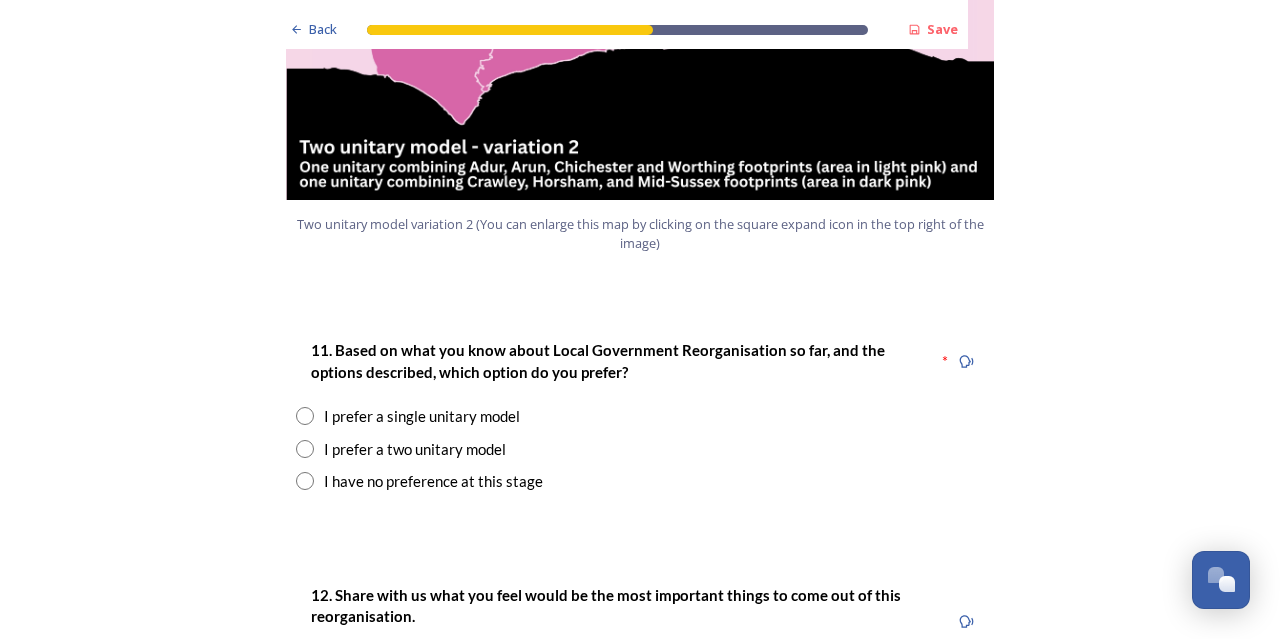 click at bounding box center (305, 449) 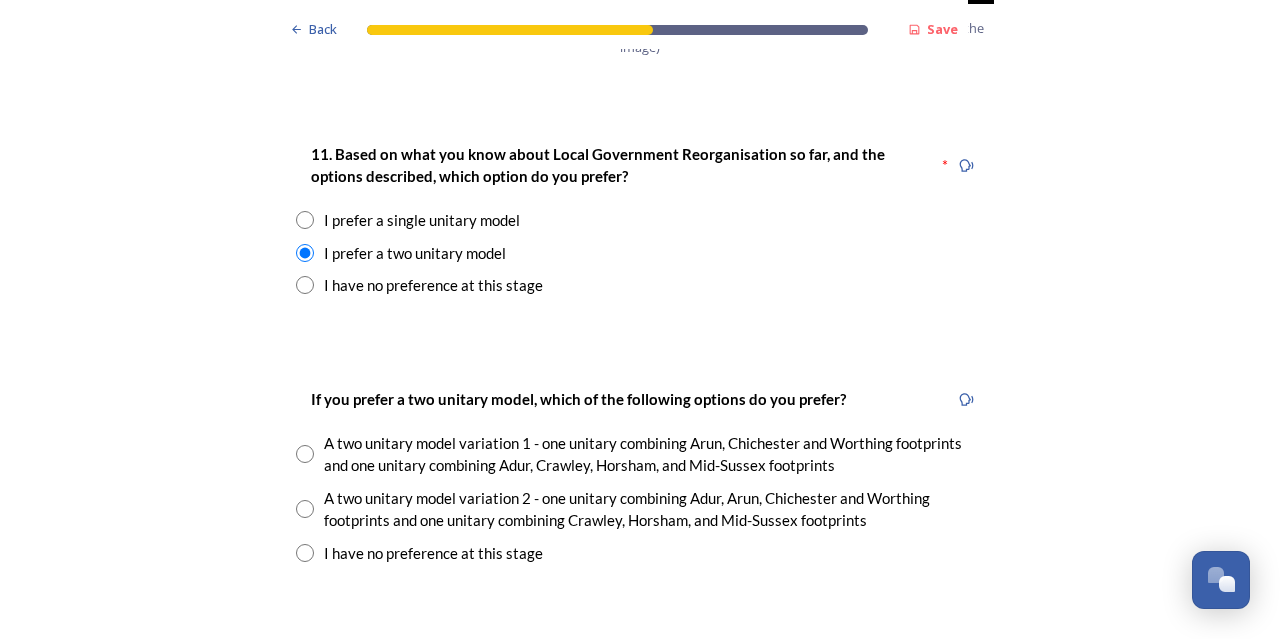 scroll, scrollTop: 2600, scrollLeft: 0, axis: vertical 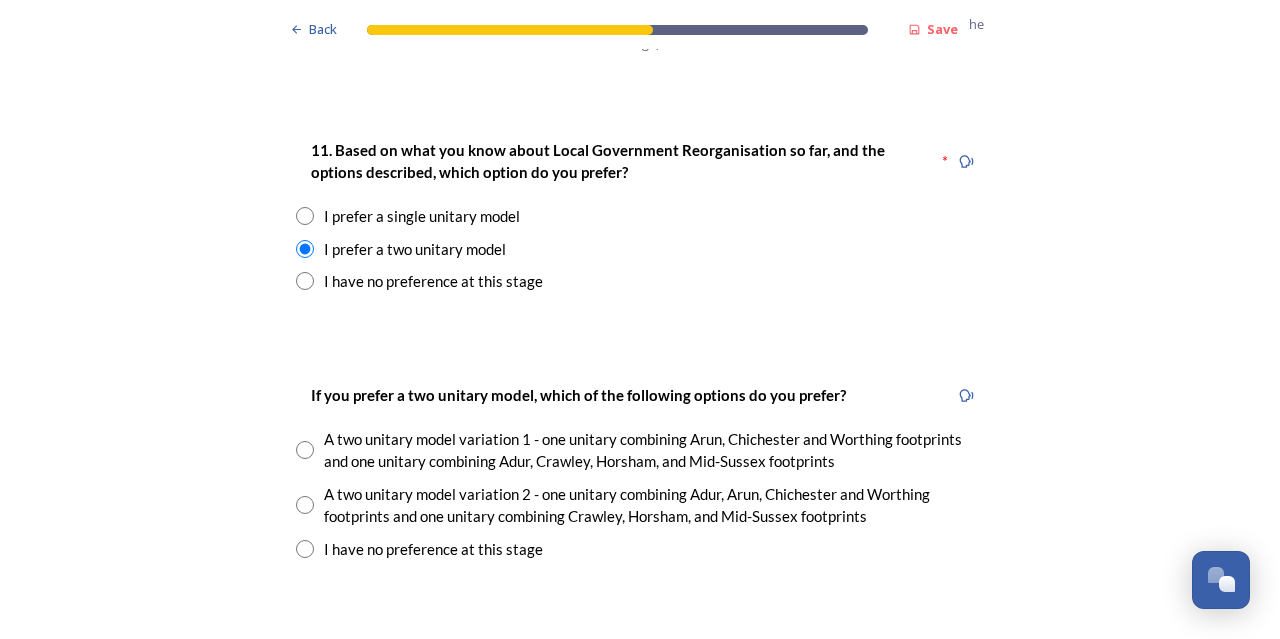 click at bounding box center (305, 505) 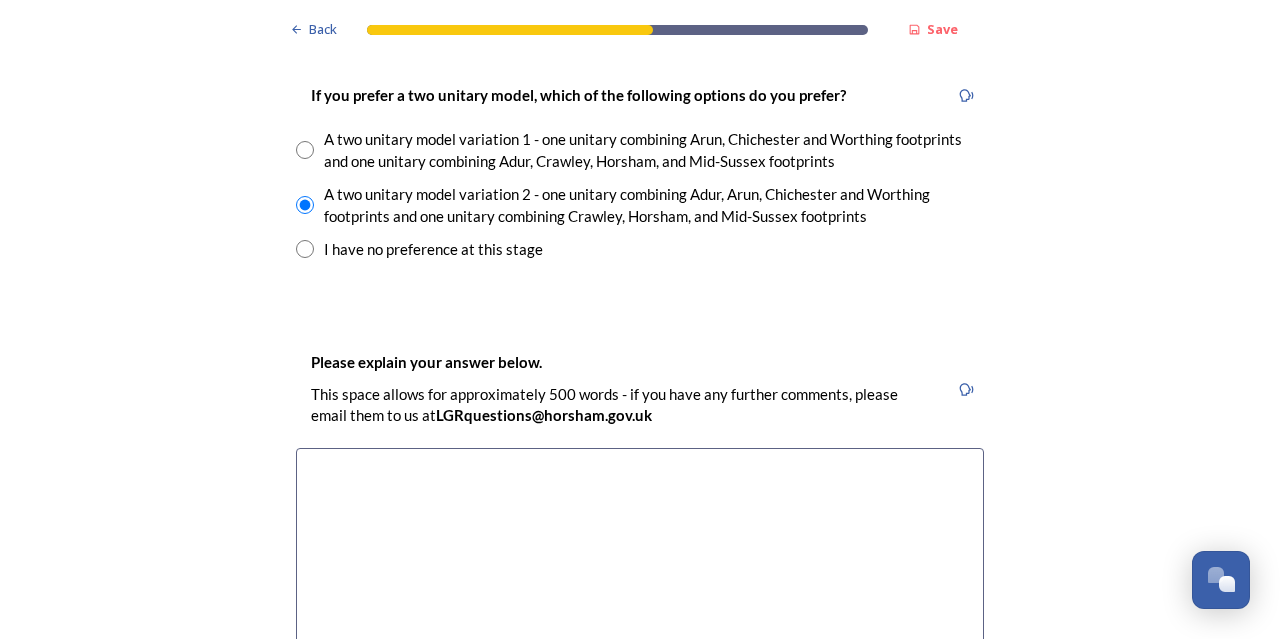 scroll, scrollTop: 3000, scrollLeft: 0, axis: vertical 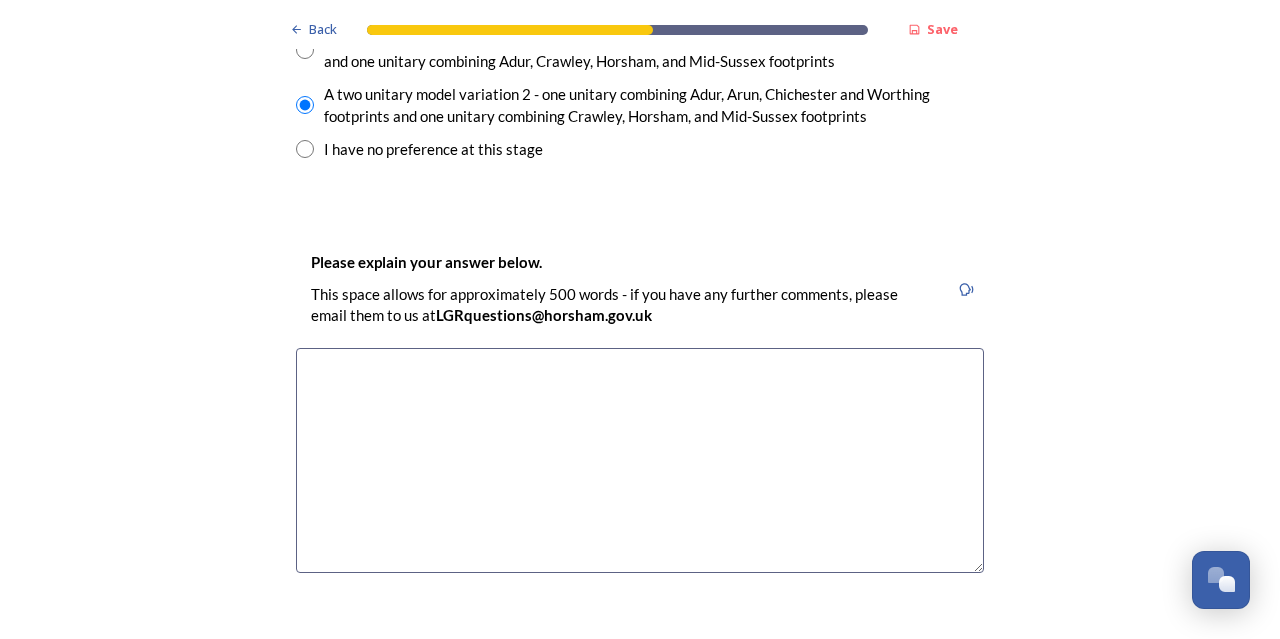 click at bounding box center [640, 460] 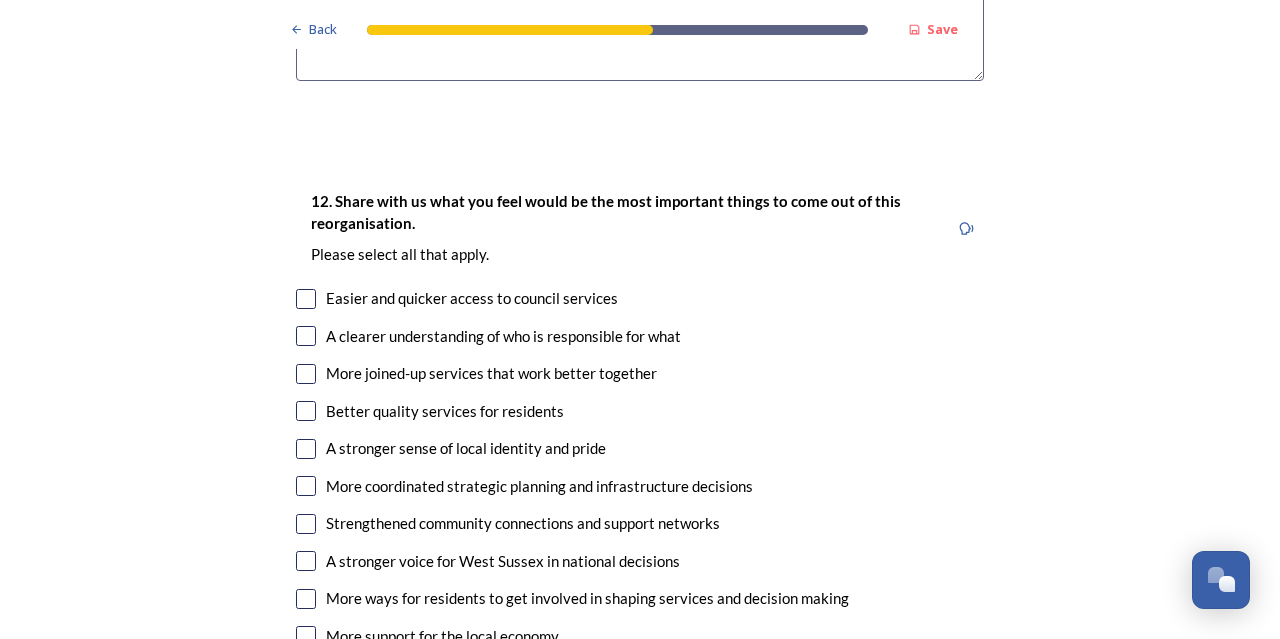scroll, scrollTop: 3600, scrollLeft: 0, axis: vertical 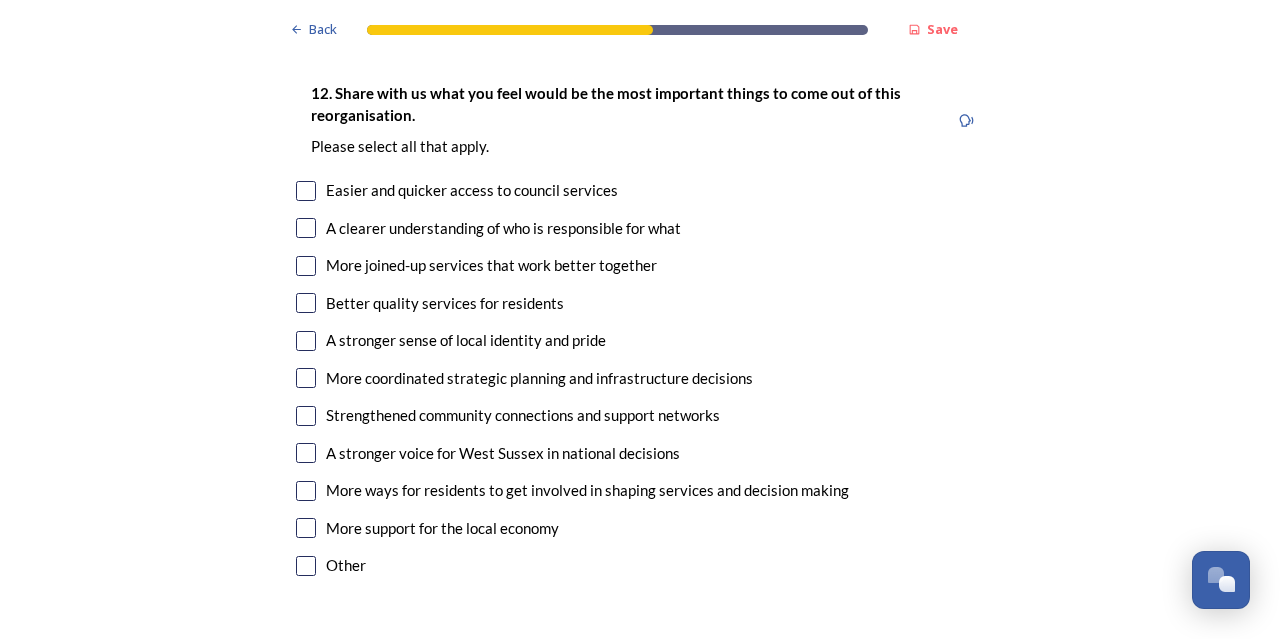 type on "I think with one unitary authority you will lose the identities of the individual areas and services will not be focused to those individual area needs - to keep services most aligned with the individual areas I think you should keep the unitary areas smaller (rather than one large area) as one large area will dilute some of the more local provision" 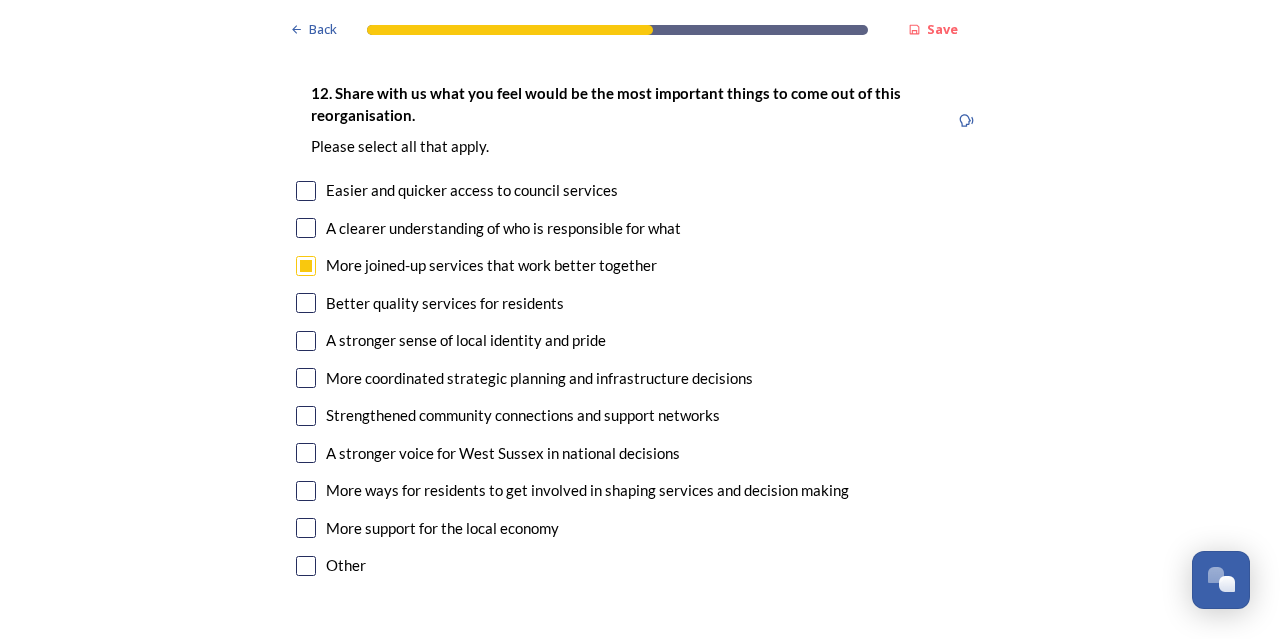 click at bounding box center [306, 341] 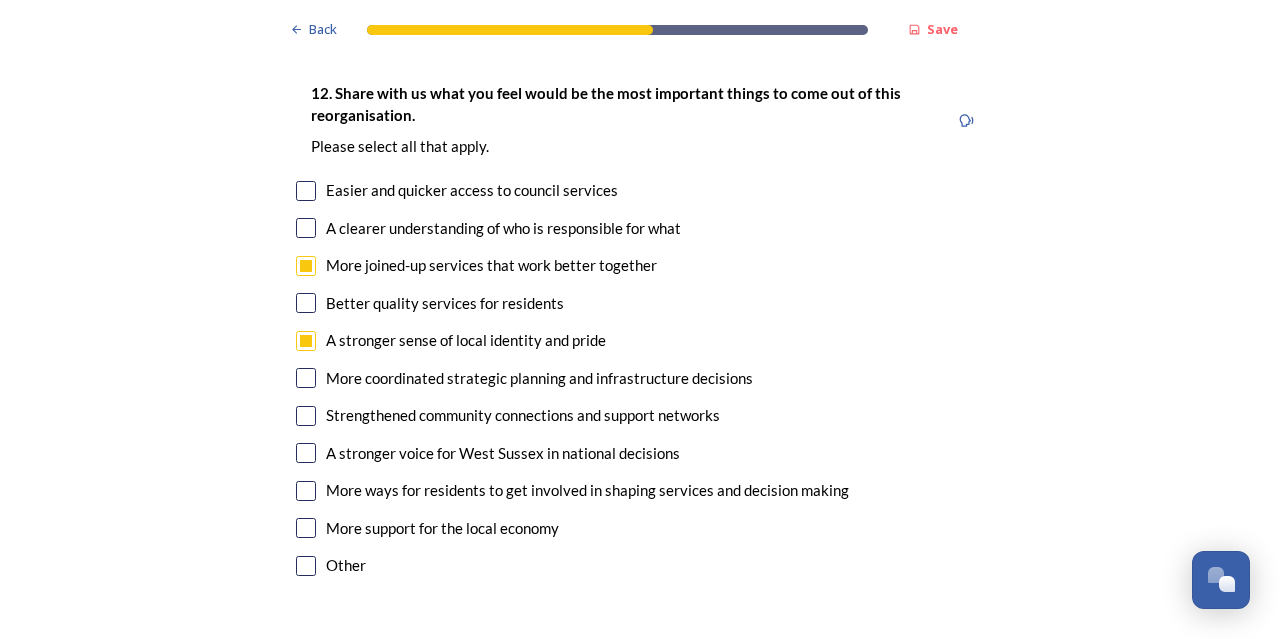 click at bounding box center (306, 378) 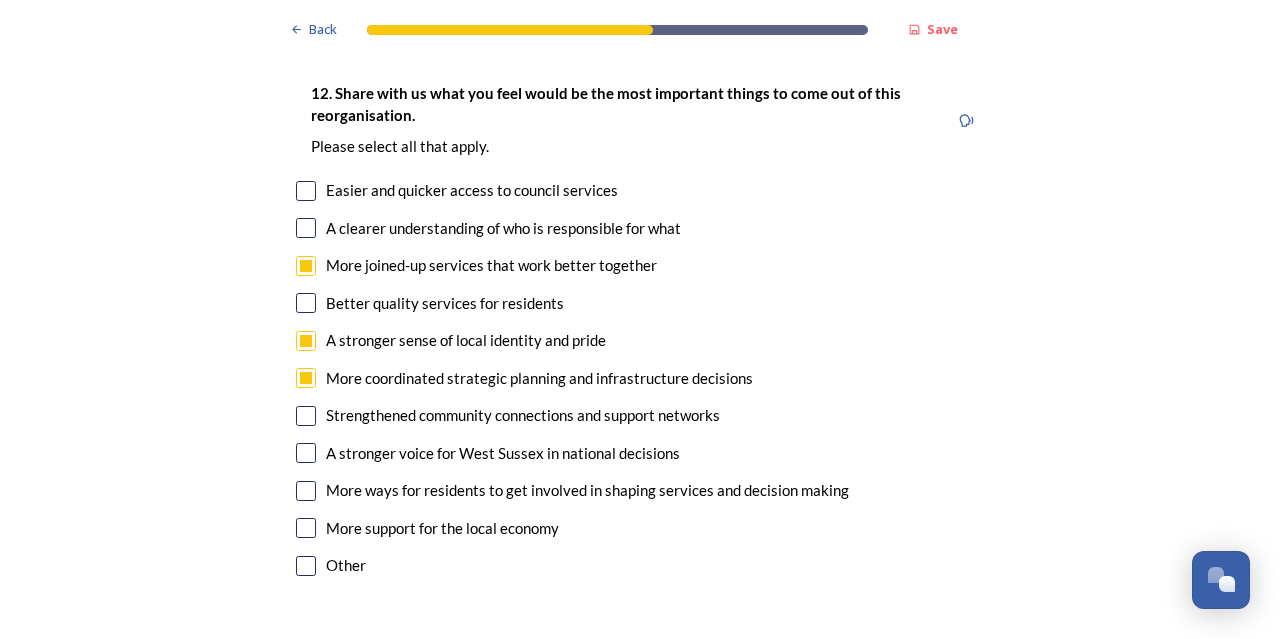 click at bounding box center [306, 303] 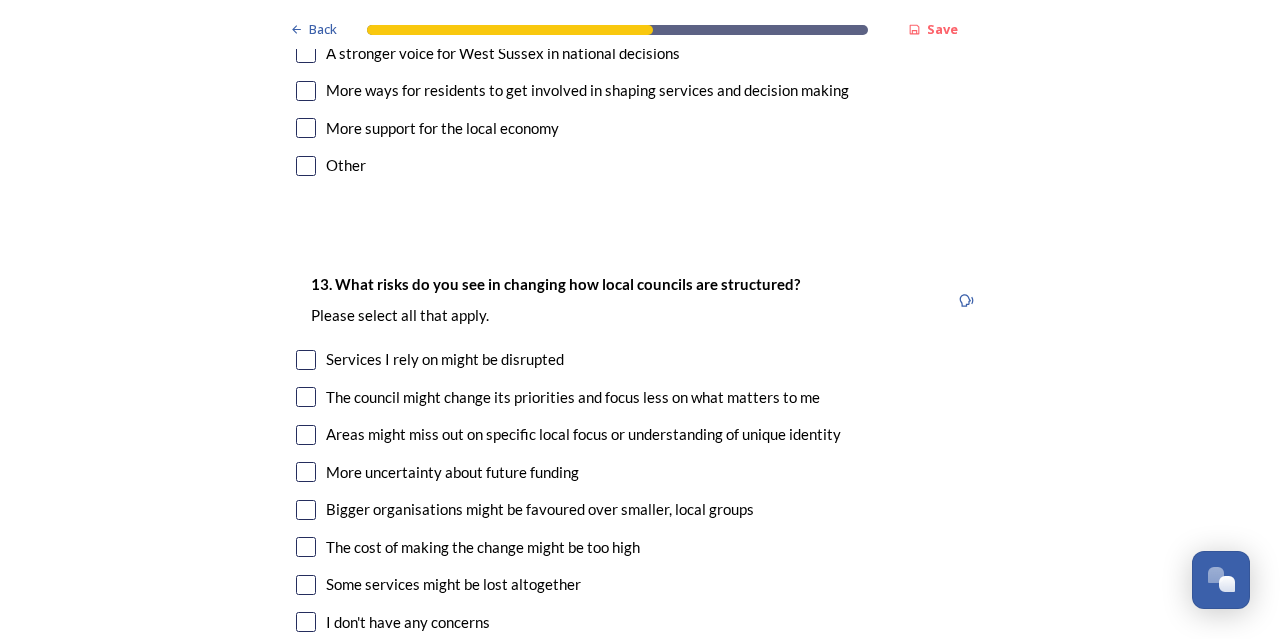 scroll, scrollTop: 4100, scrollLeft: 0, axis: vertical 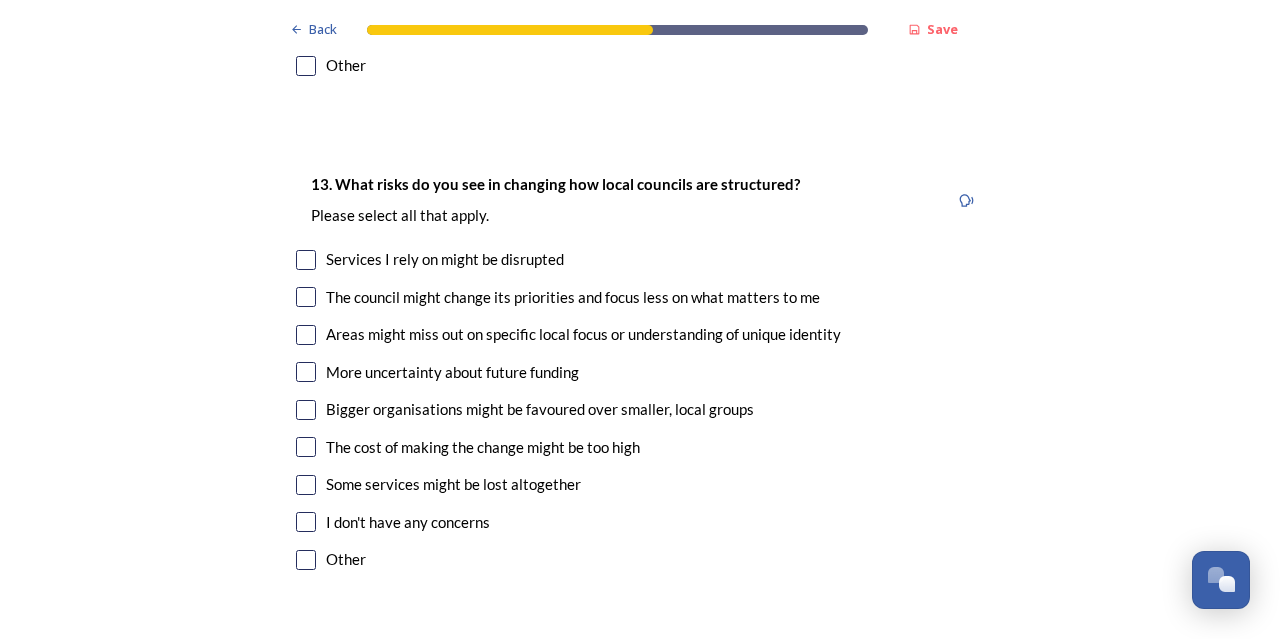click at bounding box center [306, 297] 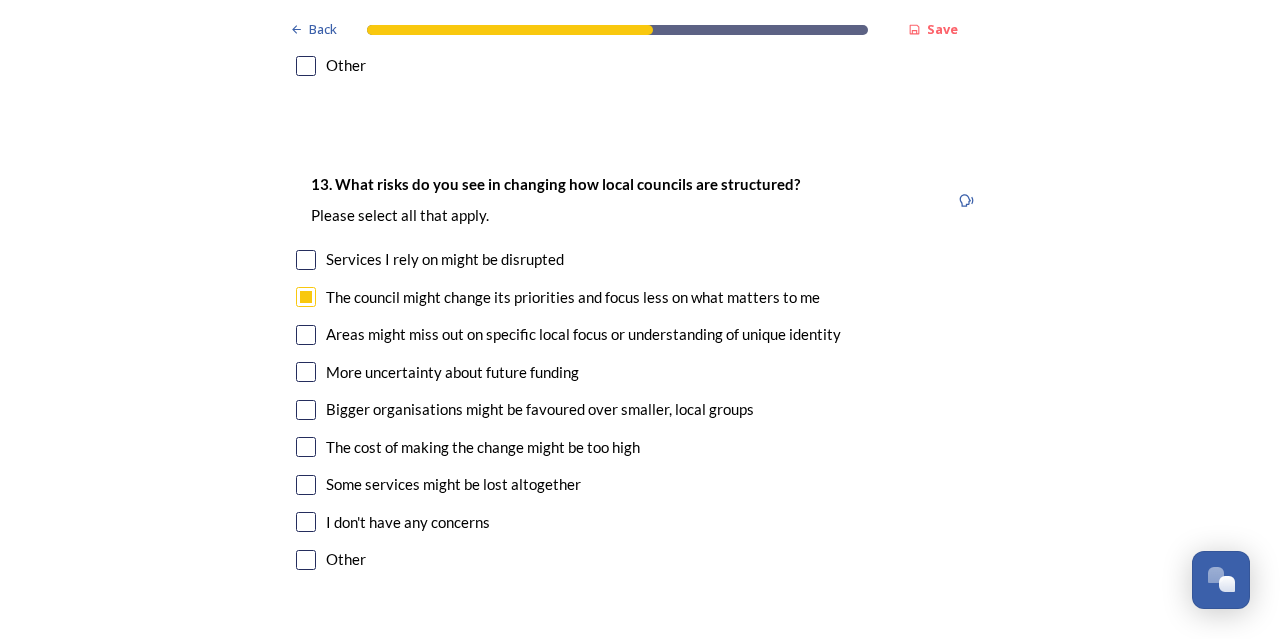 click on "Areas might miss out on specific local focus or understanding of unique identity" at bounding box center (640, 334) 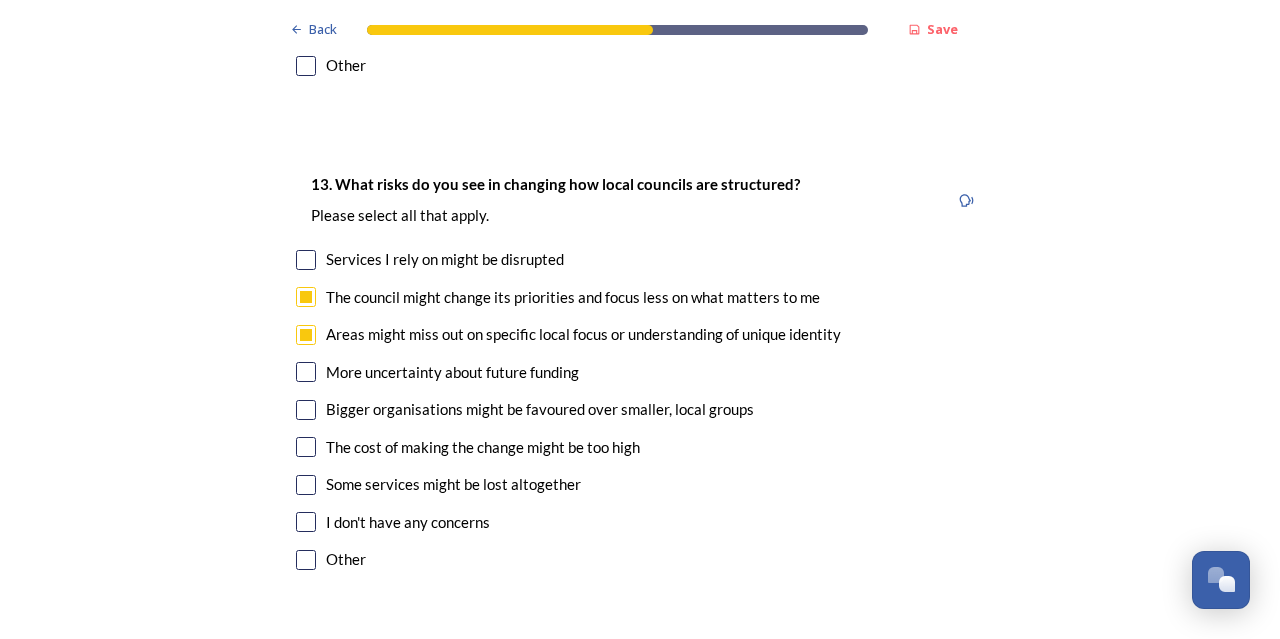 checkbox on "true" 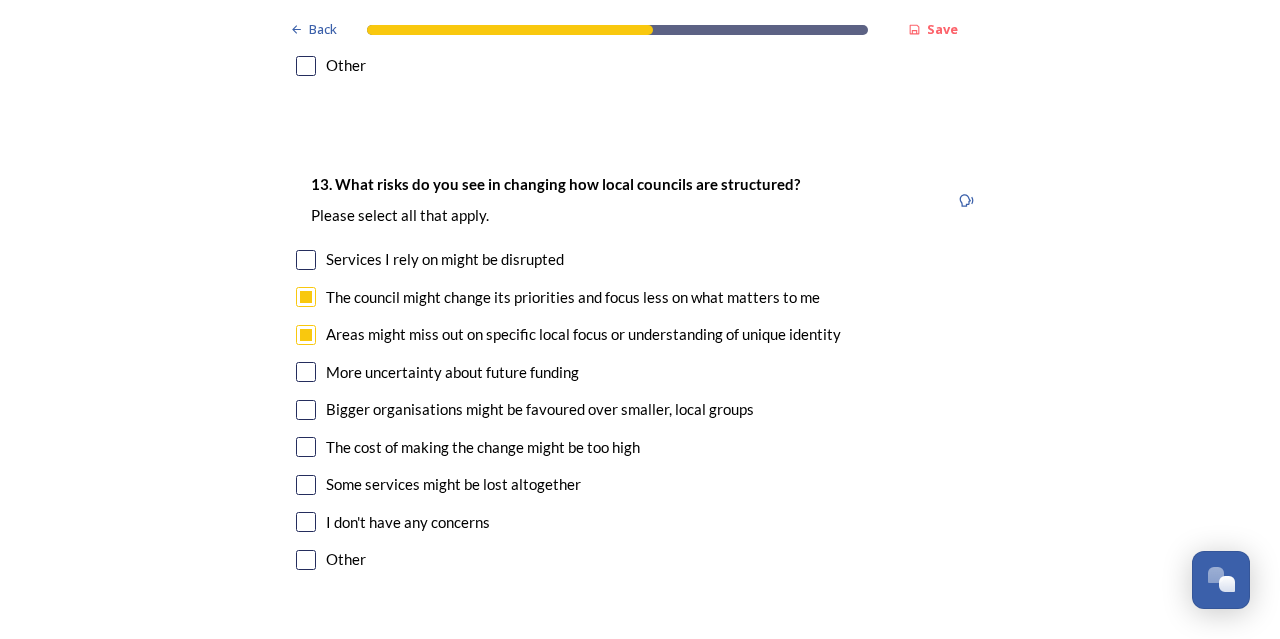 click at bounding box center (306, 485) 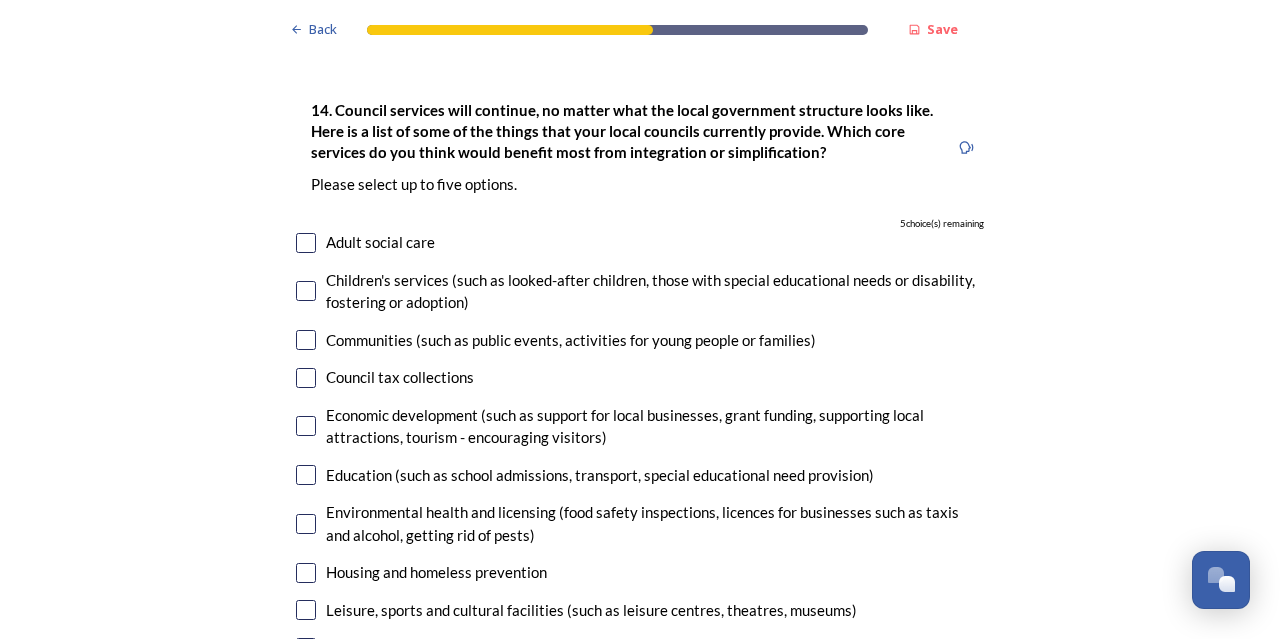 scroll, scrollTop: 4700, scrollLeft: 0, axis: vertical 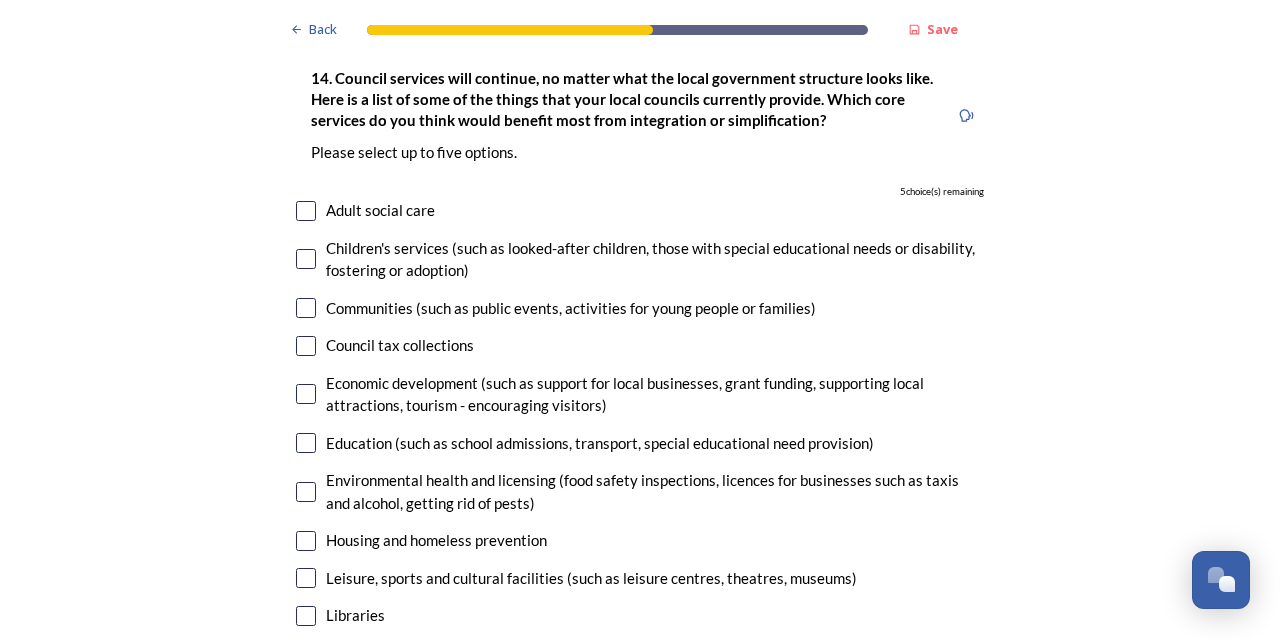 click at bounding box center [306, 259] 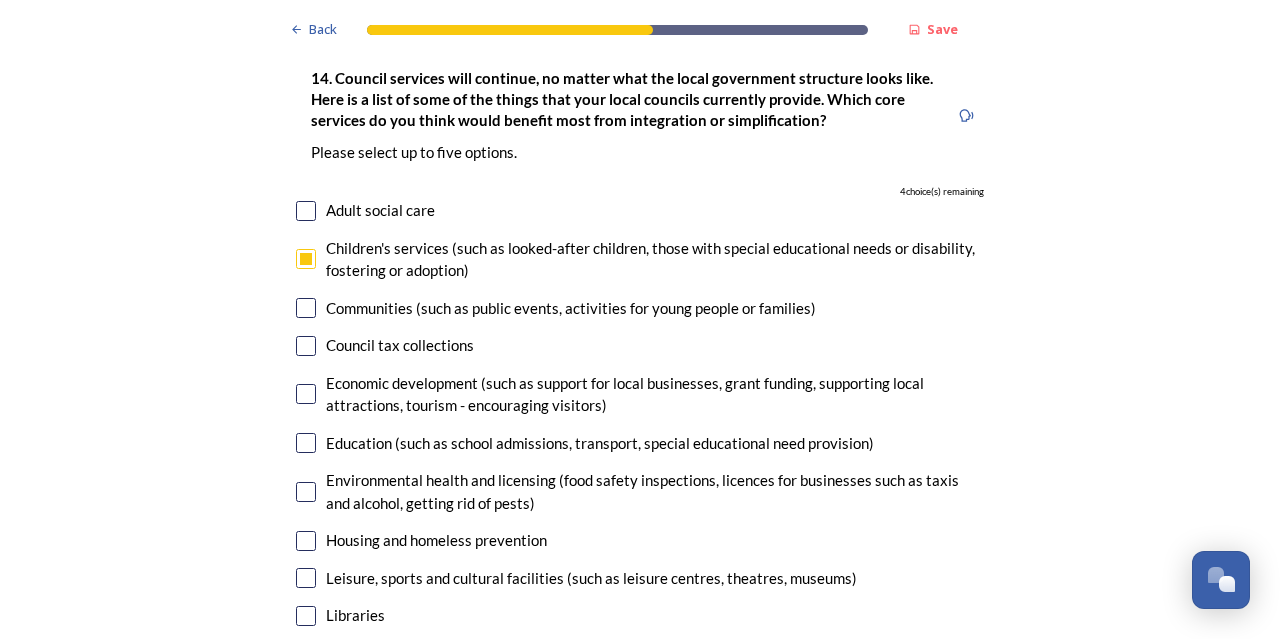 click at bounding box center (306, 211) 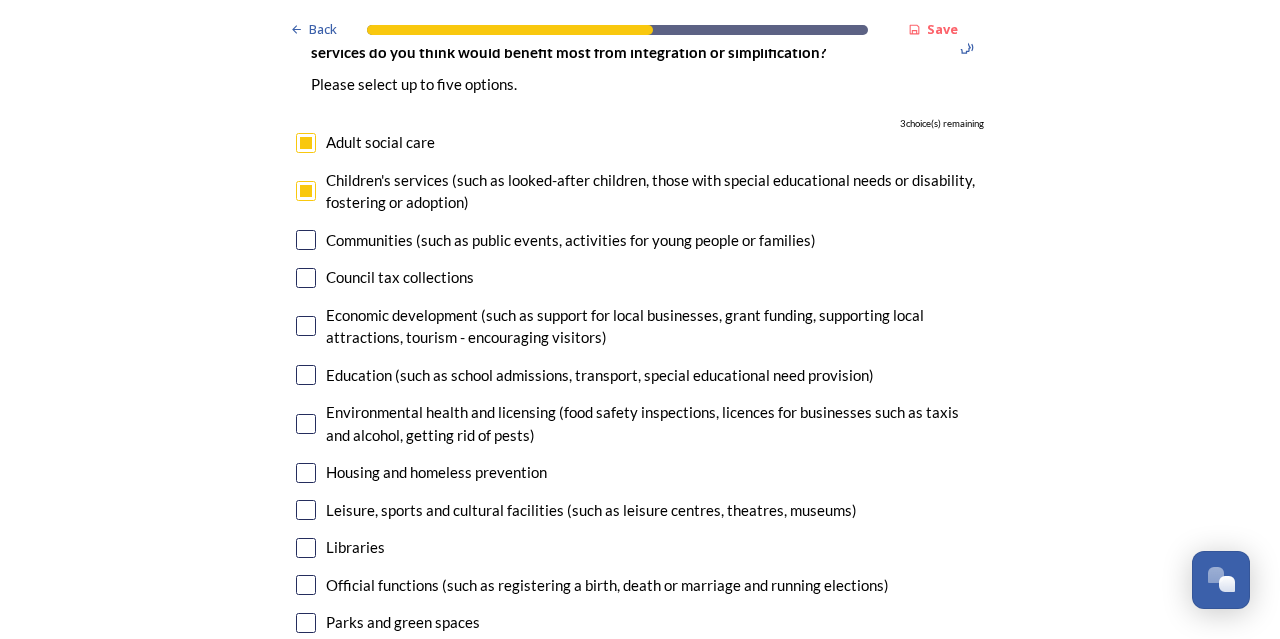 scroll, scrollTop: 4800, scrollLeft: 0, axis: vertical 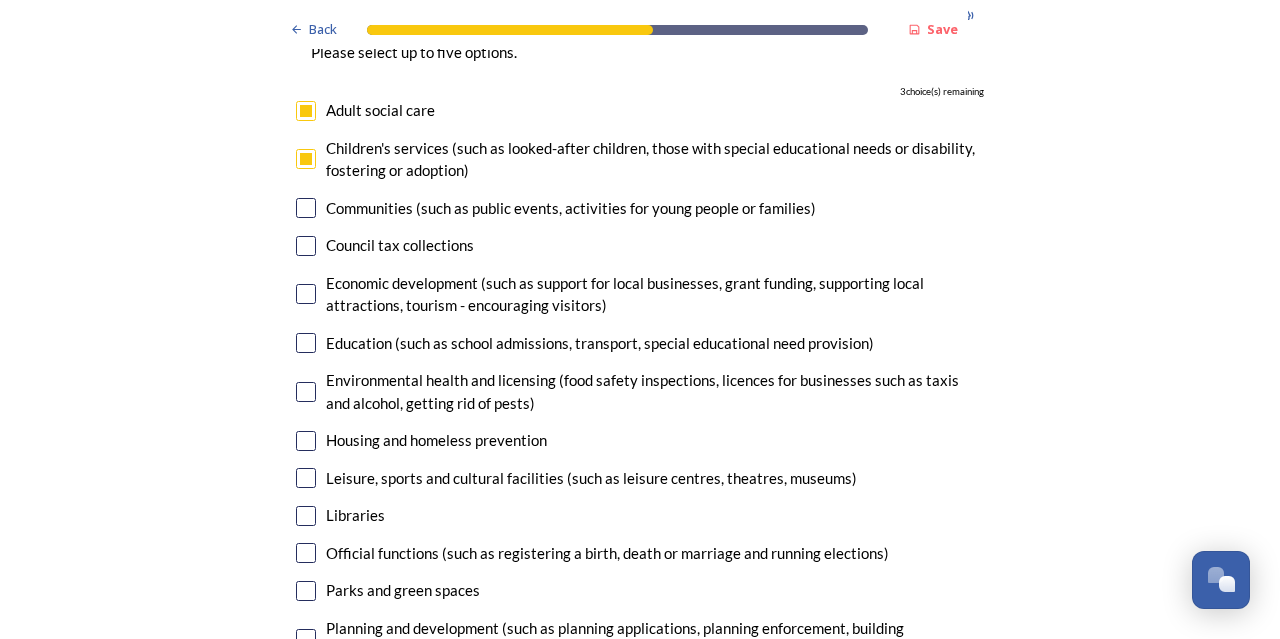 click at bounding box center [306, 441] 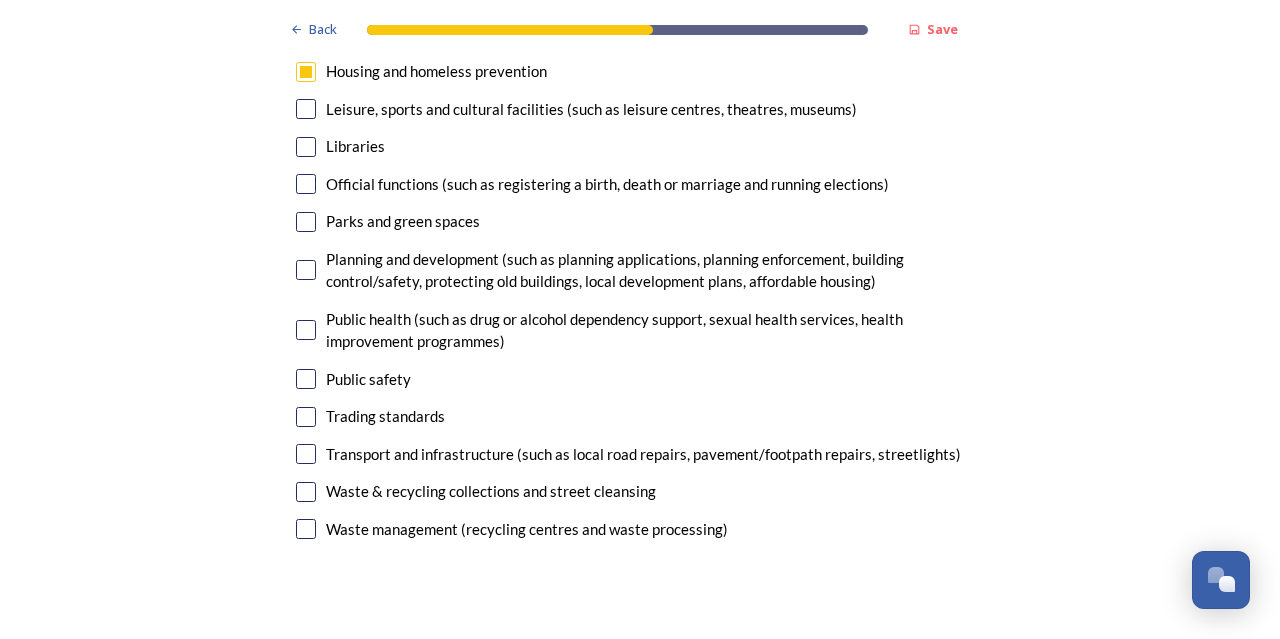 scroll, scrollTop: 5200, scrollLeft: 0, axis: vertical 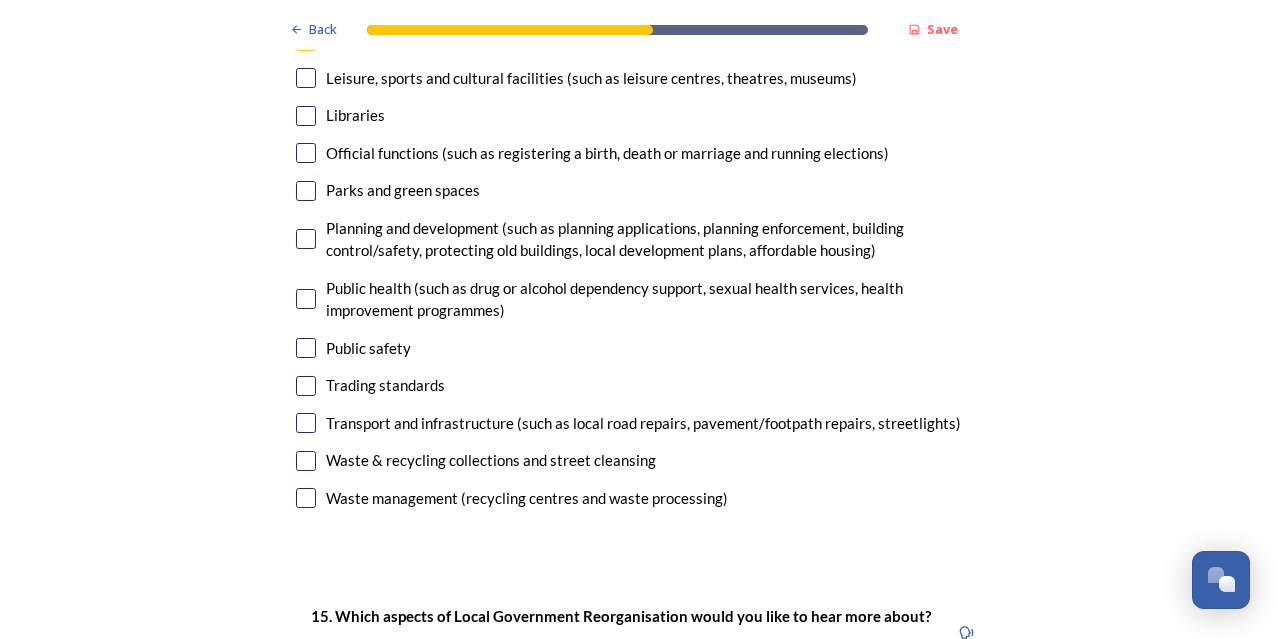 click at bounding box center [306, 423] 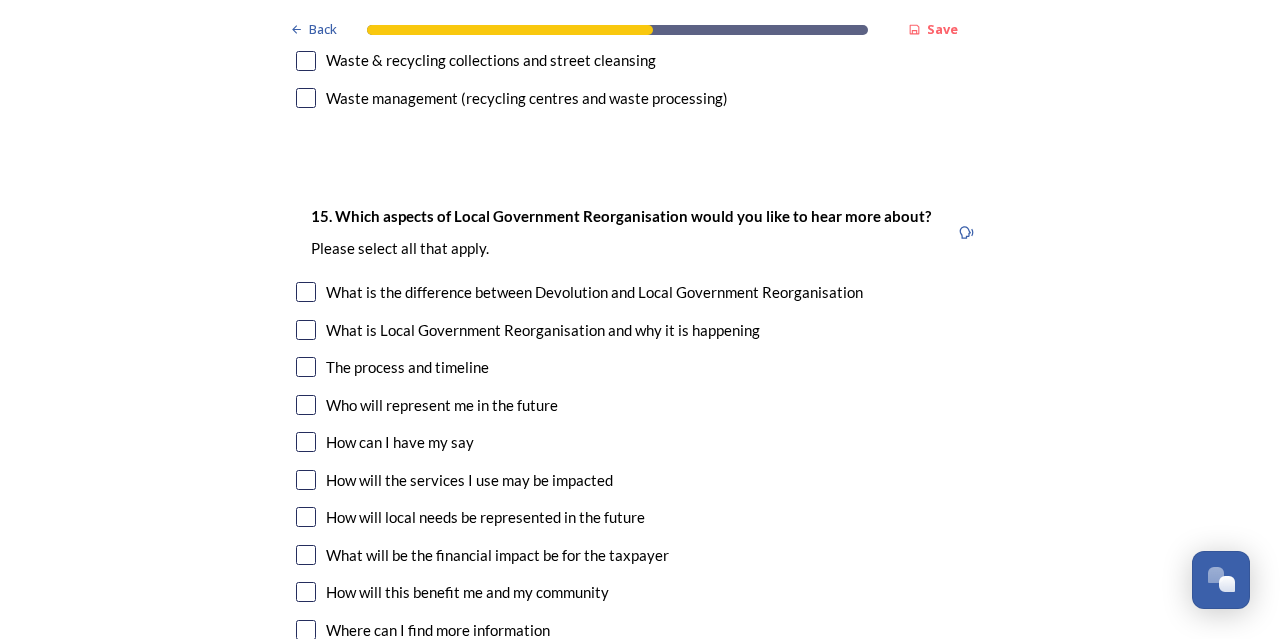 scroll, scrollTop: 5700, scrollLeft: 0, axis: vertical 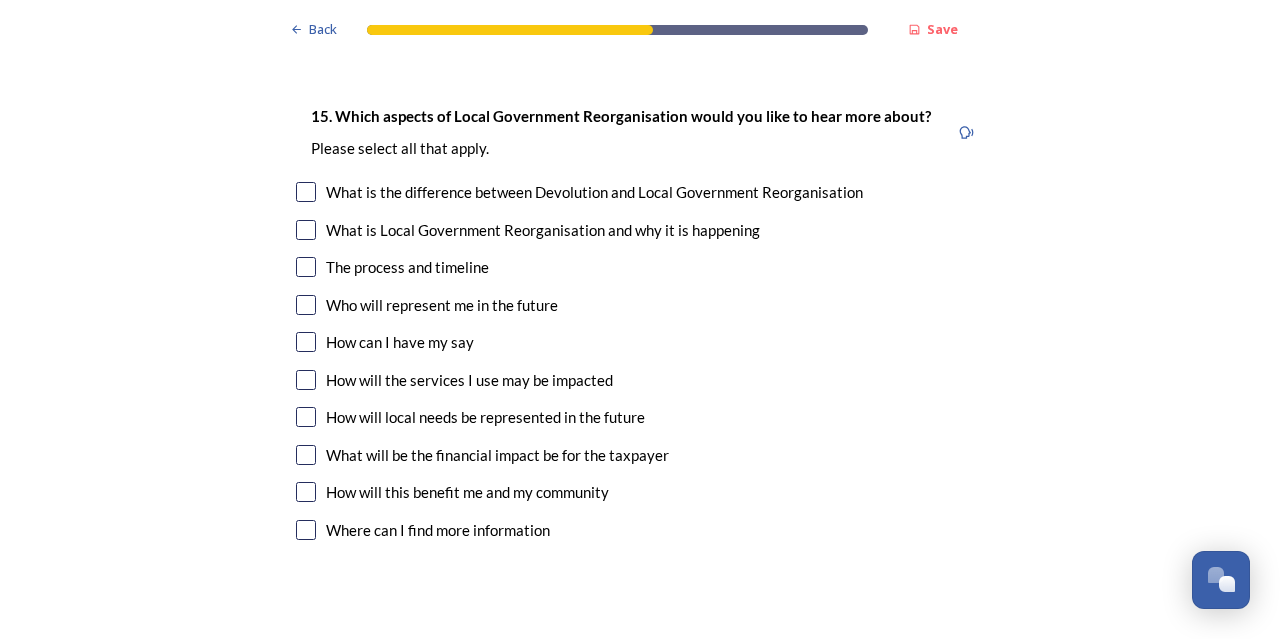 click at bounding box center (306, 305) 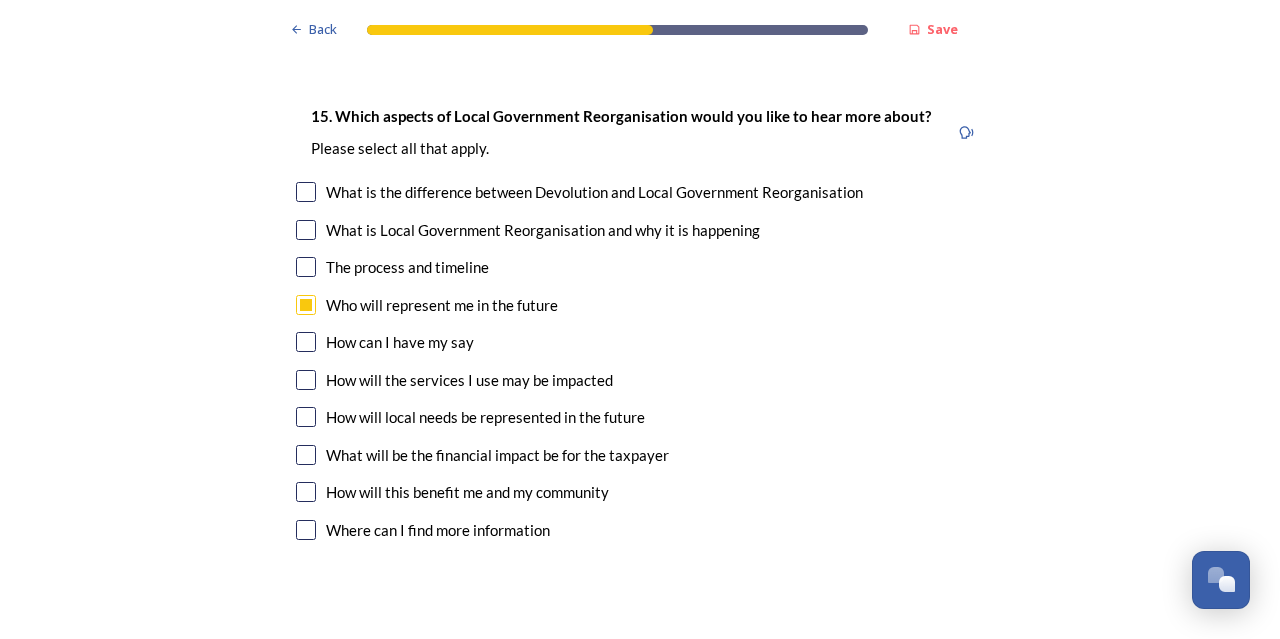 click at bounding box center [306, 380] 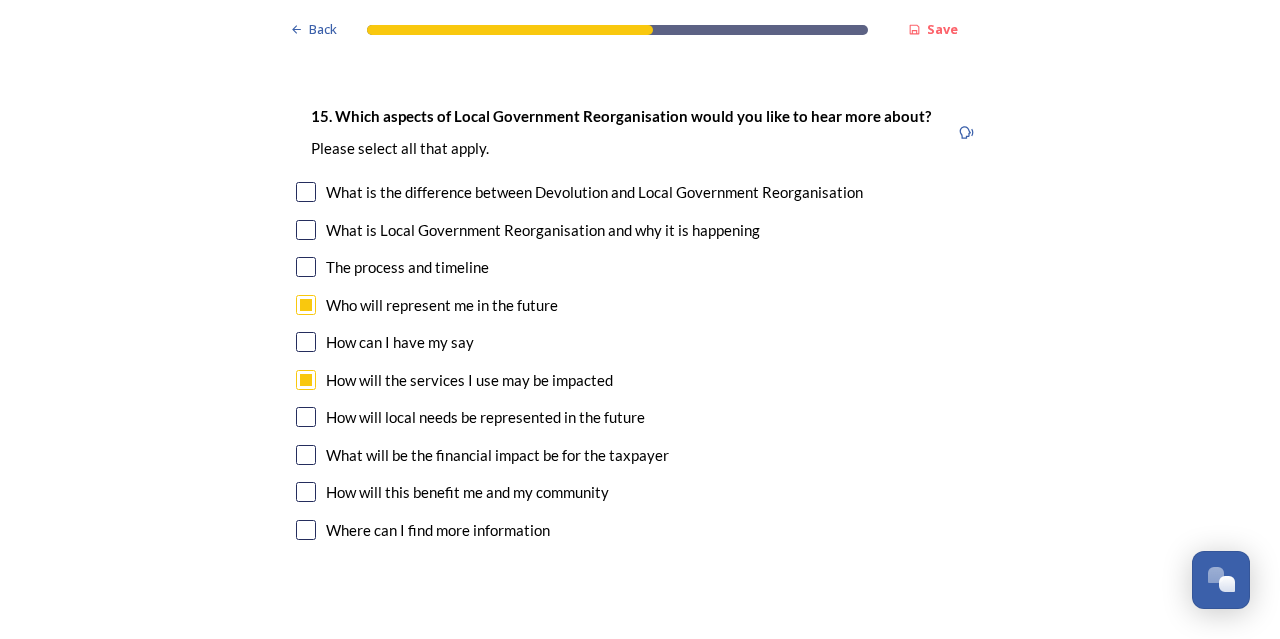 click on "How will local needs be represented in the future" at bounding box center [640, 417] 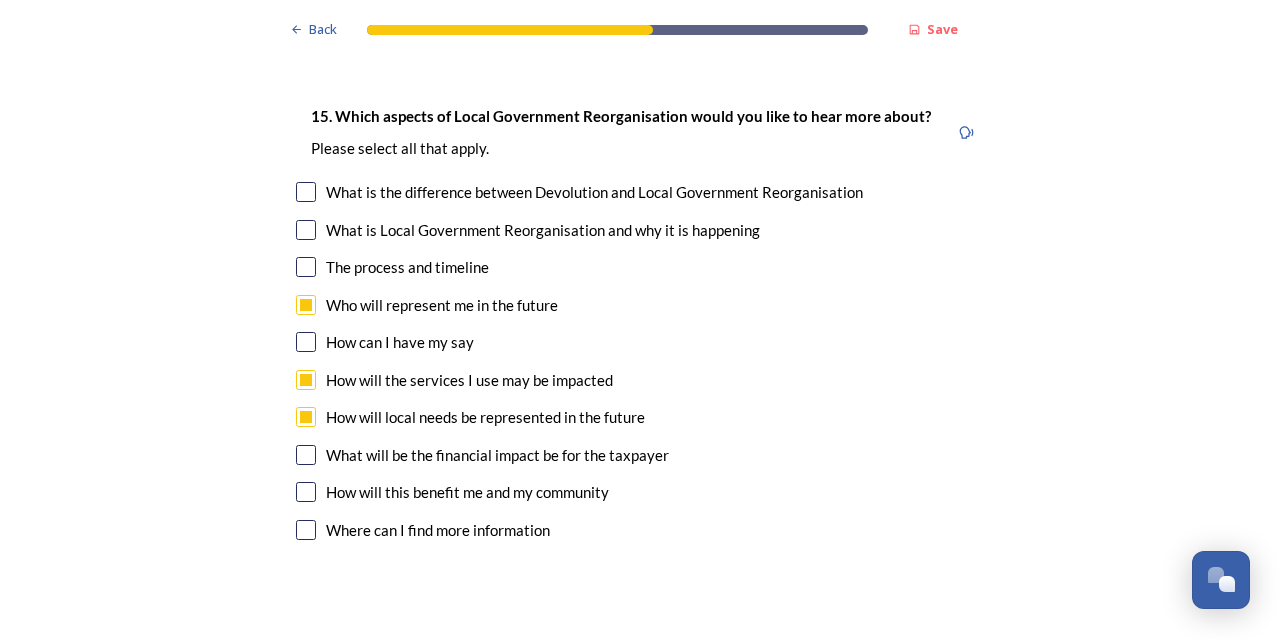 checkbox on "true" 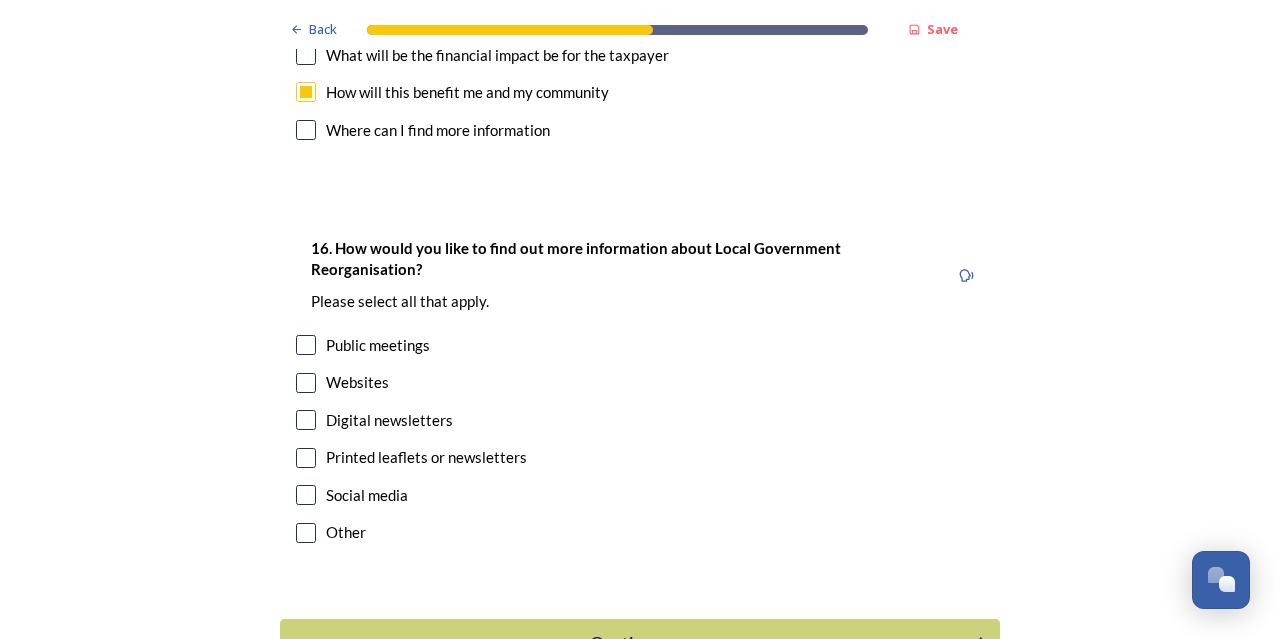 scroll, scrollTop: 6200, scrollLeft: 0, axis: vertical 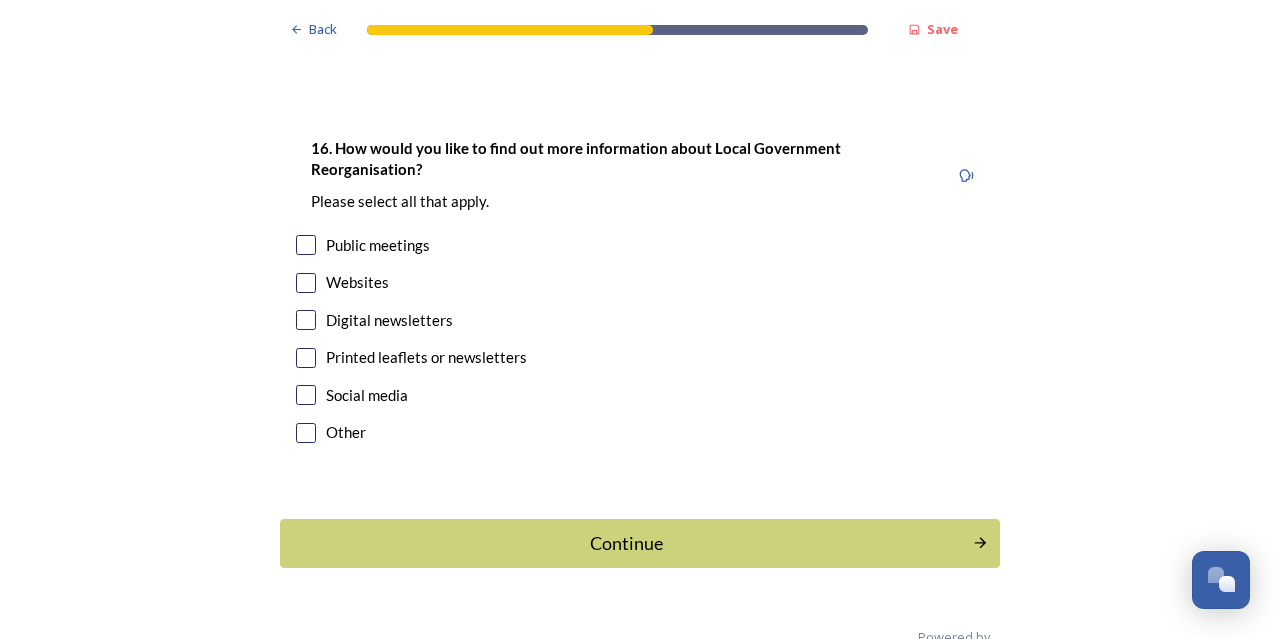 click at bounding box center [306, 283] 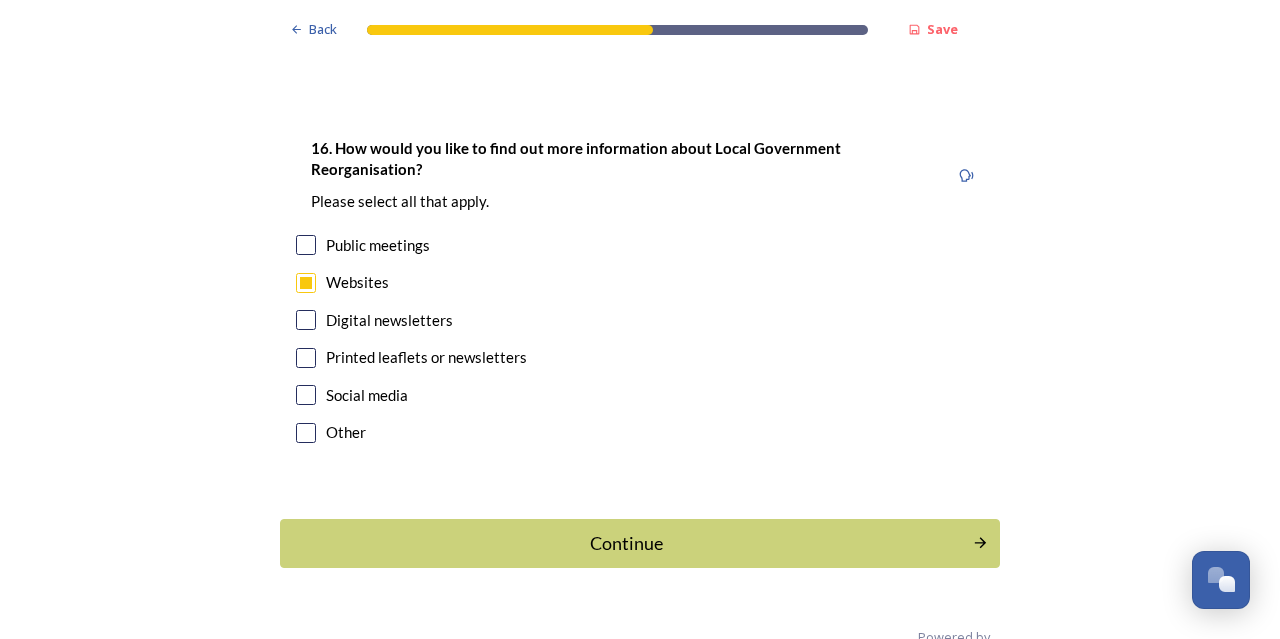 click at bounding box center [306, 320] 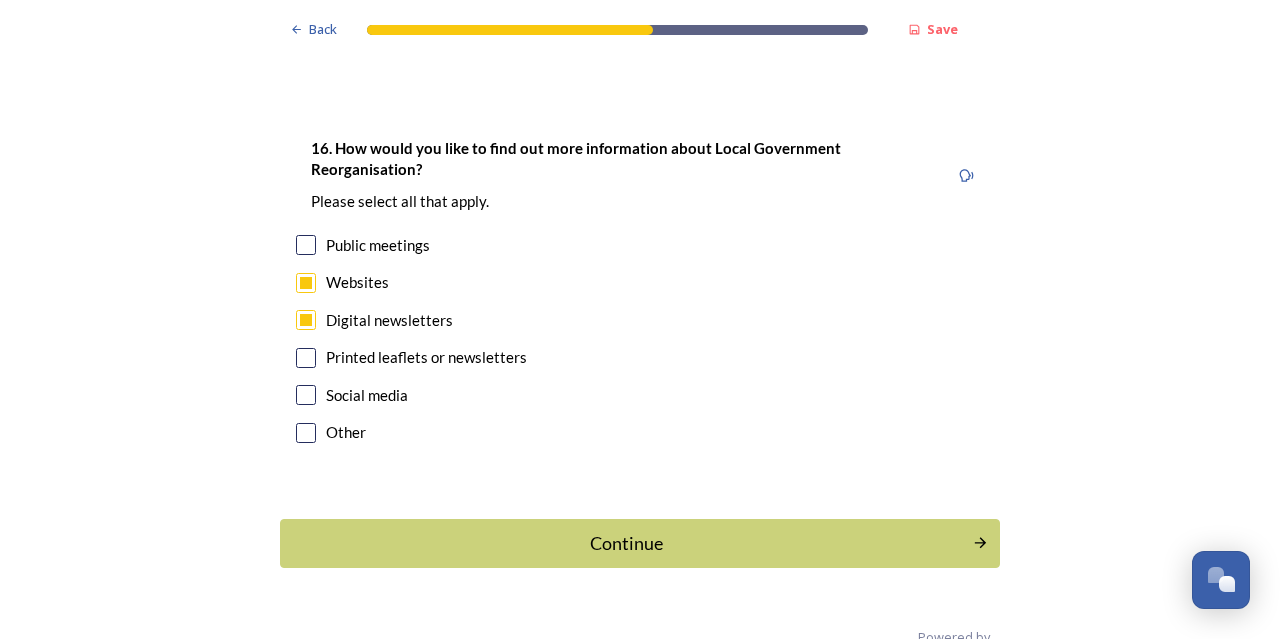click at bounding box center (306, 395) 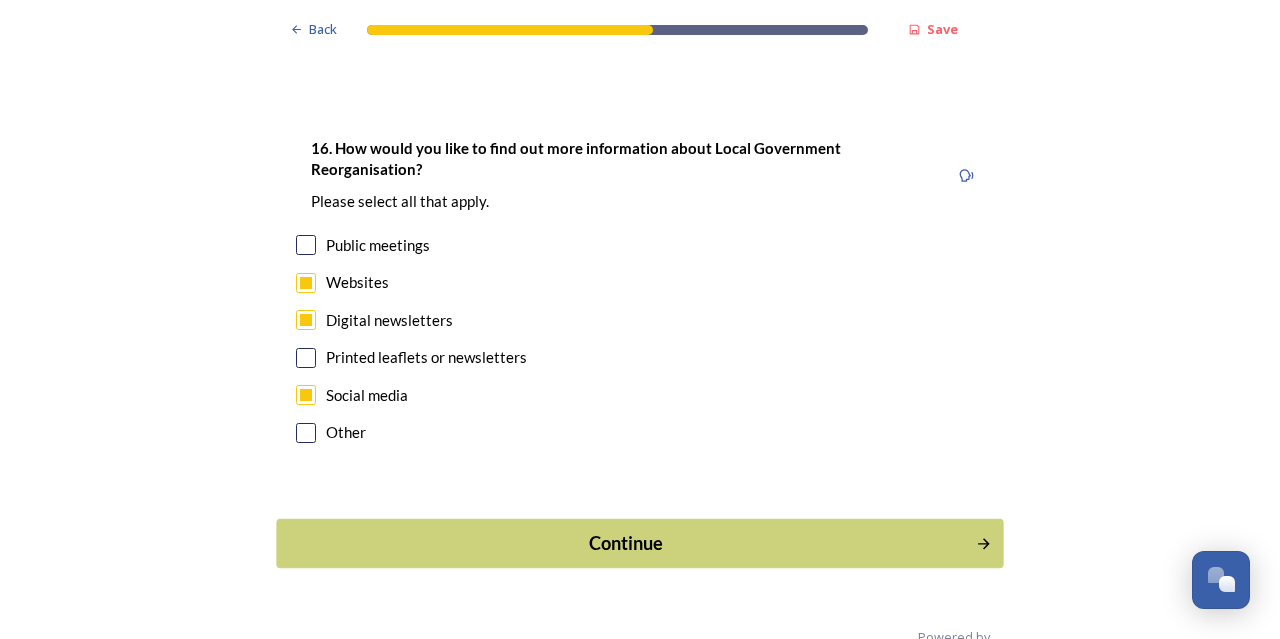 click on "Continue" at bounding box center (626, 543) 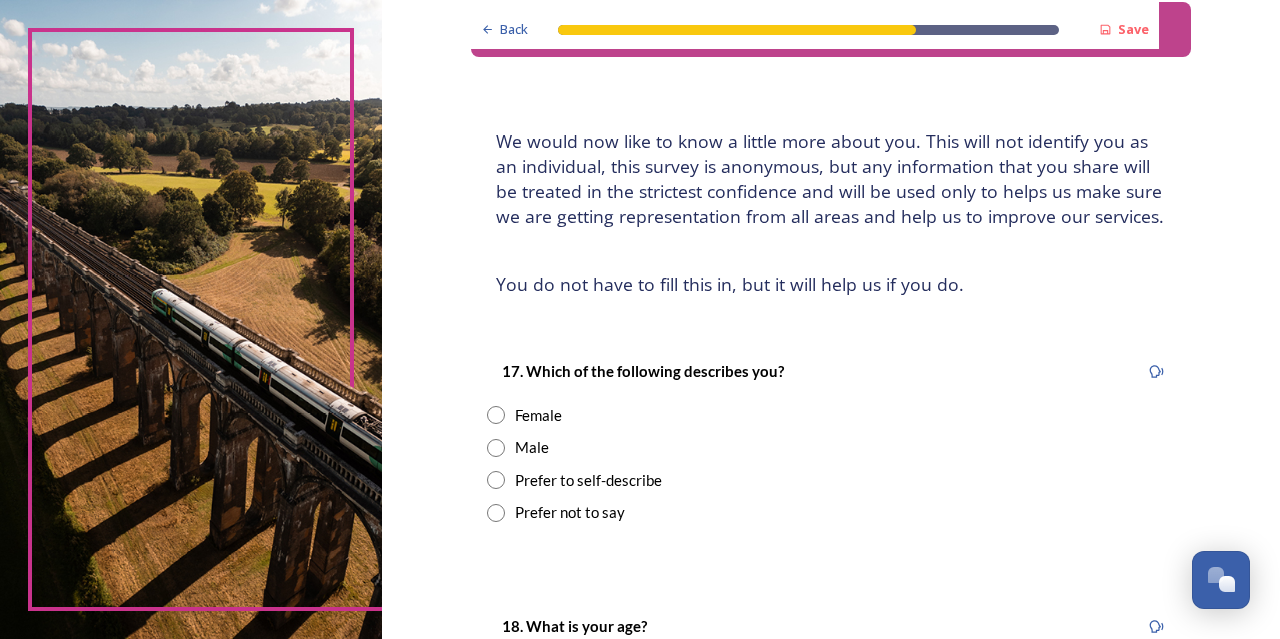 scroll, scrollTop: 100, scrollLeft: 0, axis: vertical 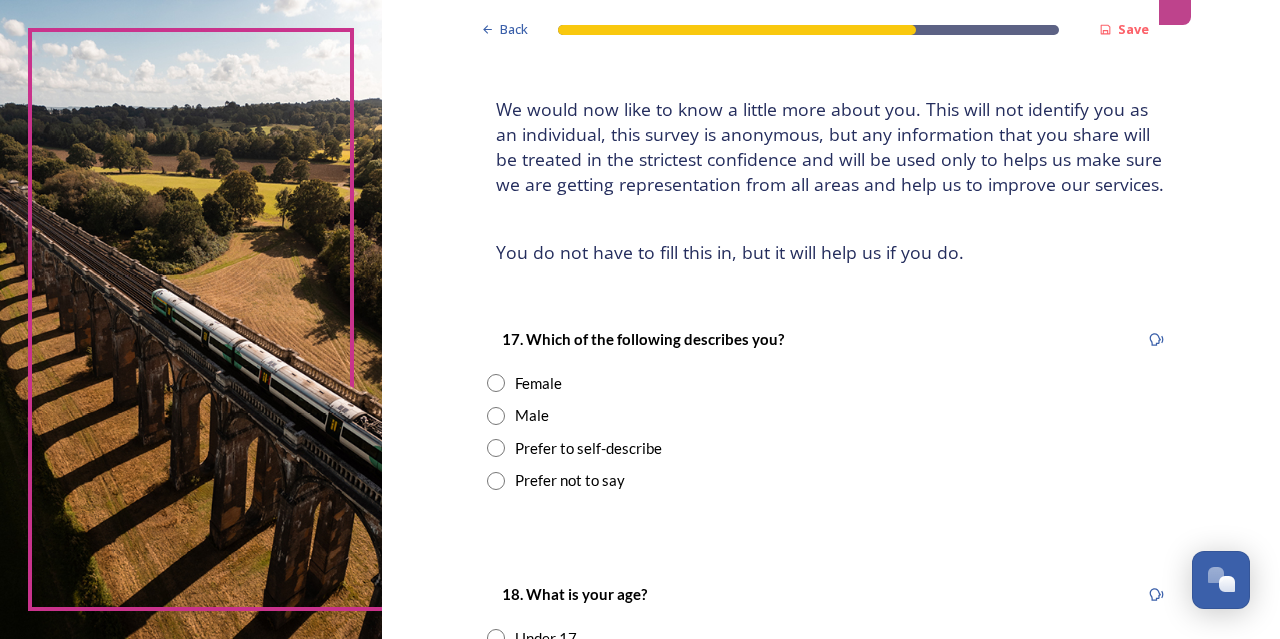 click on "Female" at bounding box center [538, 383] 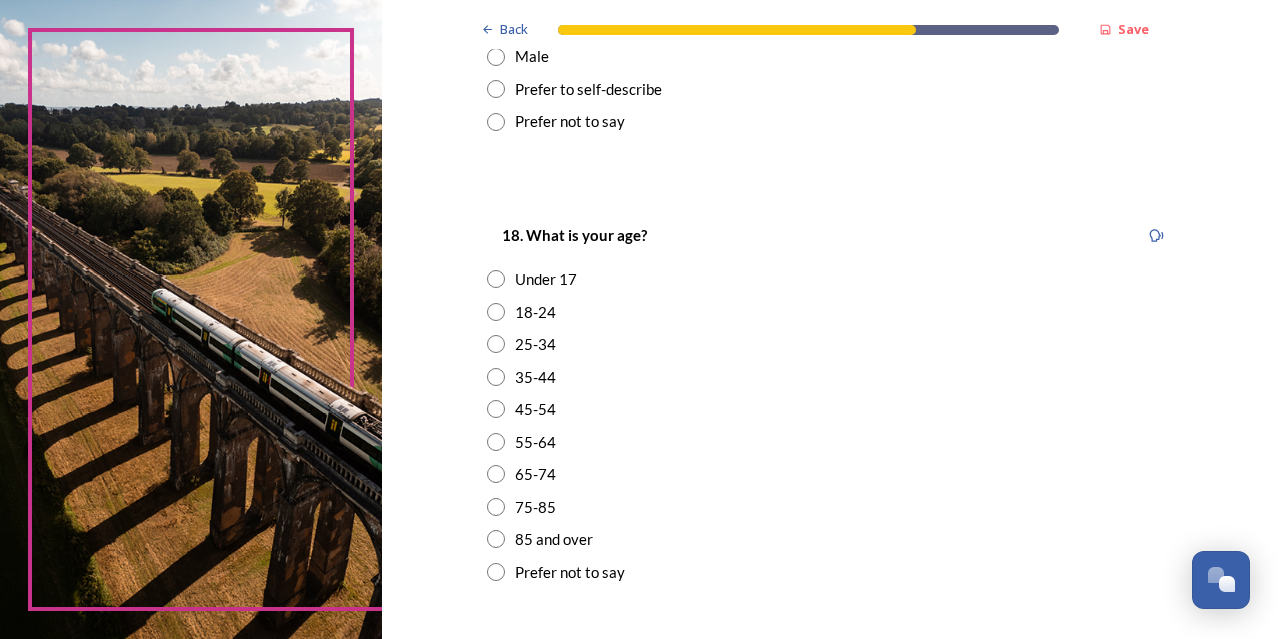 scroll, scrollTop: 500, scrollLeft: 0, axis: vertical 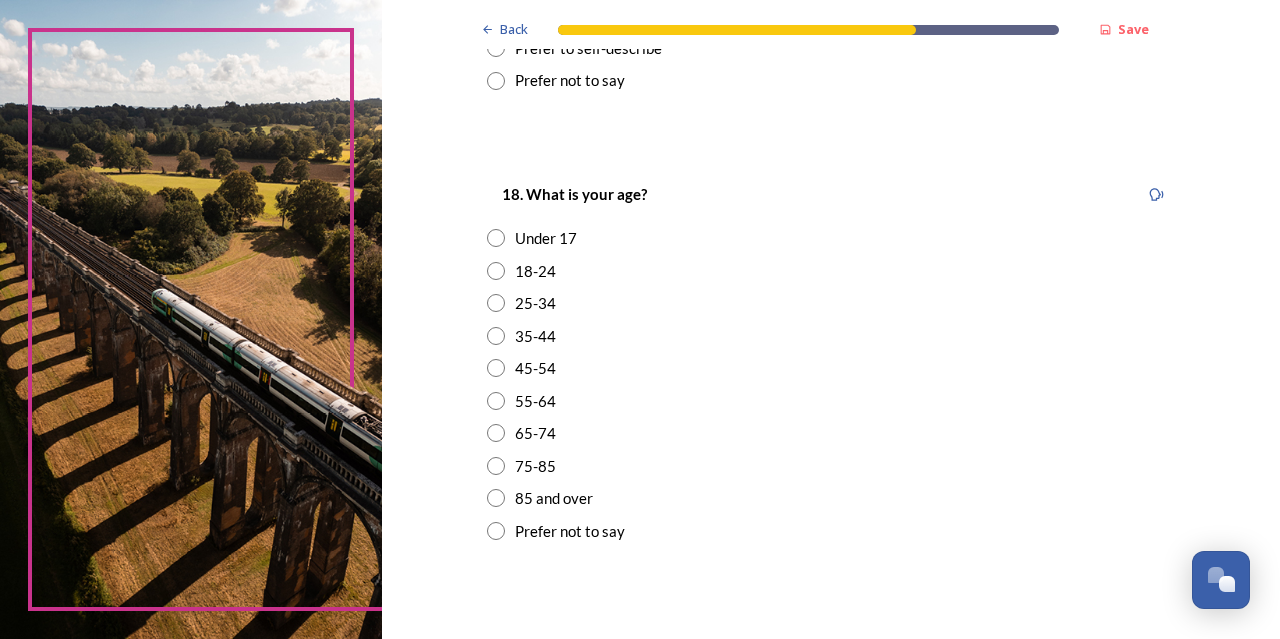 click at bounding box center (496, 368) 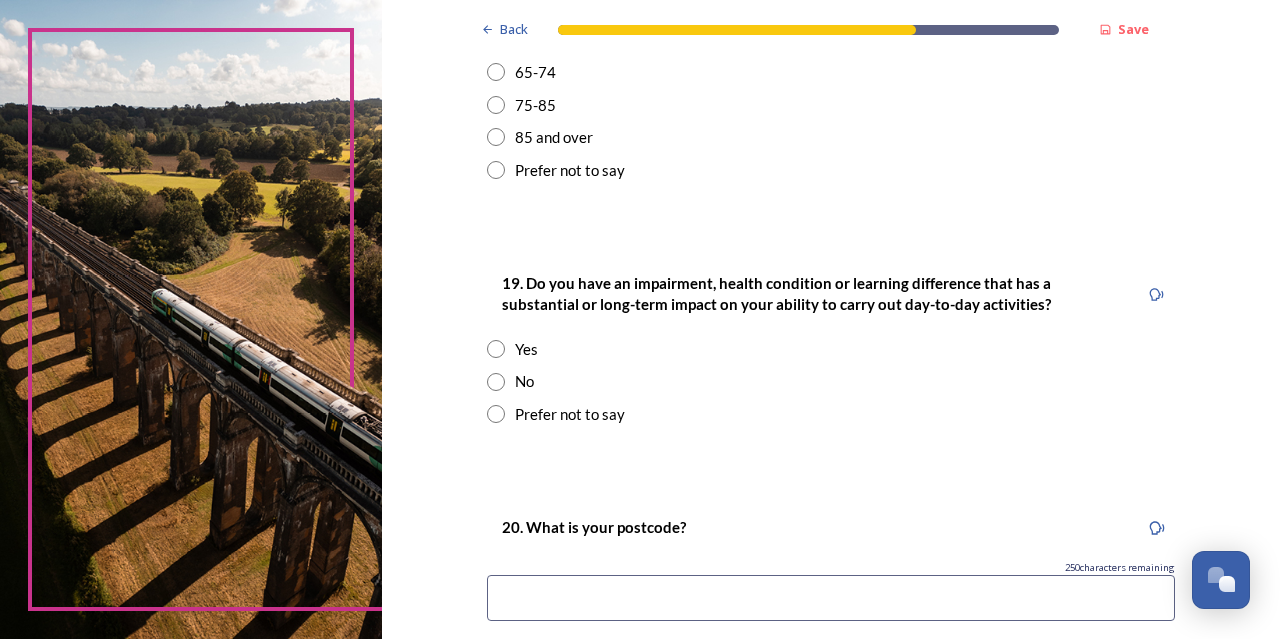 scroll, scrollTop: 1000, scrollLeft: 0, axis: vertical 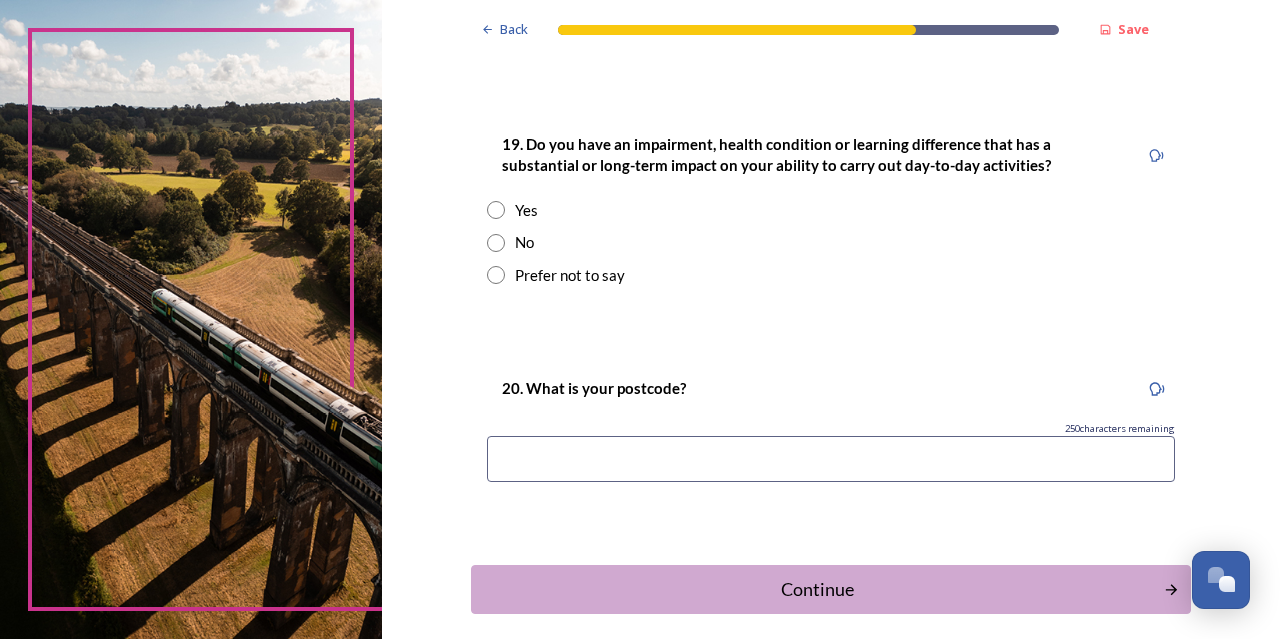 click at bounding box center (496, 243) 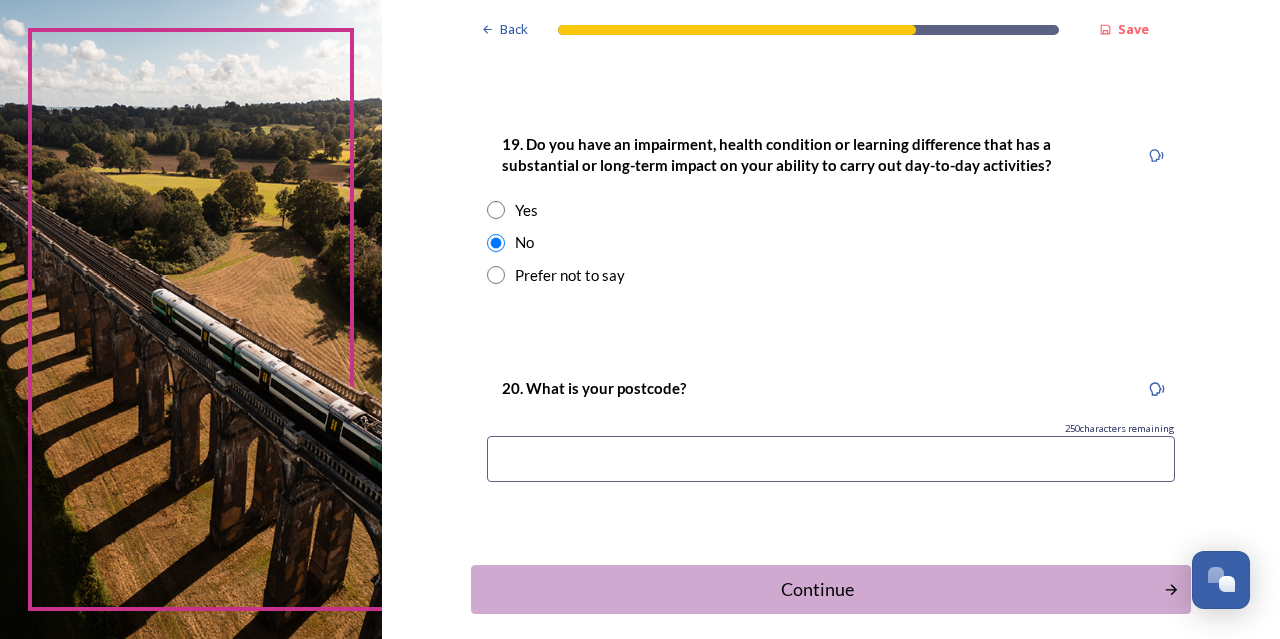 click at bounding box center (831, 459) 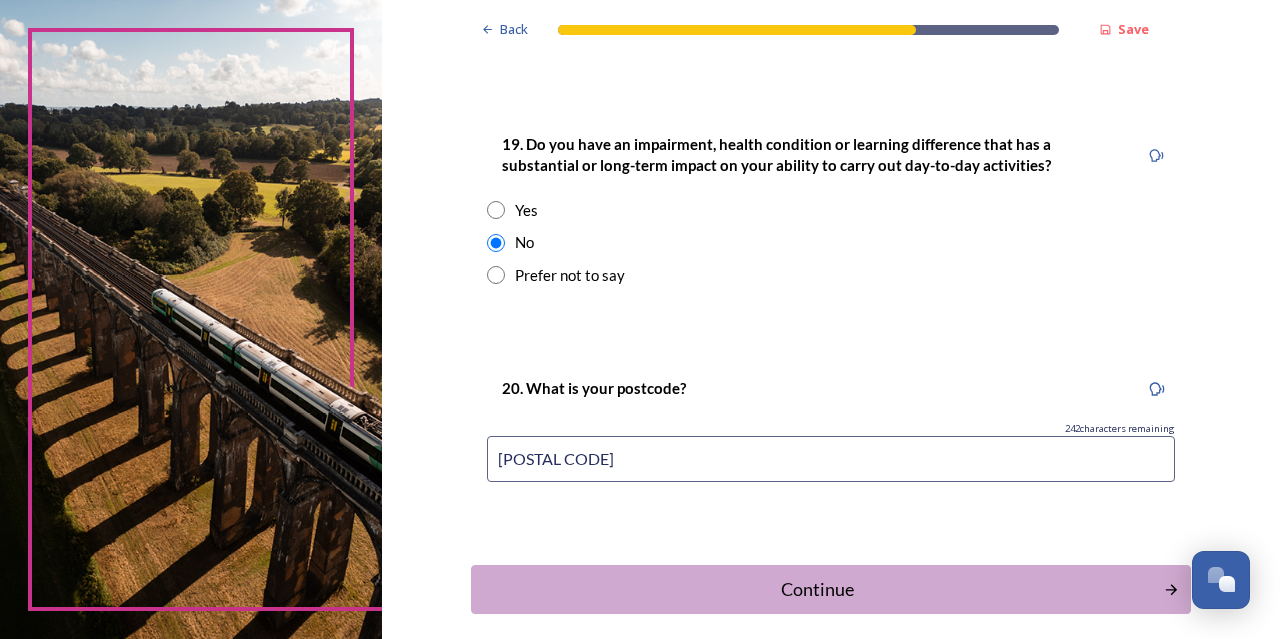scroll, scrollTop: 1089, scrollLeft: 0, axis: vertical 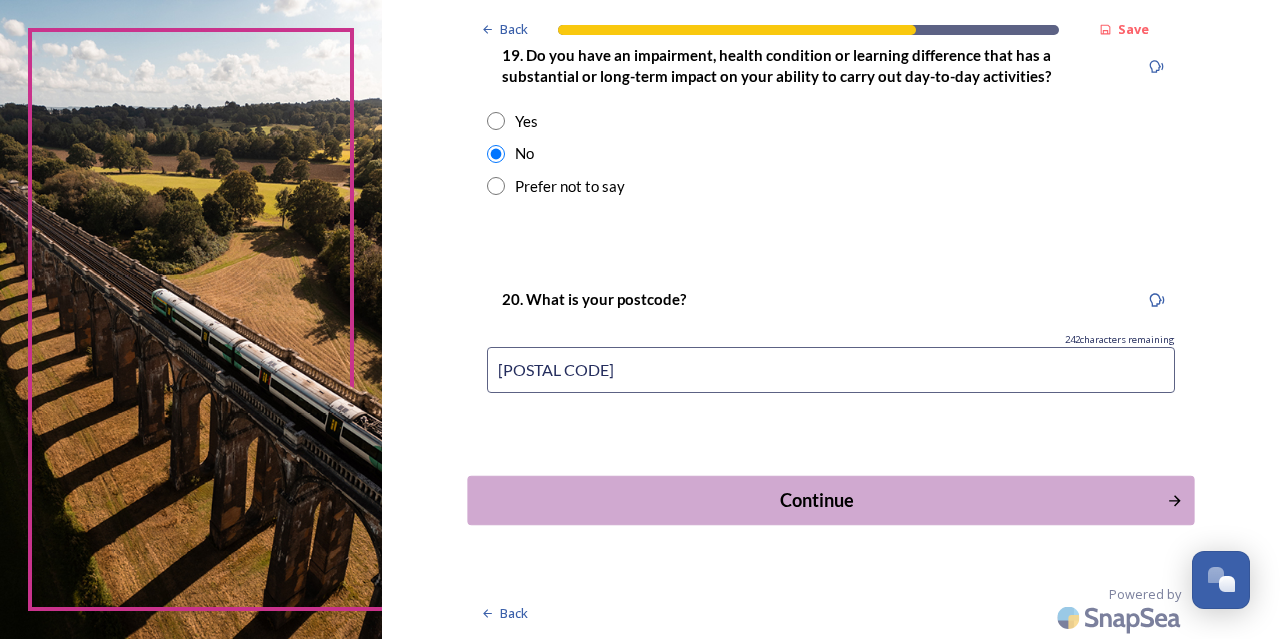 type on "RH12 2HR" 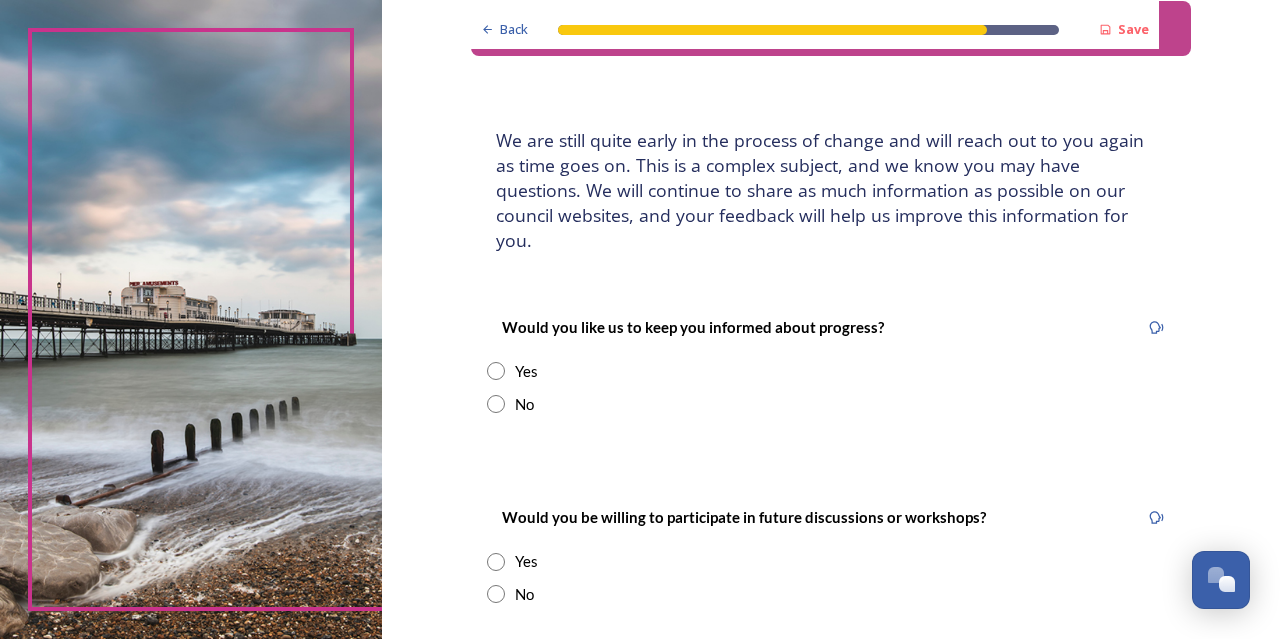 scroll, scrollTop: 100, scrollLeft: 0, axis: vertical 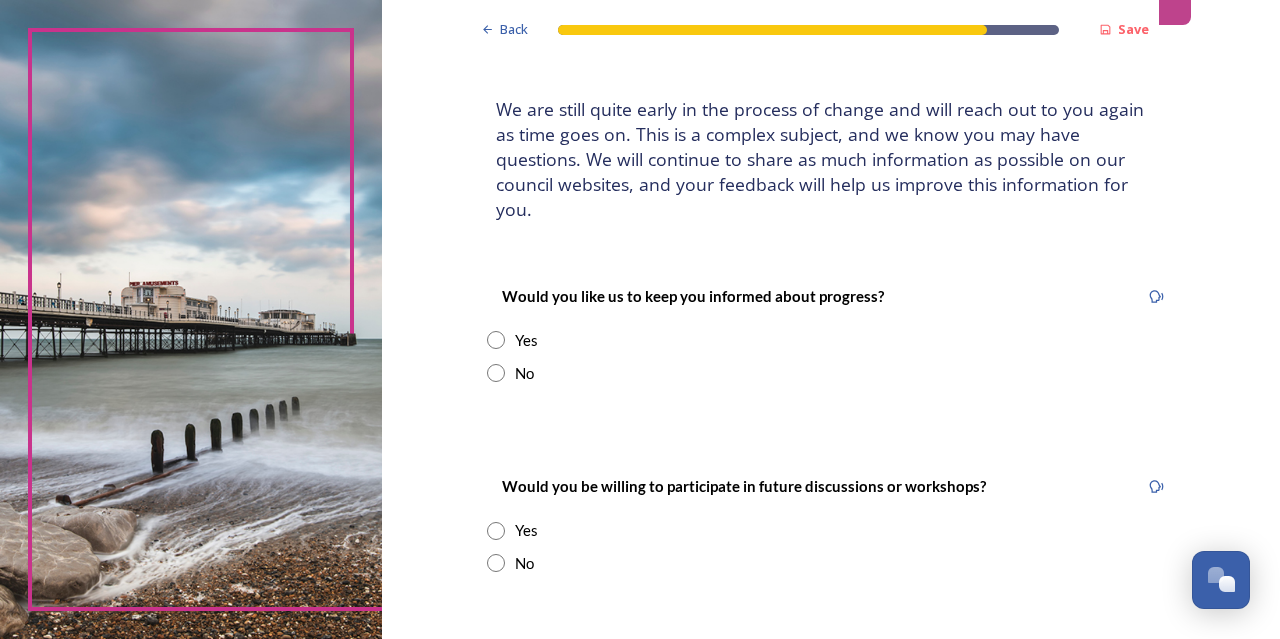 click at bounding box center (496, 340) 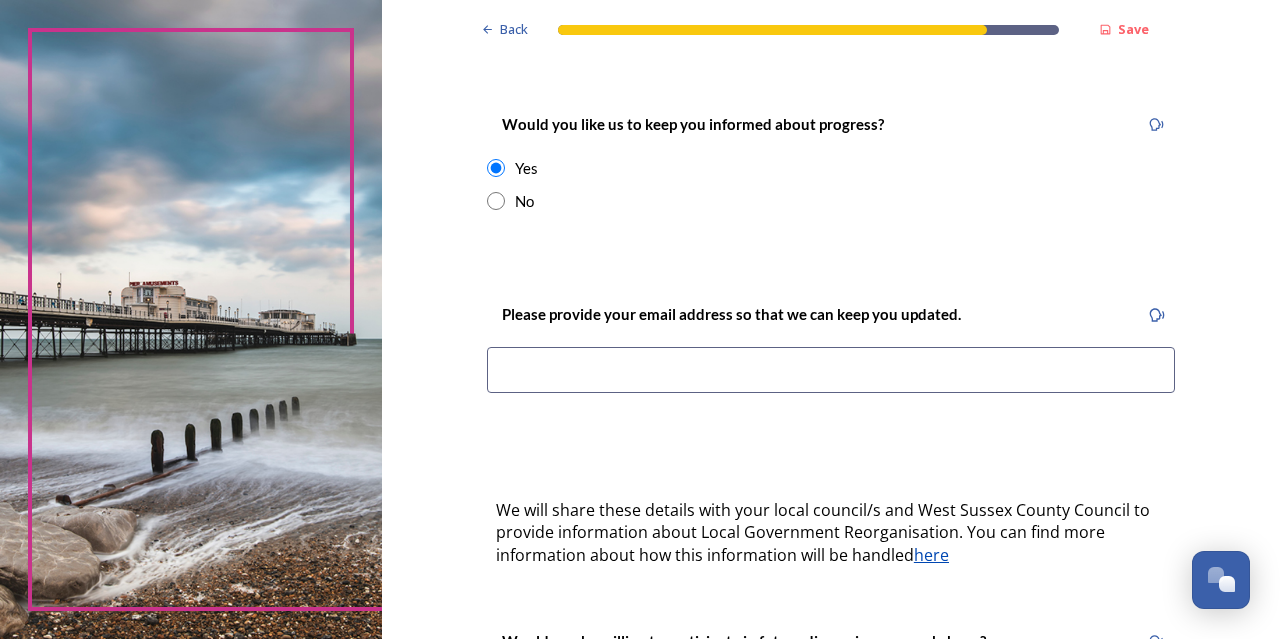 scroll, scrollTop: 300, scrollLeft: 0, axis: vertical 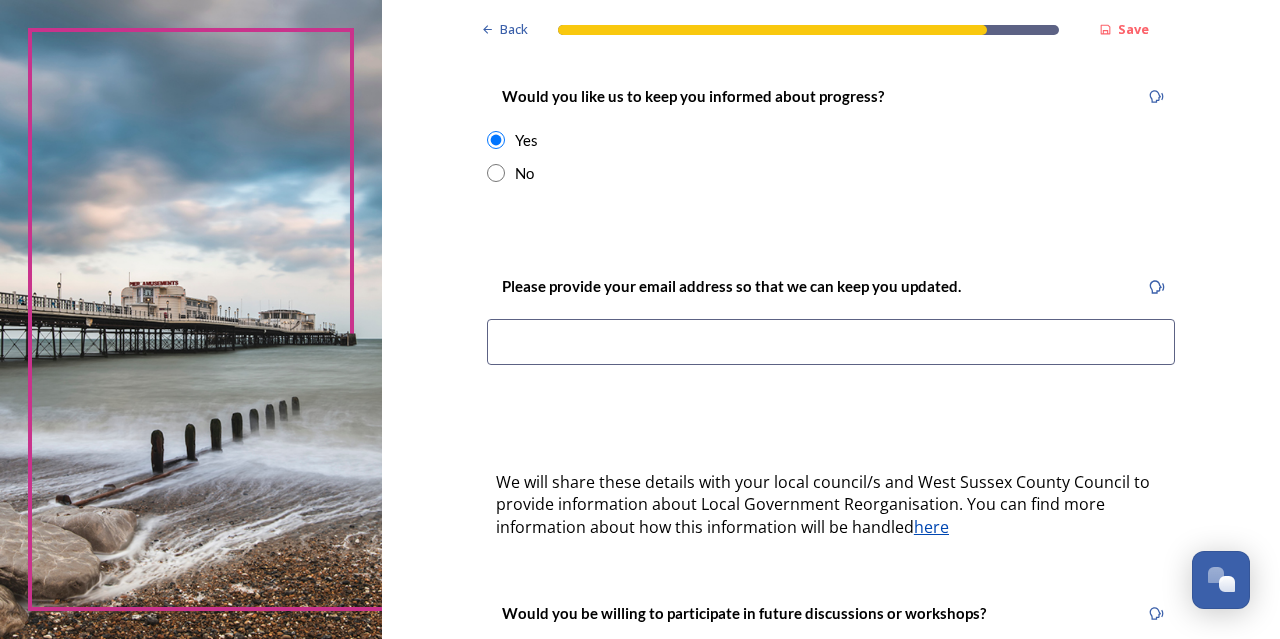 click at bounding box center (496, 173) 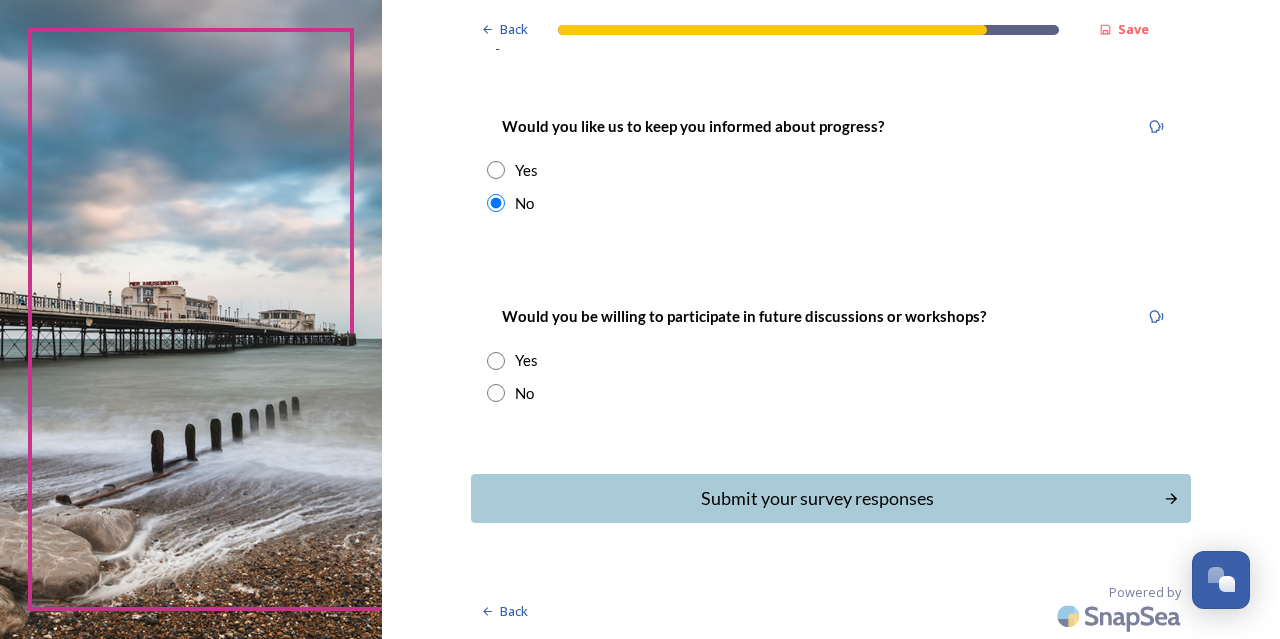 scroll, scrollTop: 244, scrollLeft: 0, axis: vertical 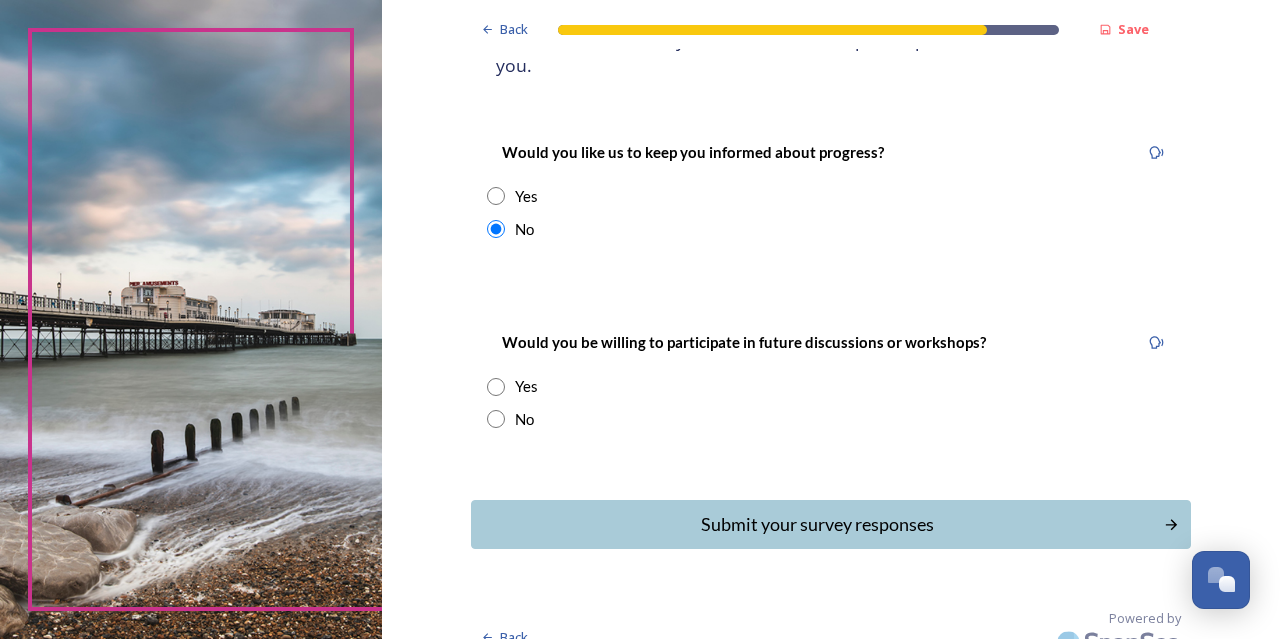 click at bounding box center (496, 419) 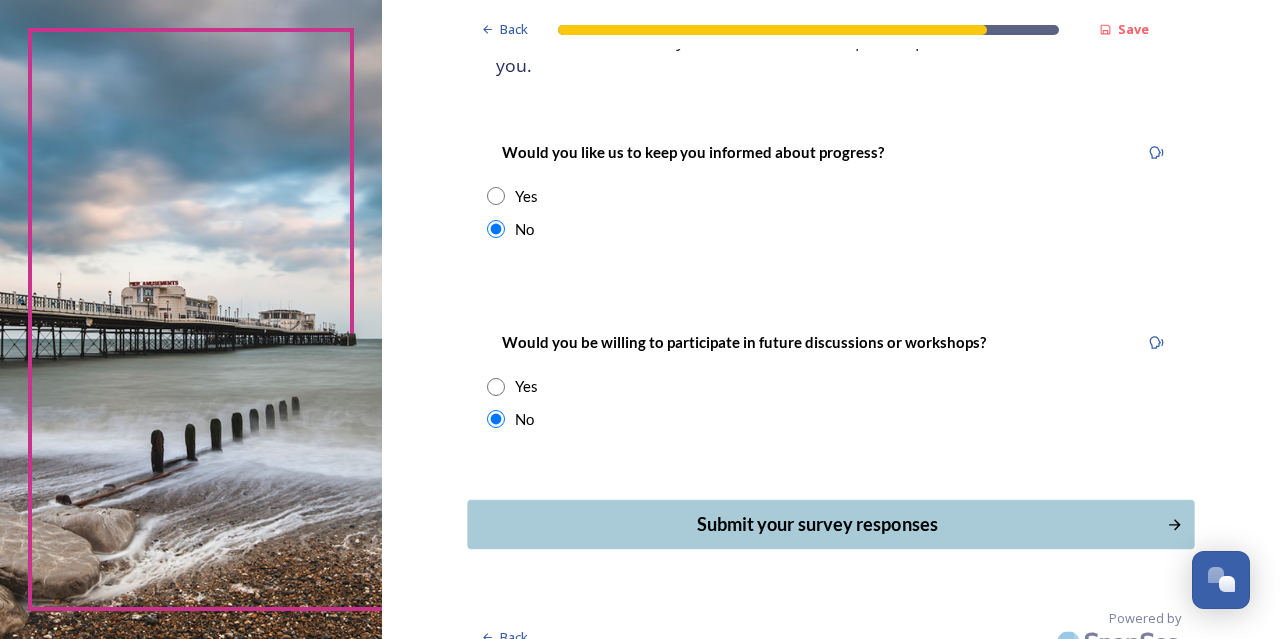 click on "Submit your survey responses" at bounding box center [816, 524] 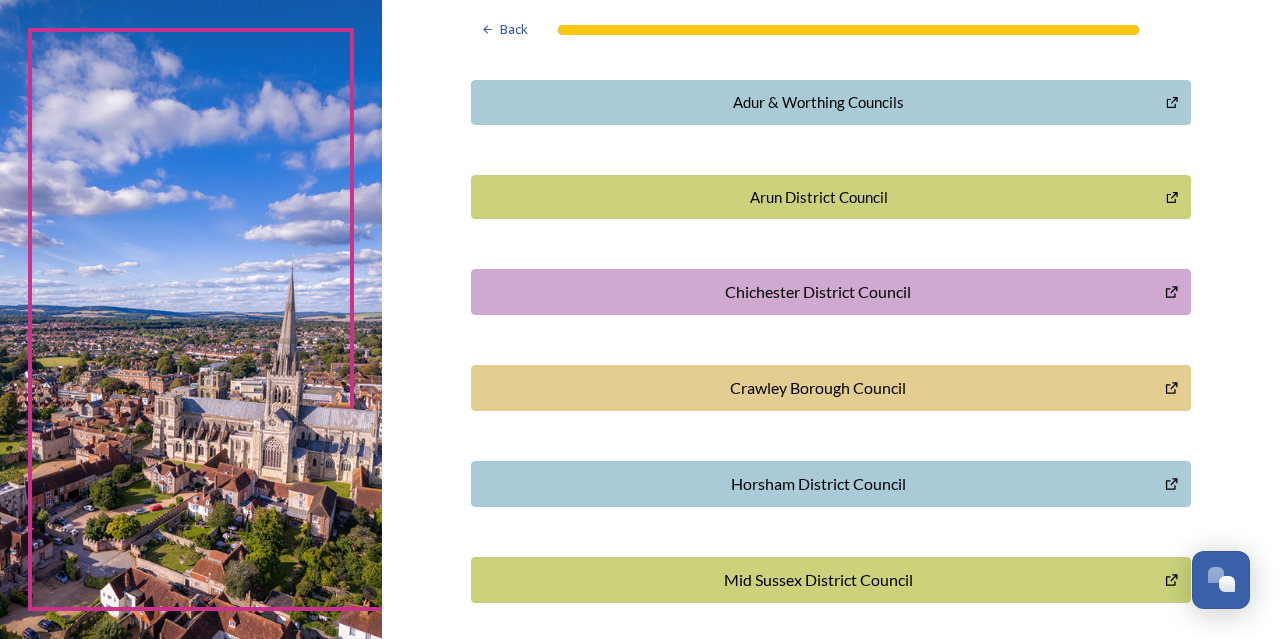 scroll, scrollTop: 500, scrollLeft: 0, axis: vertical 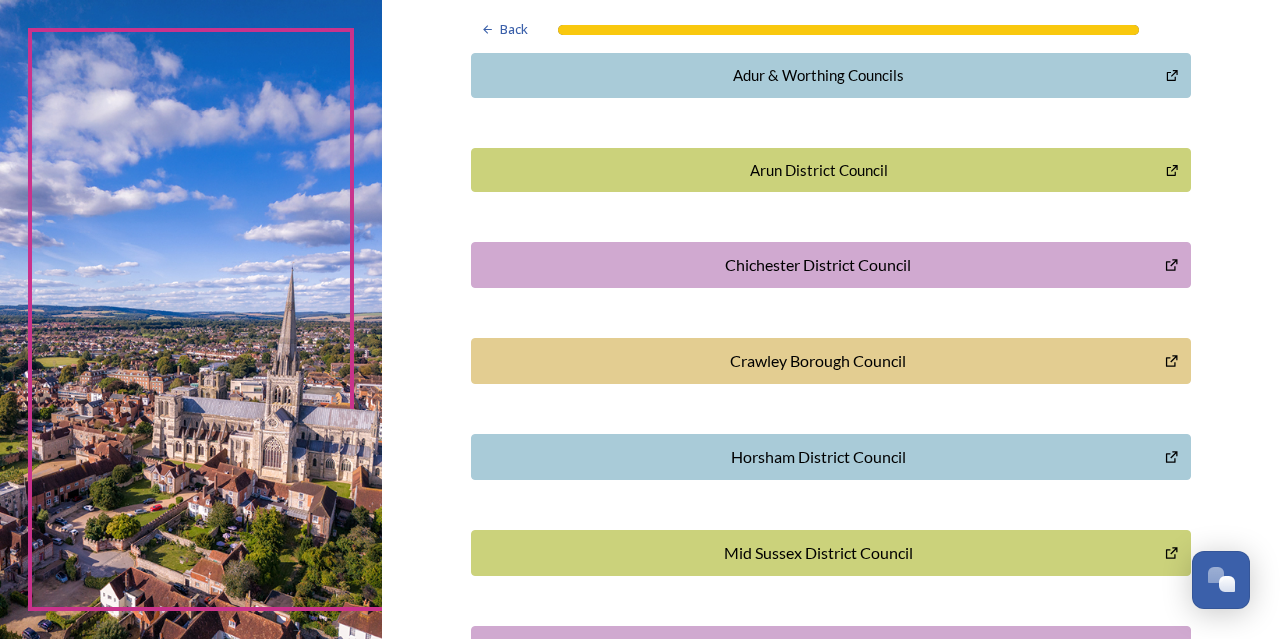 click on "Horsham District Council" at bounding box center (818, 457) 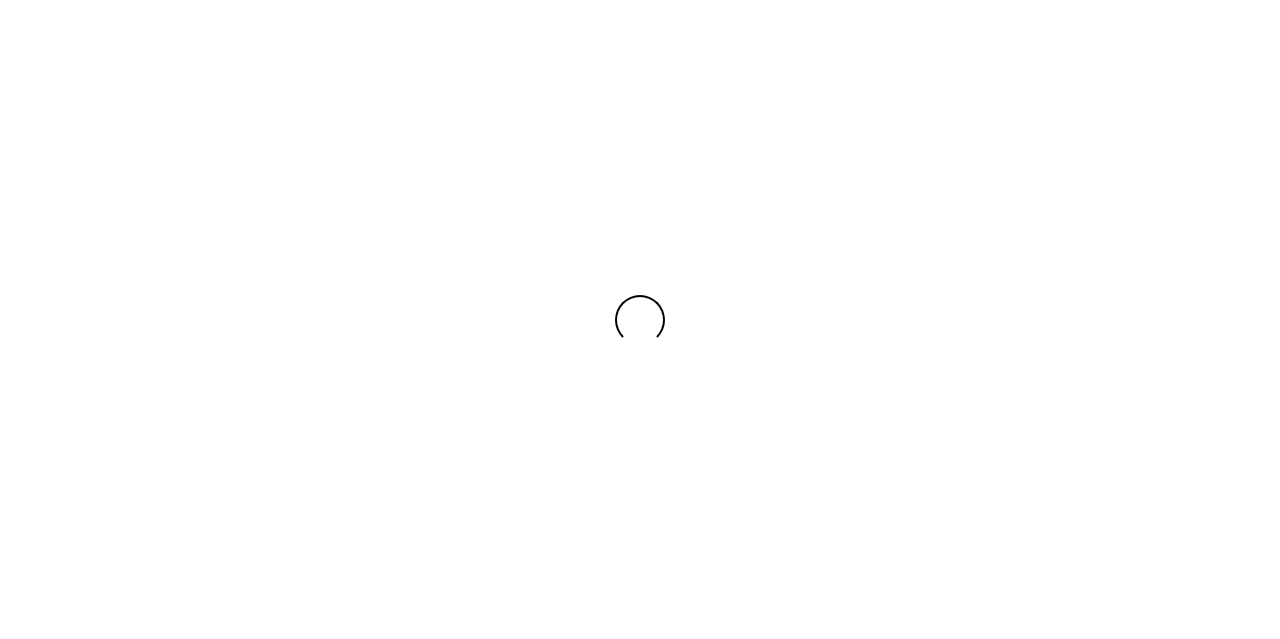 scroll, scrollTop: 0, scrollLeft: 0, axis: both 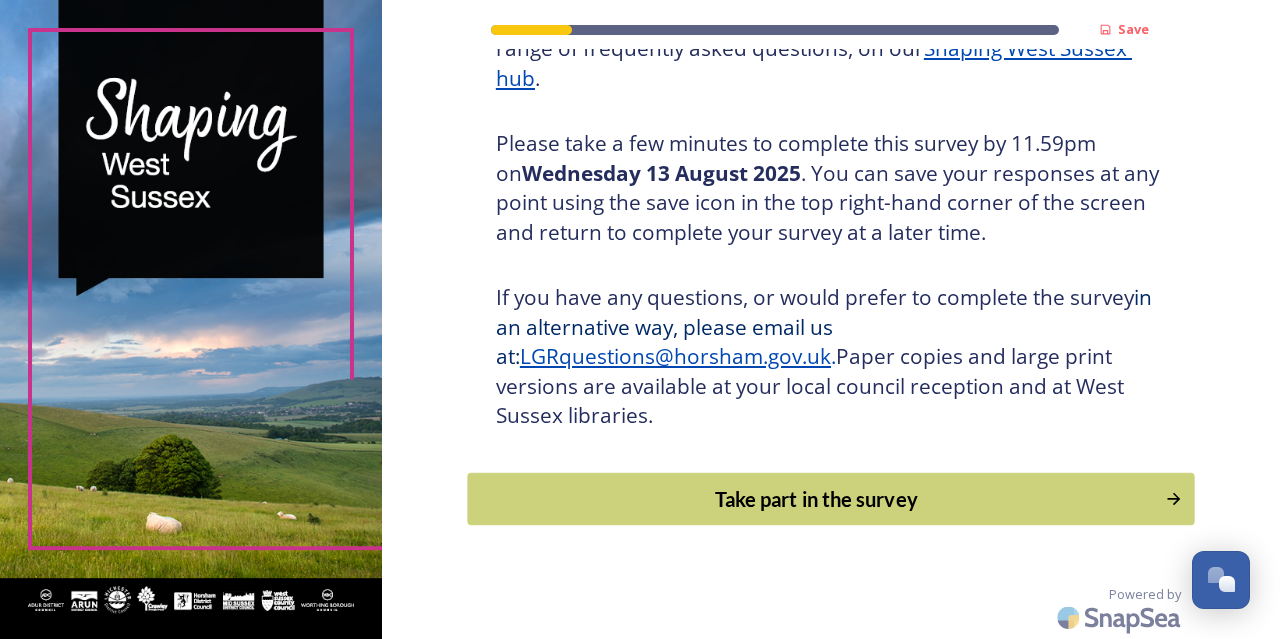 click on "Take part in the survey" at bounding box center [816, 499] 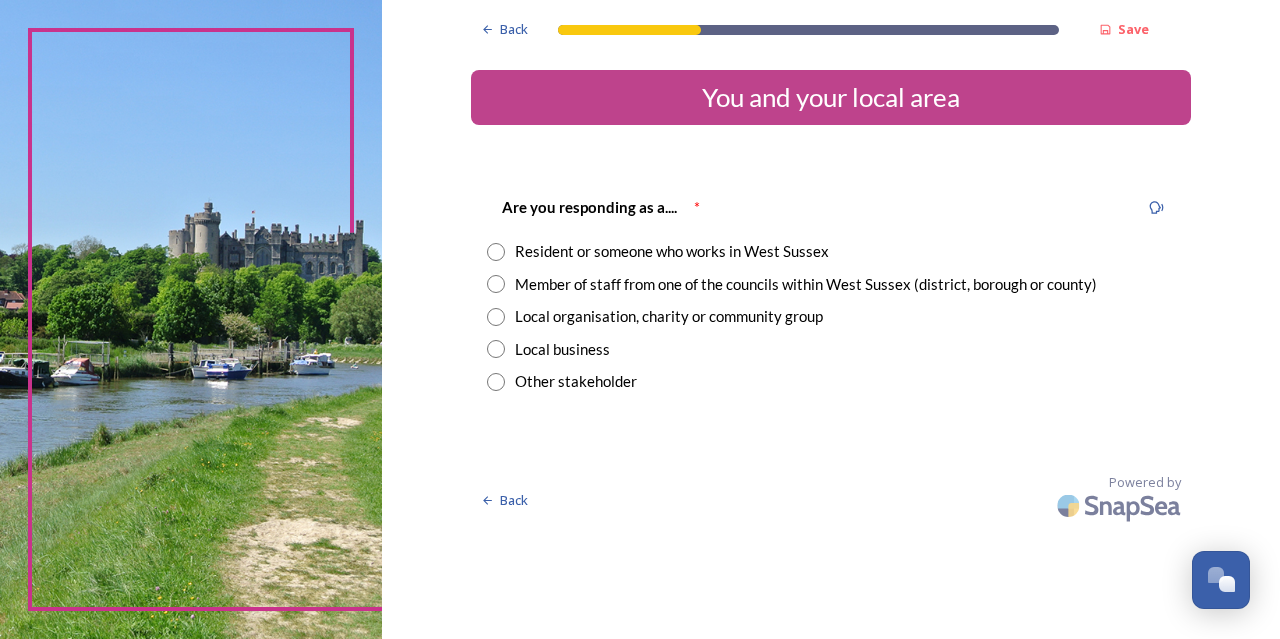 click at bounding box center (496, 284) 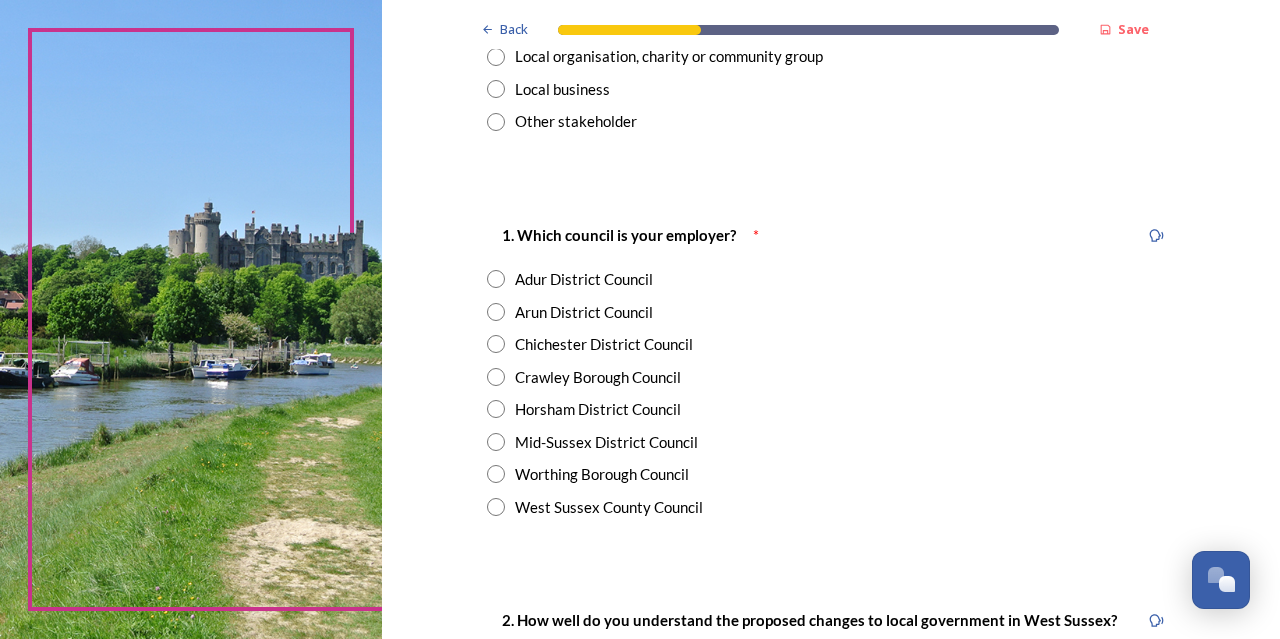 scroll, scrollTop: 300, scrollLeft: 0, axis: vertical 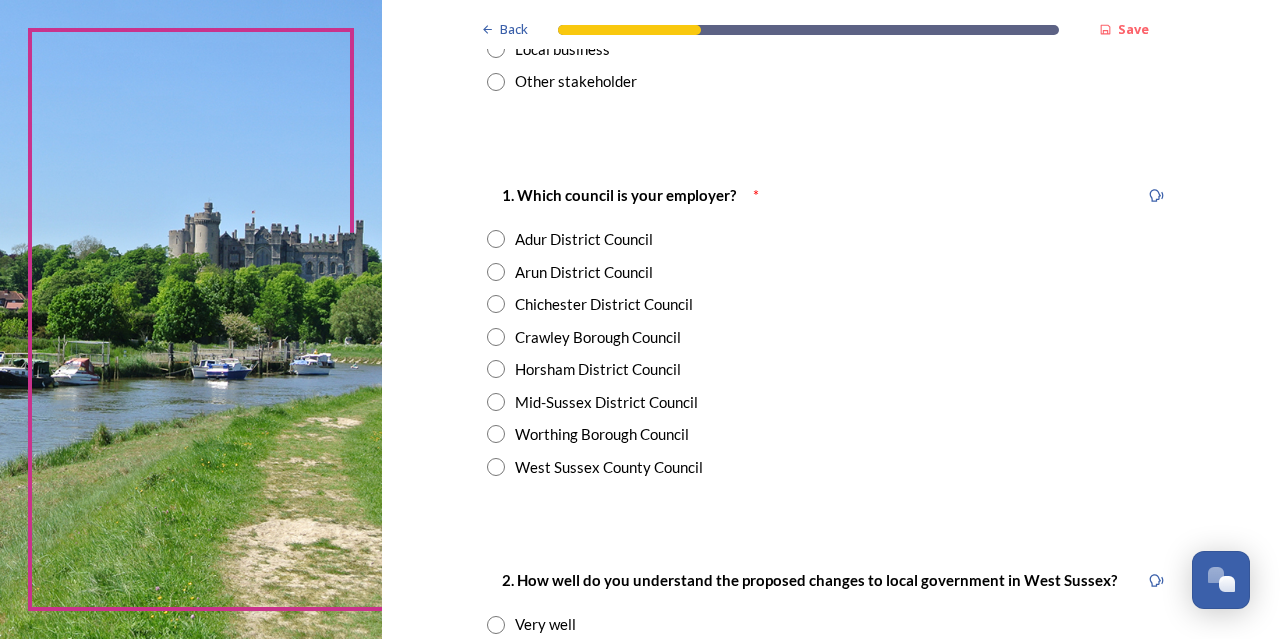 click at bounding box center (496, 369) 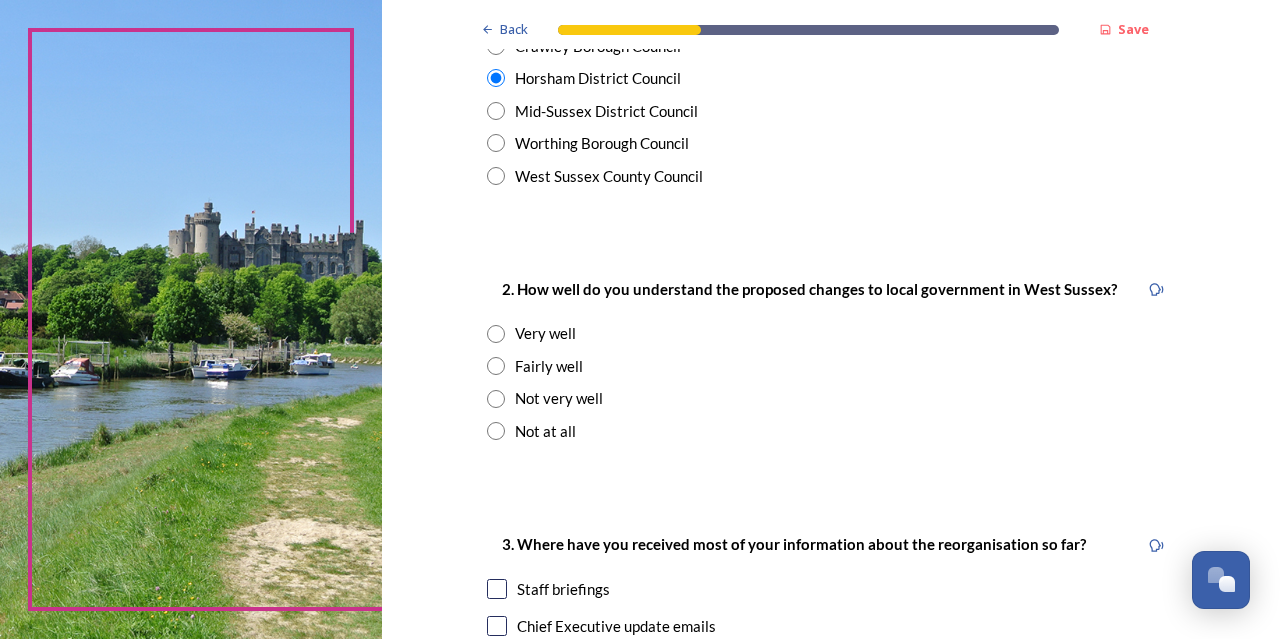 scroll, scrollTop: 700, scrollLeft: 0, axis: vertical 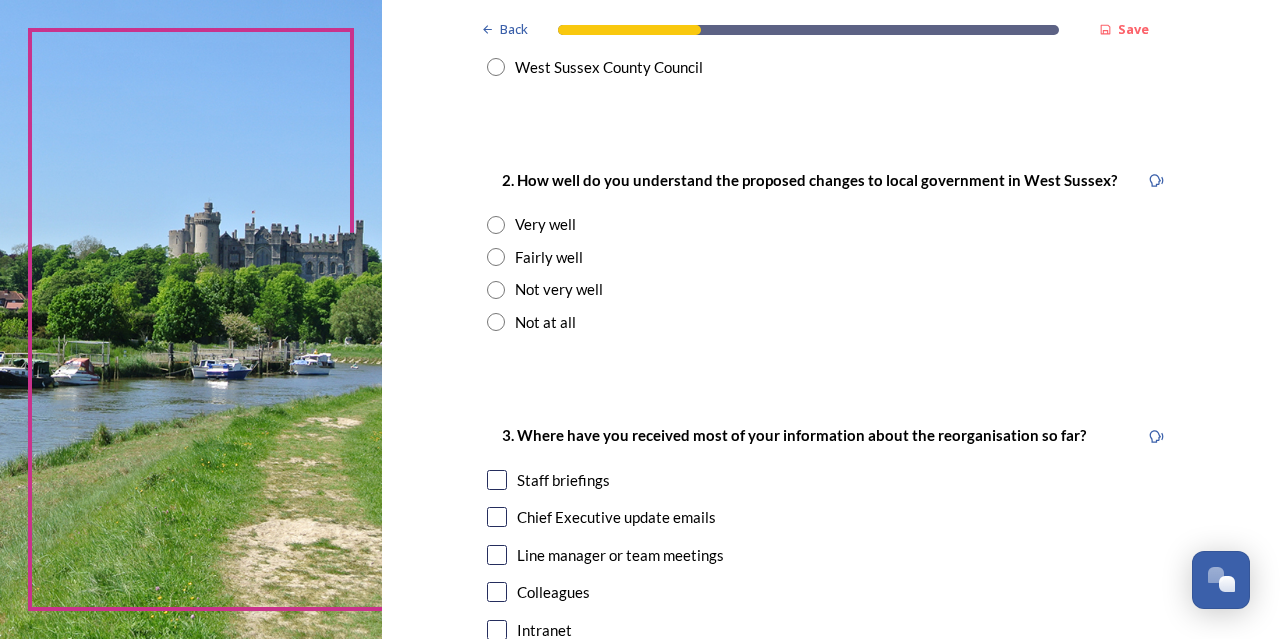 click at bounding box center [496, 257] 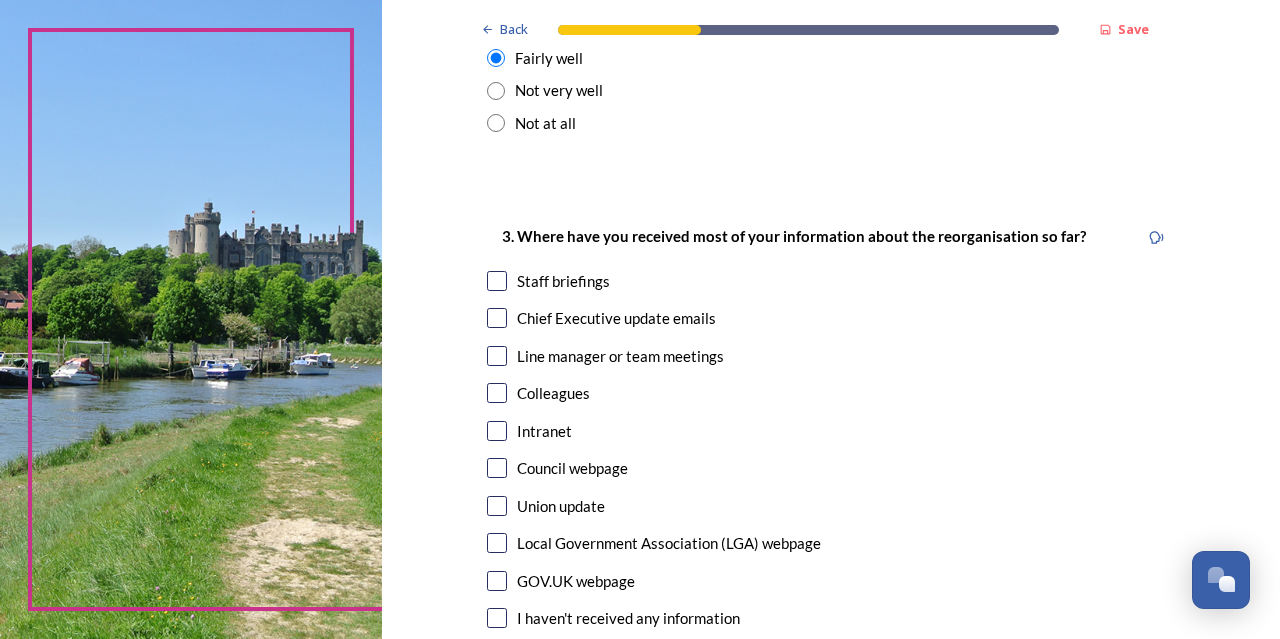 scroll, scrollTop: 900, scrollLeft: 0, axis: vertical 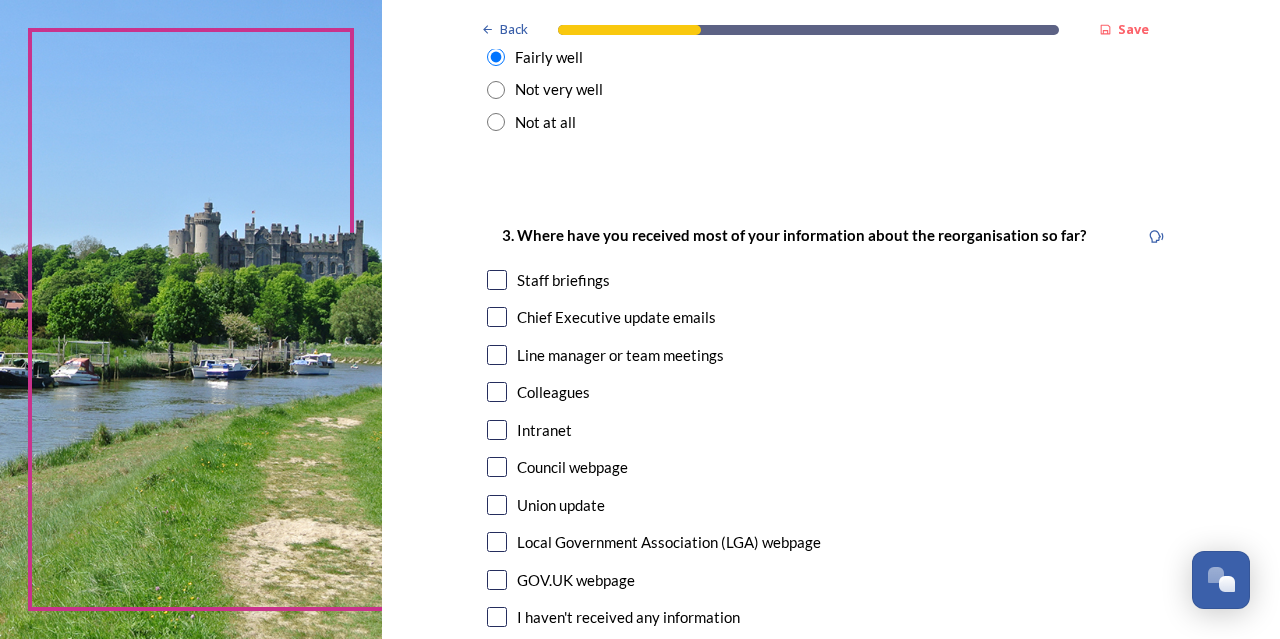 click at bounding box center [497, 280] 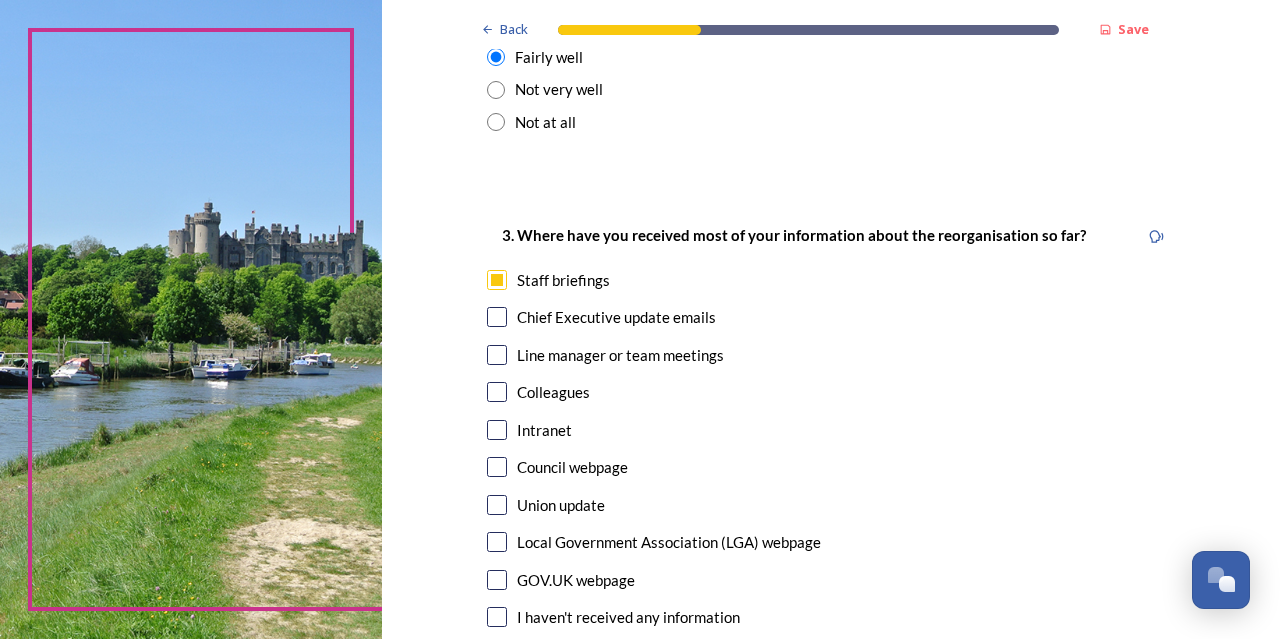 click at bounding box center (497, 317) 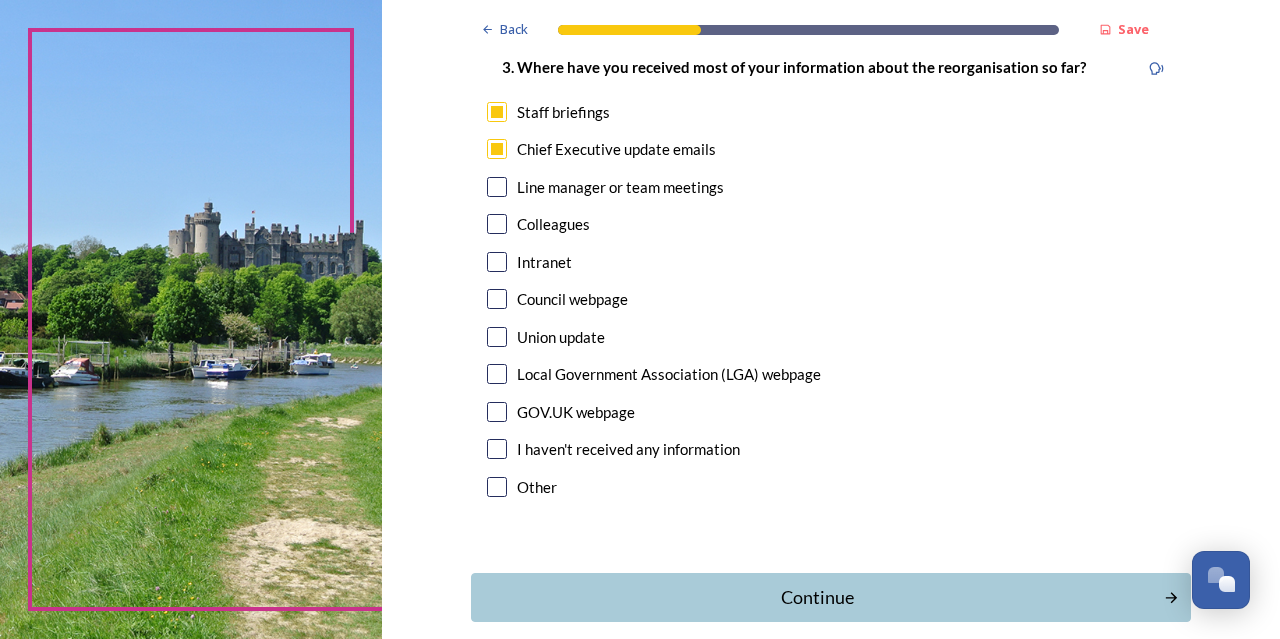 scroll, scrollTop: 1100, scrollLeft: 0, axis: vertical 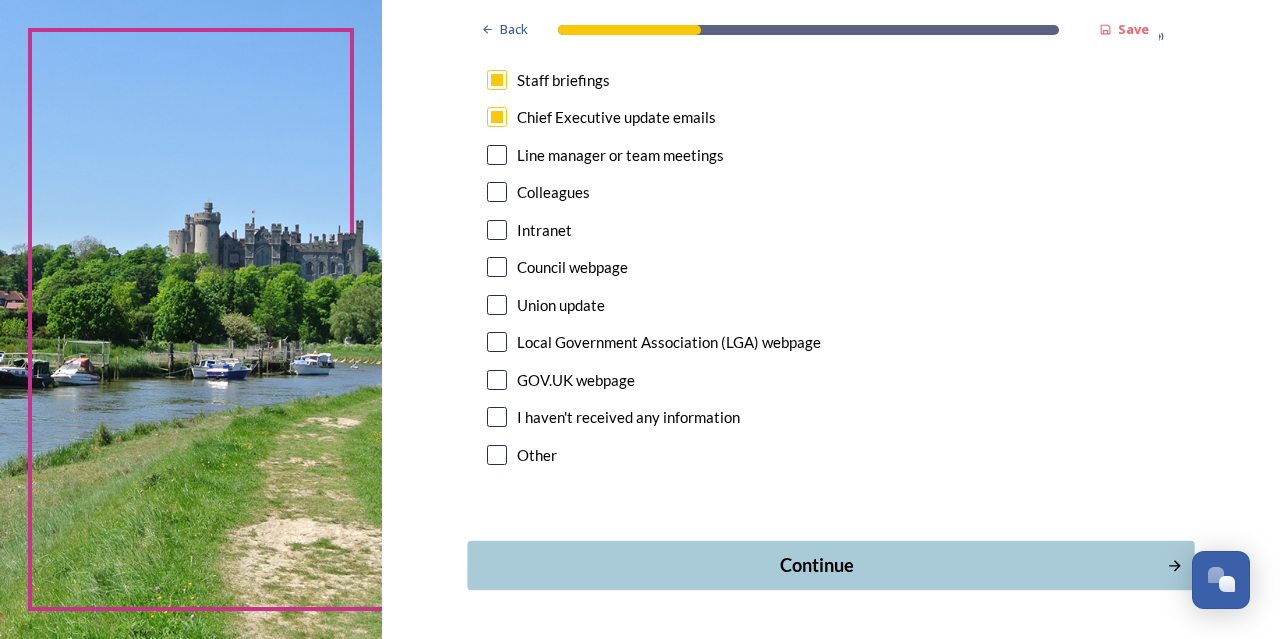 click on "Continue" at bounding box center [816, 565] 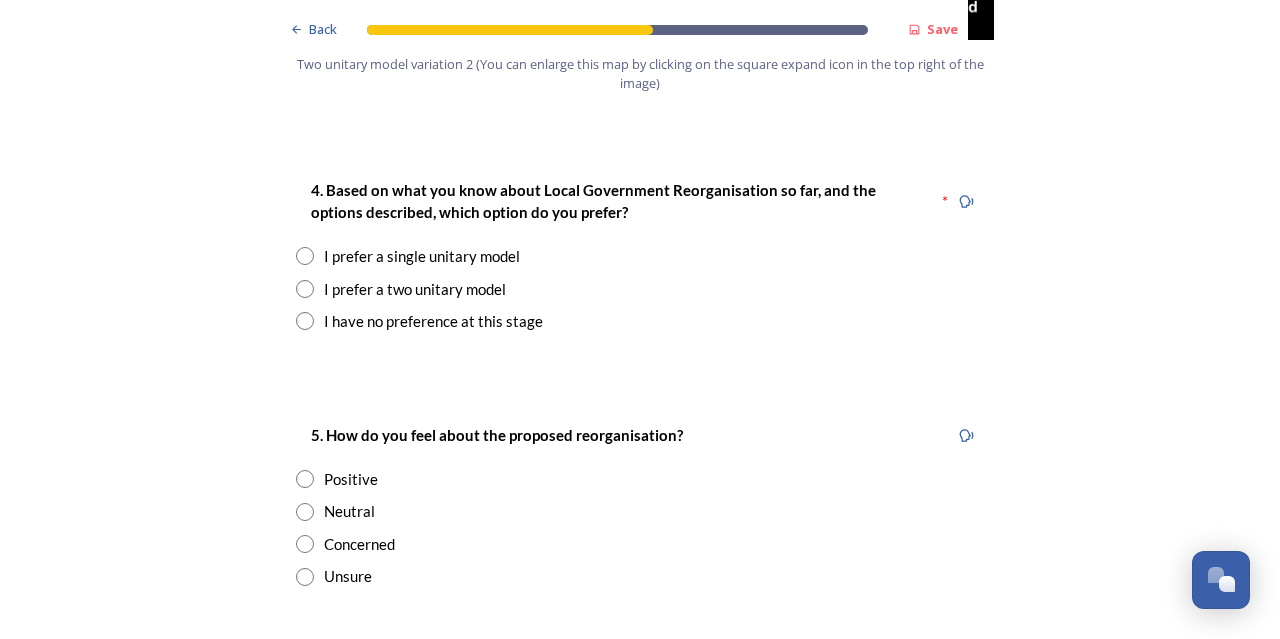 scroll, scrollTop: 2600, scrollLeft: 0, axis: vertical 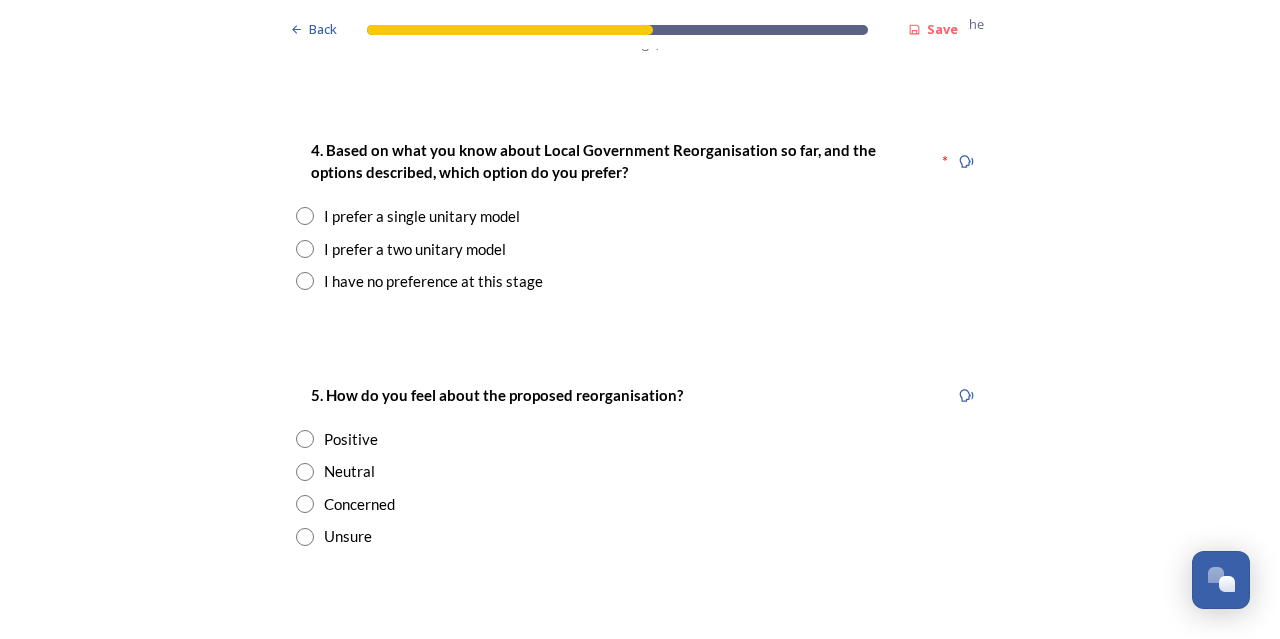 click on "I prefer a two unitary model" at bounding box center (640, 249) 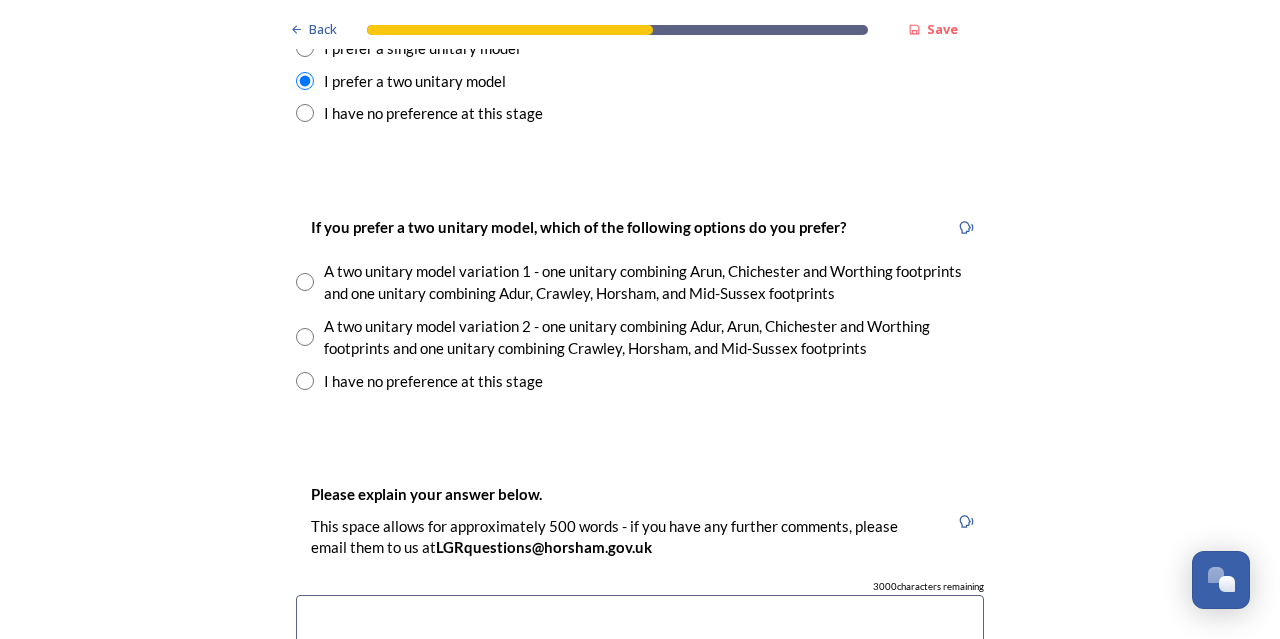 scroll, scrollTop: 2800, scrollLeft: 0, axis: vertical 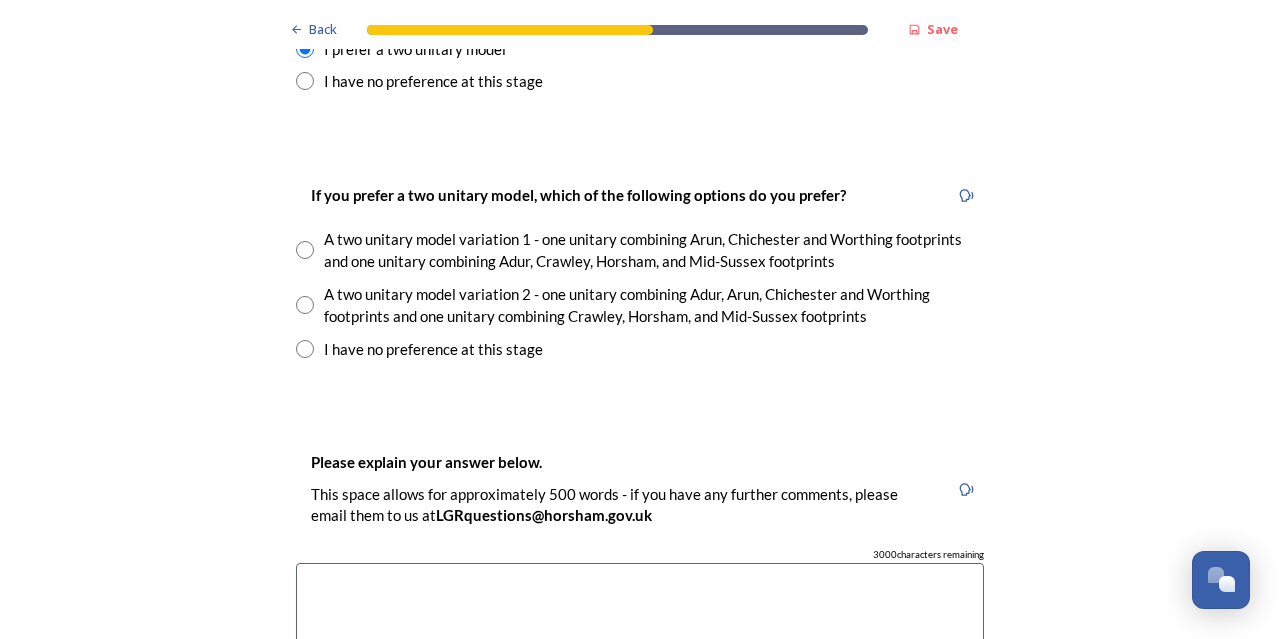 click at bounding box center (305, 305) 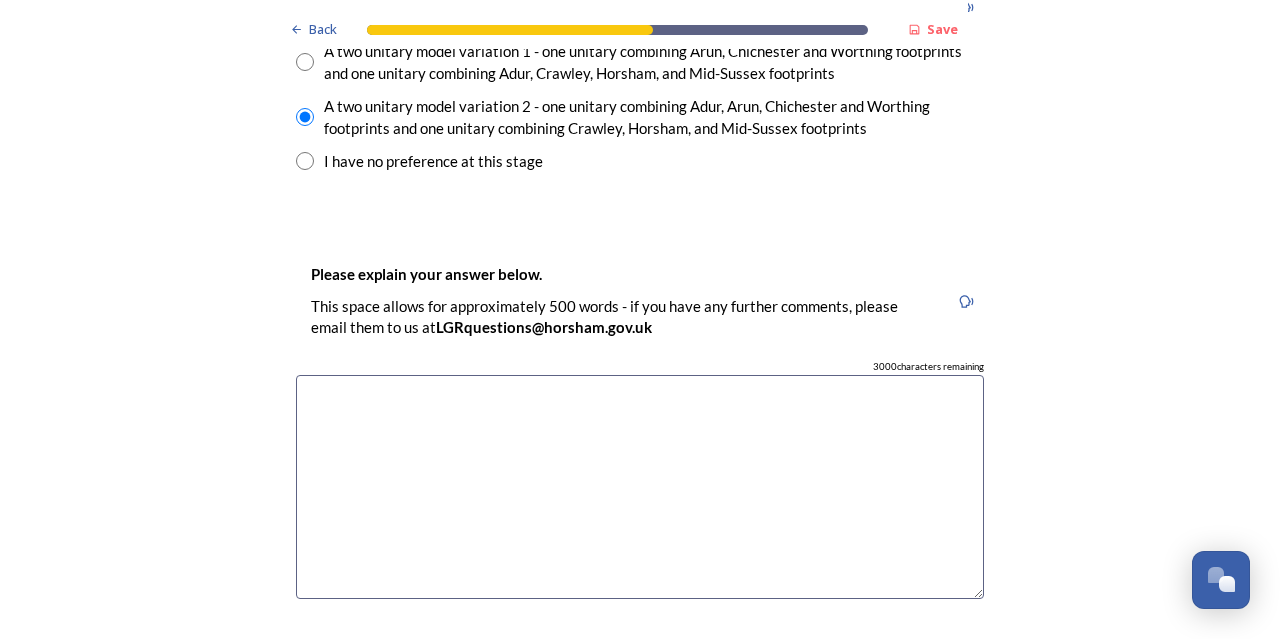 scroll, scrollTop: 3100, scrollLeft: 0, axis: vertical 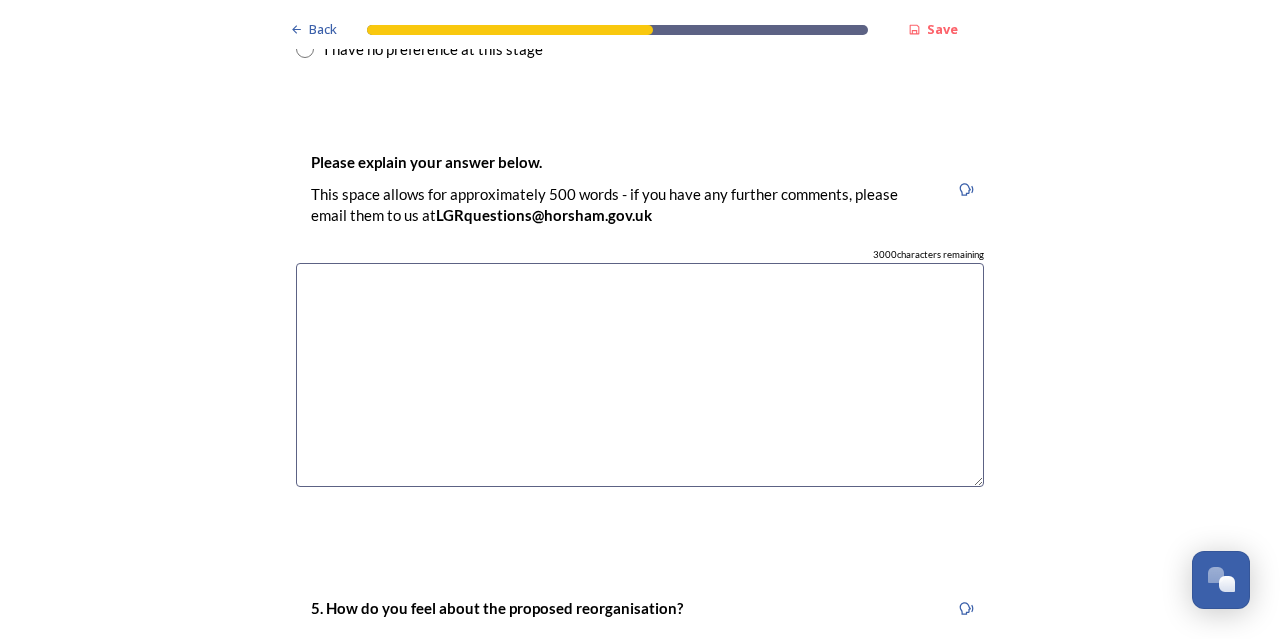 click at bounding box center (640, 375) 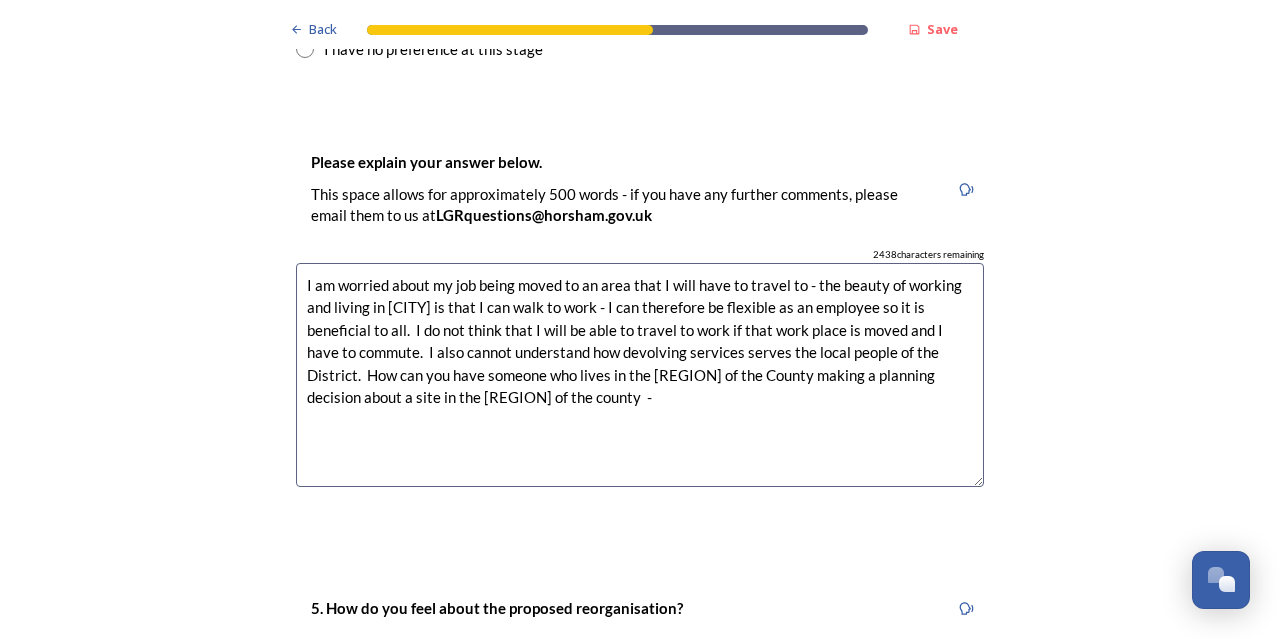 drag, startPoint x: 478, startPoint y: 375, endPoint x: 420, endPoint y: 383, distance: 58.549126 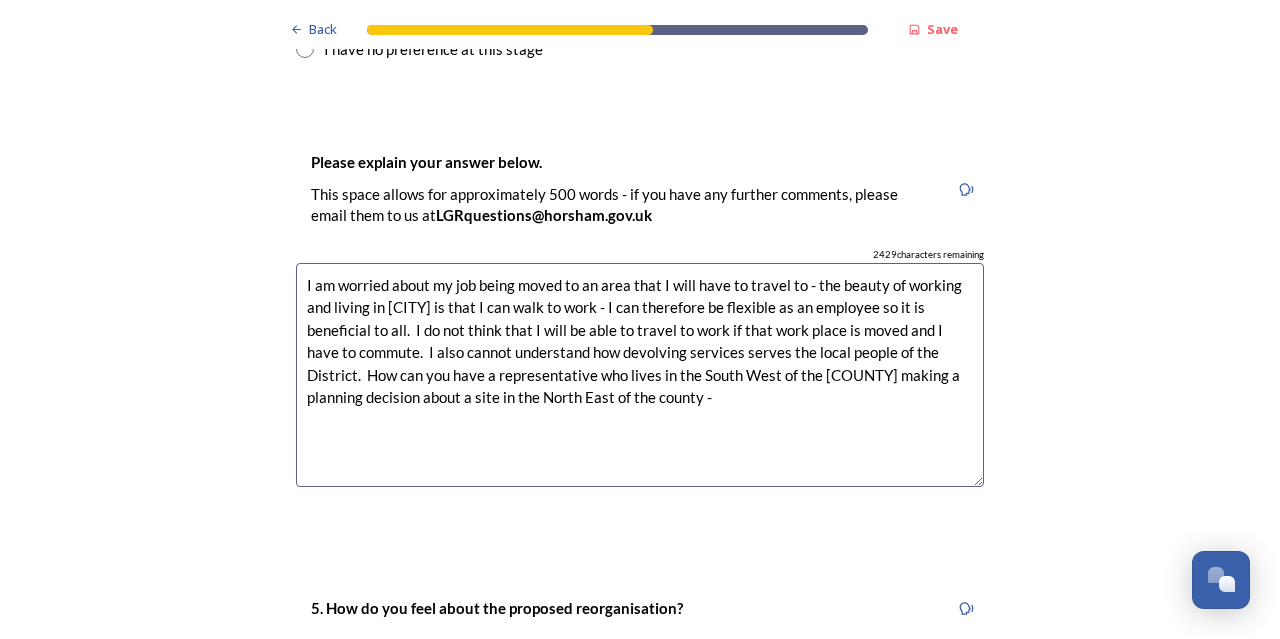 click on "I am worried about my job being moved to an area that I will have to travel to - the beauty of working and living in [CITY] is that I can walk to work - I can therefore be flexible as an employee so it is beneficial to all.  I do not think that I will be able to travel to work if that work place is moved and I have to commute.  I also cannot understand how devolving services serves the local people of the District.  How can you have a representative who lives in the South West of the [COUNTY] making a planning decision about a site in the North East of the county -" at bounding box center [640, 375] 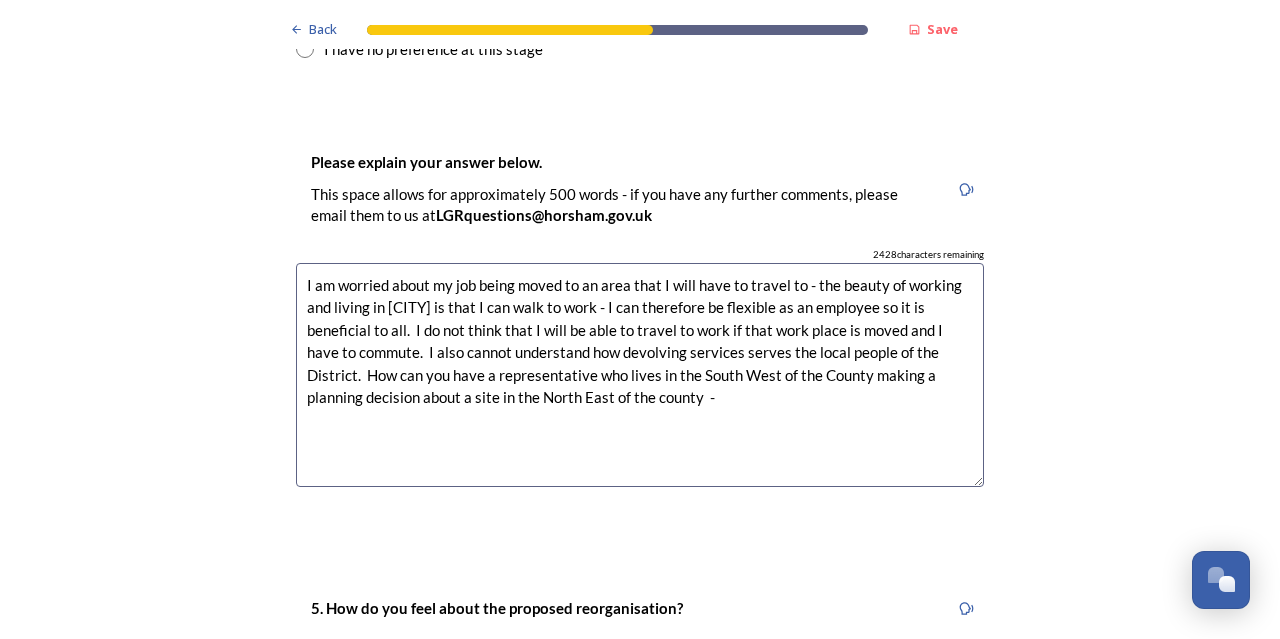 drag, startPoint x: 388, startPoint y: 355, endPoint x: 654, endPoint y: 403, distance: 270.29614 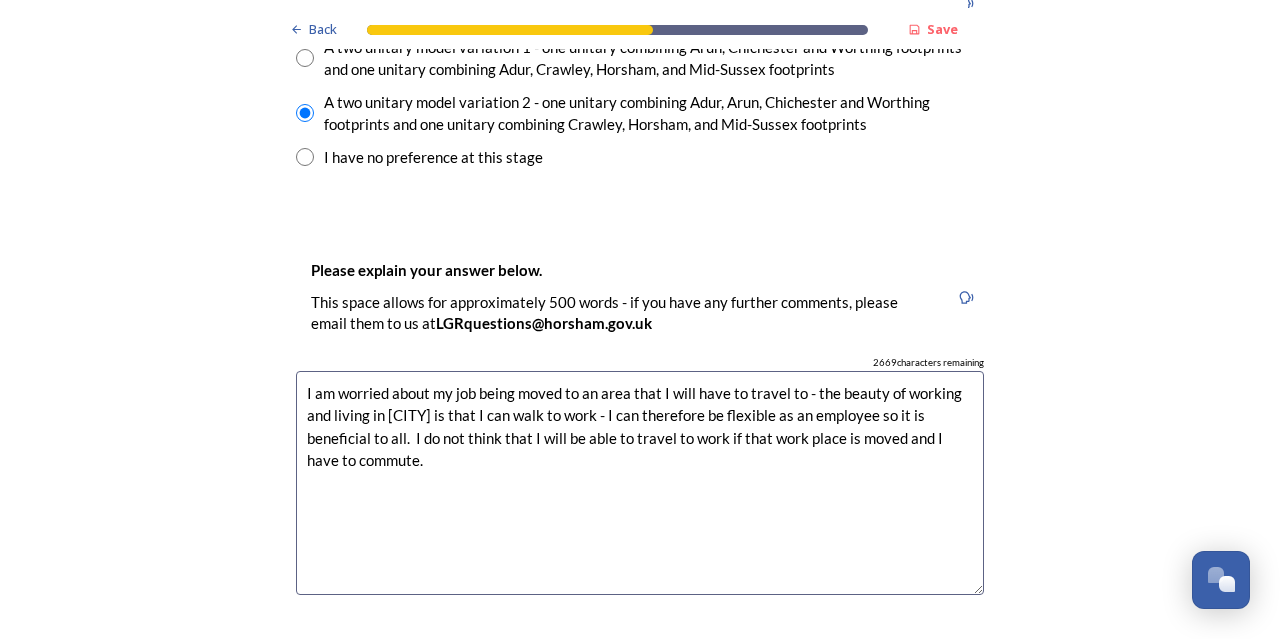 scroll, scrollTop: 3000, scrollLeft: 0, axis: vertical 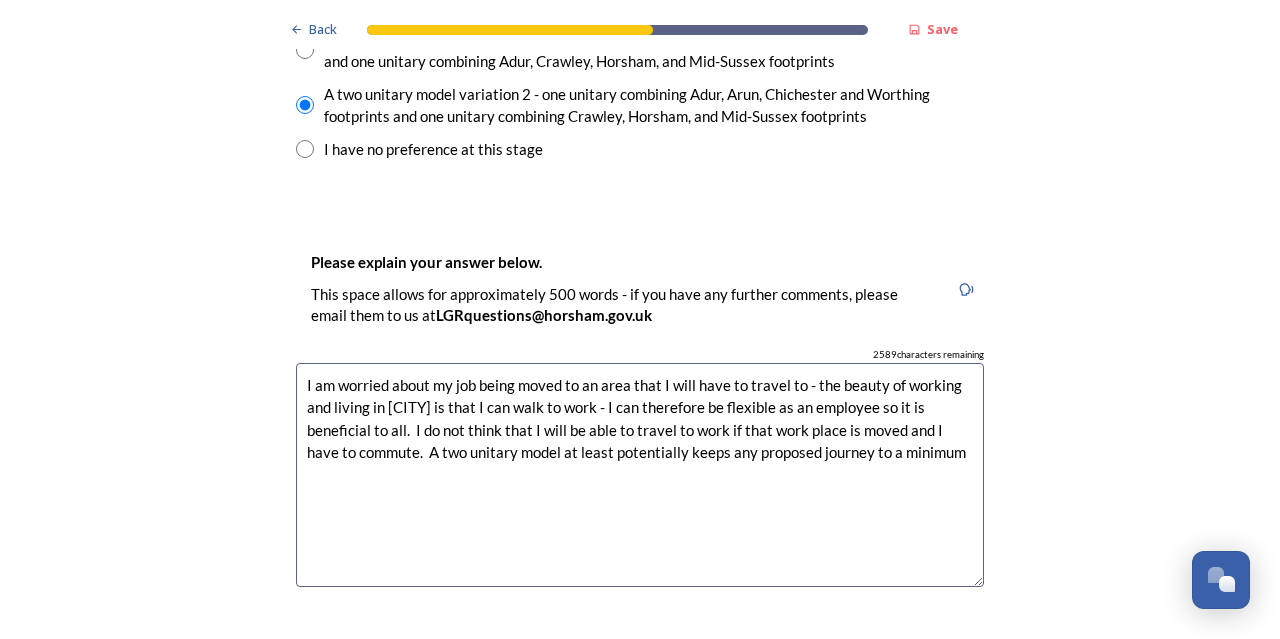 drag, startPoint x: 925, startPoint y: 458, endPoint x: 834, endPoint y: 453, distance: 91.13726 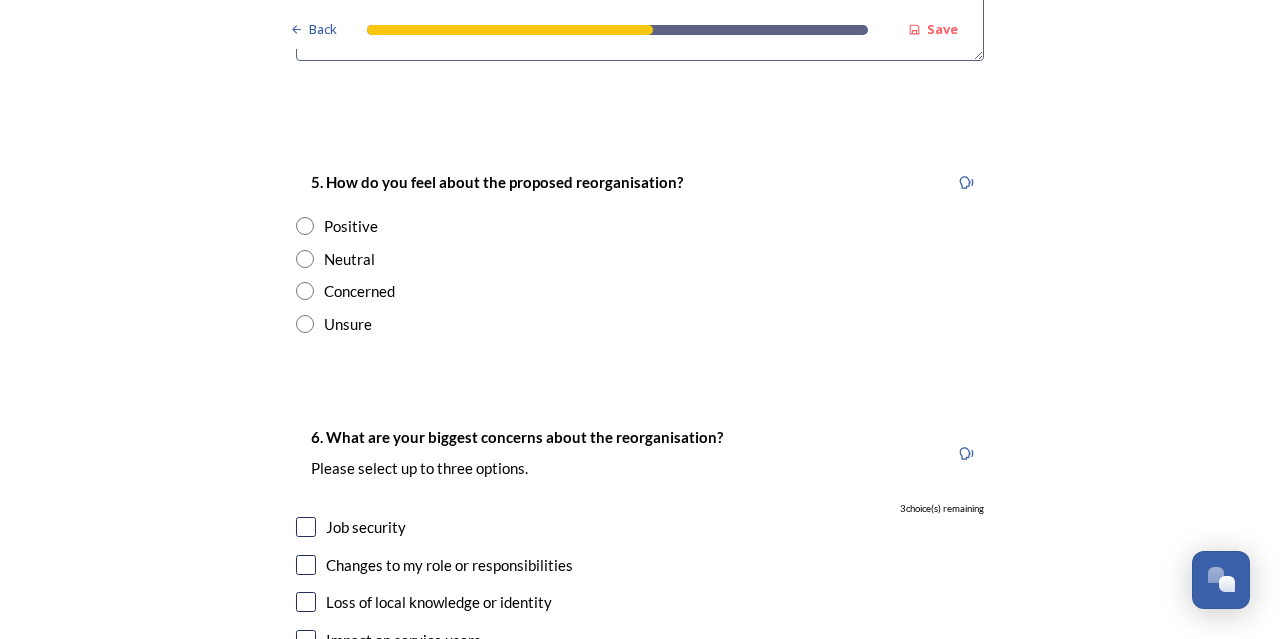 scroll, scrollTop: 3600, scrollLeft: 0, axis: vertical 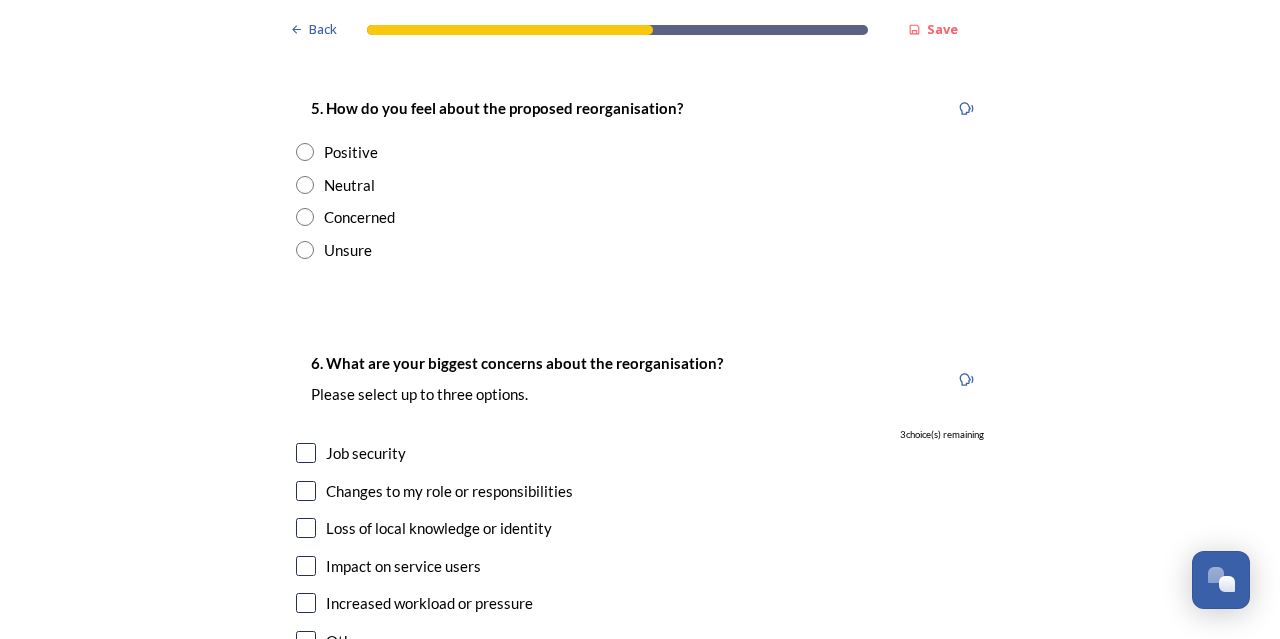 type on "I am worried about my job being moved to an area that I will have to travel to - the beauty of working and living in [CITY] is that I can walk to work - I can therefore be flexible as an employee so it is beneficial to all.  I do not think that I will be able to travel to work if that work place is moved and I have to commute.  A two unitary model at least potentially keeps any potential journey time.  That being said, I am worried more about not even having a job.  I understand the premise of services will continue etc, but surely the whole reason for this is to save money and the biggest cost to any organisation is it's people - jobs will be lost." 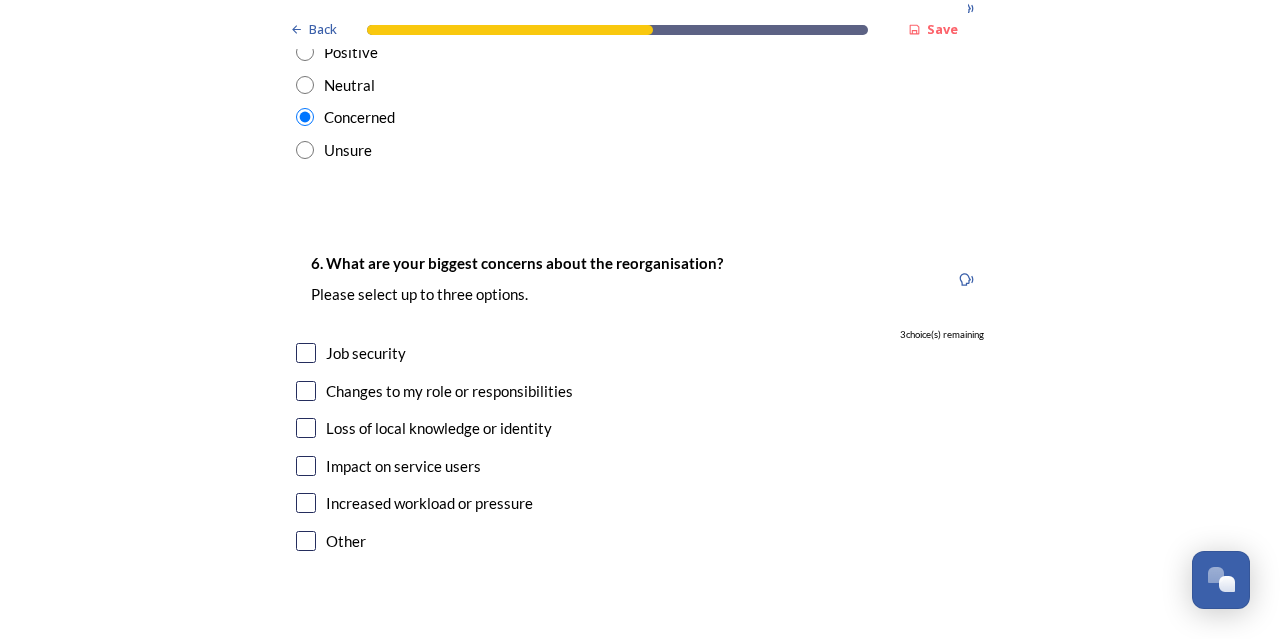 scroll, scrollTop: 3800, scrollLeft: 0, axis: vertical 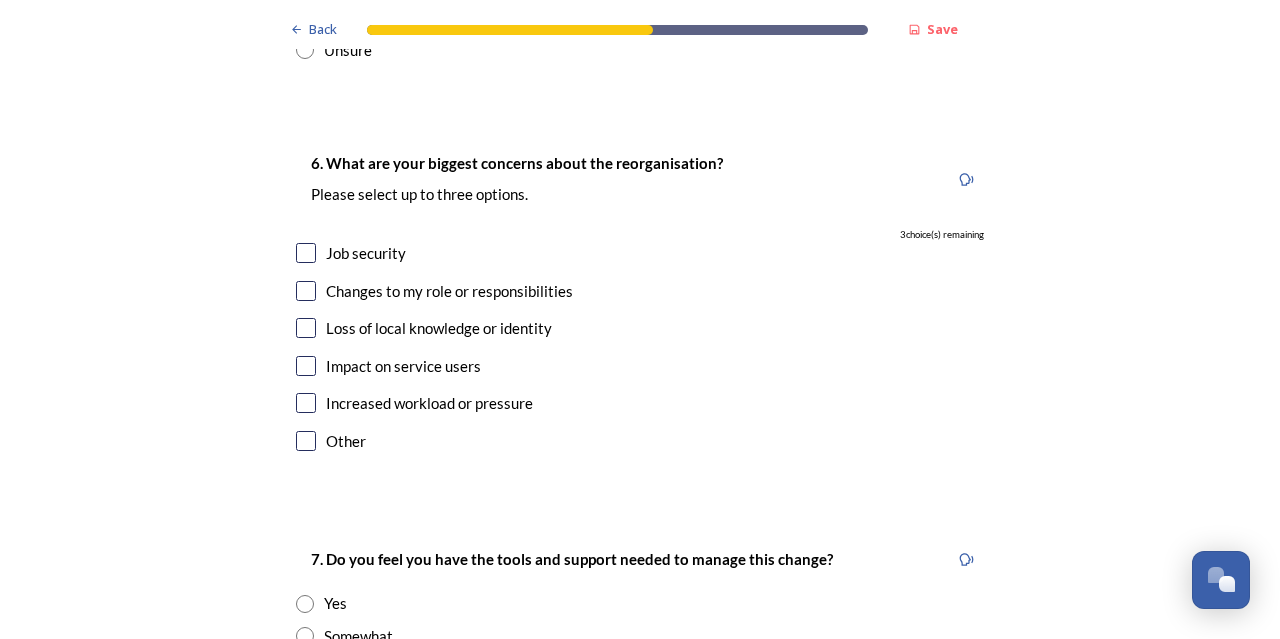 click at bounding box center (306, 253) 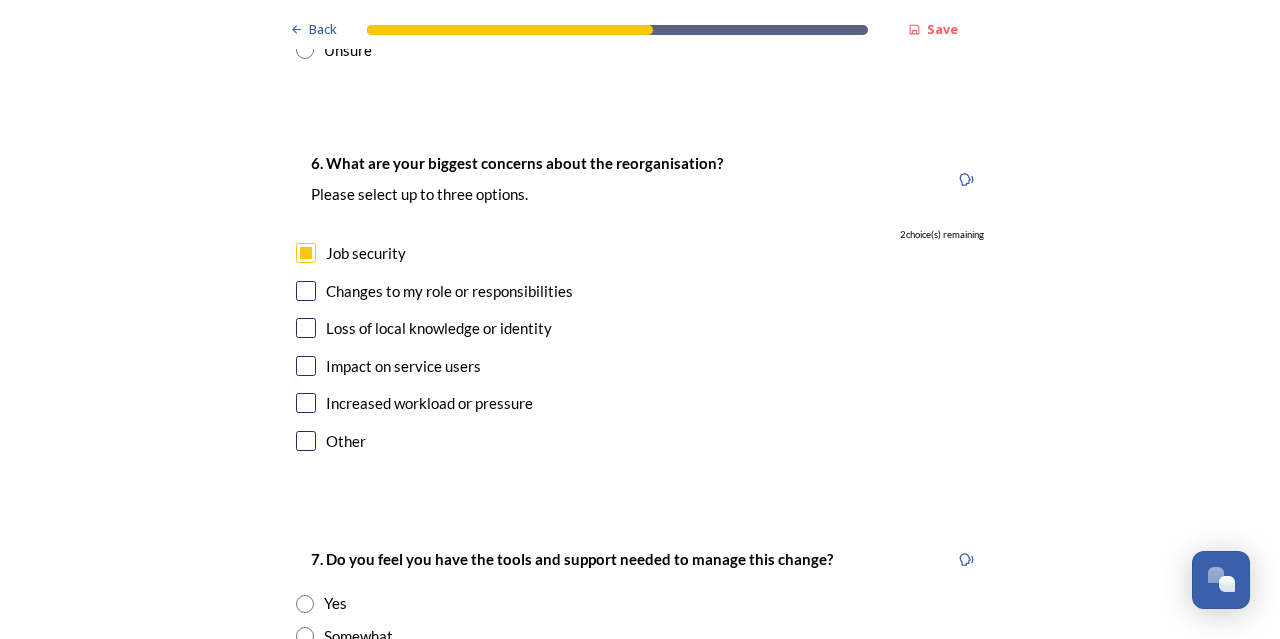 click at bounding box center [306, 328] 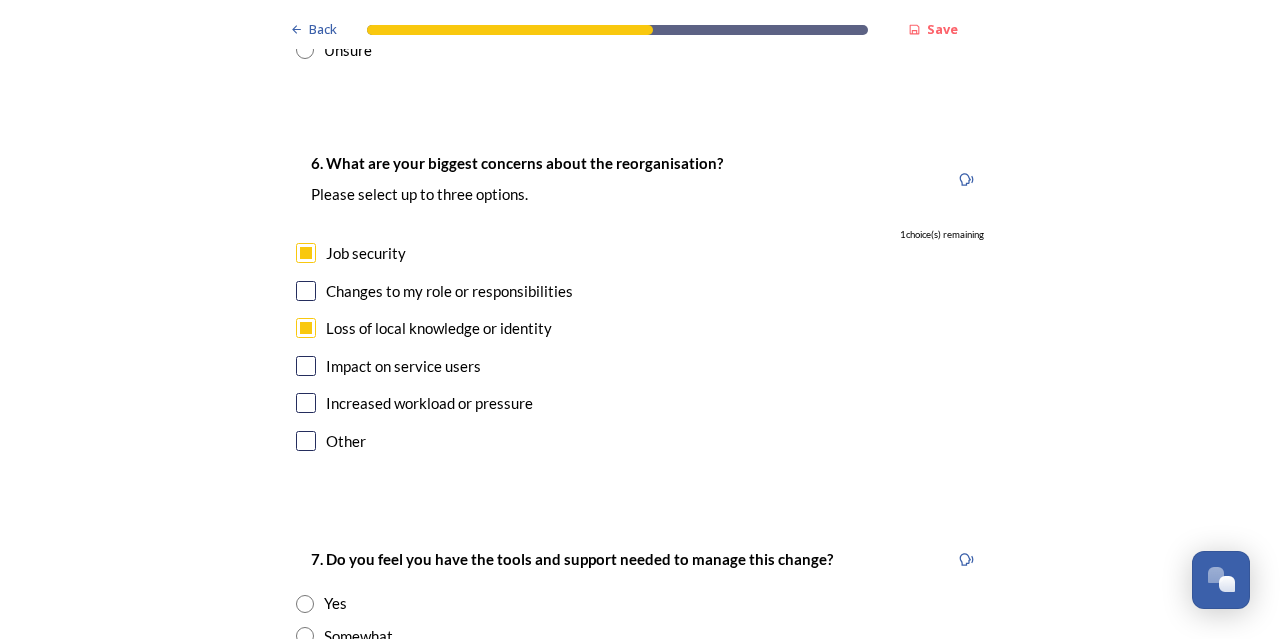 click at bounding box center (306, 366) 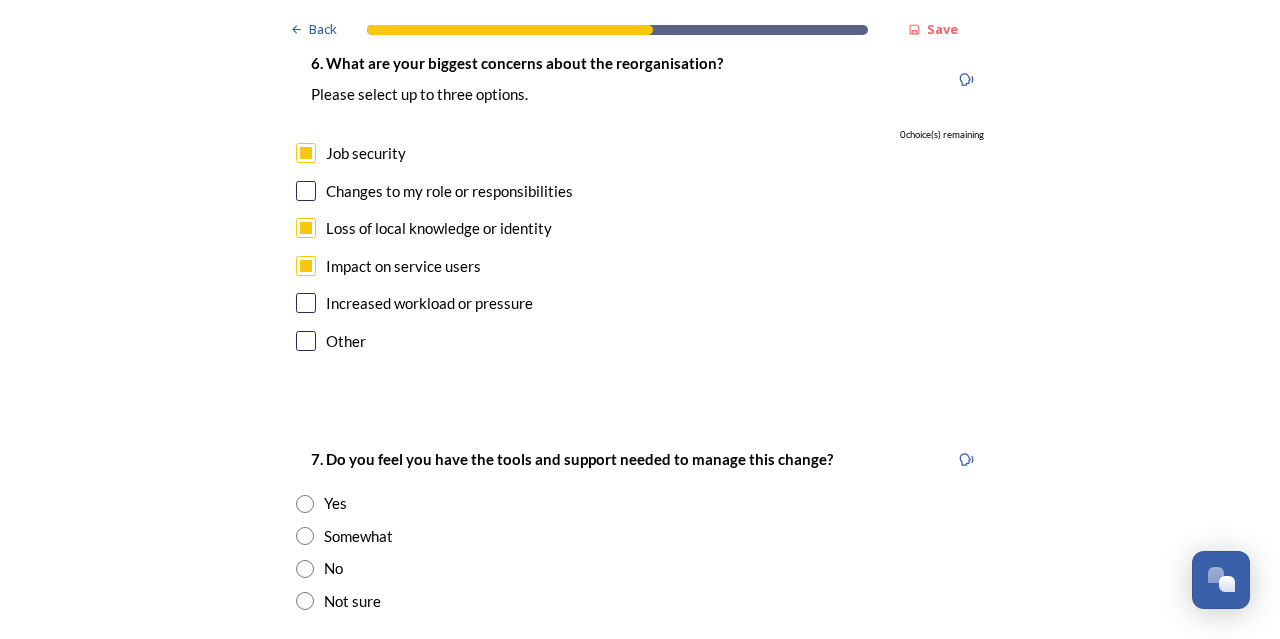 scroll, scrollTop: 4000, scrollLeft: 0, axis: vertical 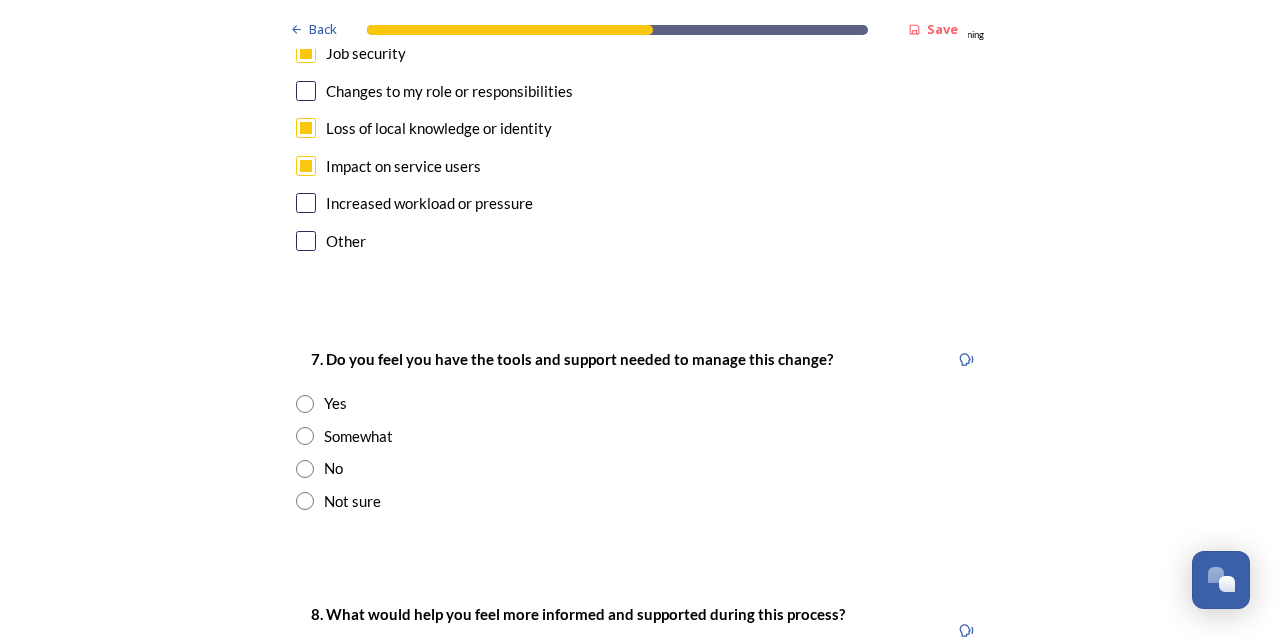 click on "No" at bounding box center [640, 468] 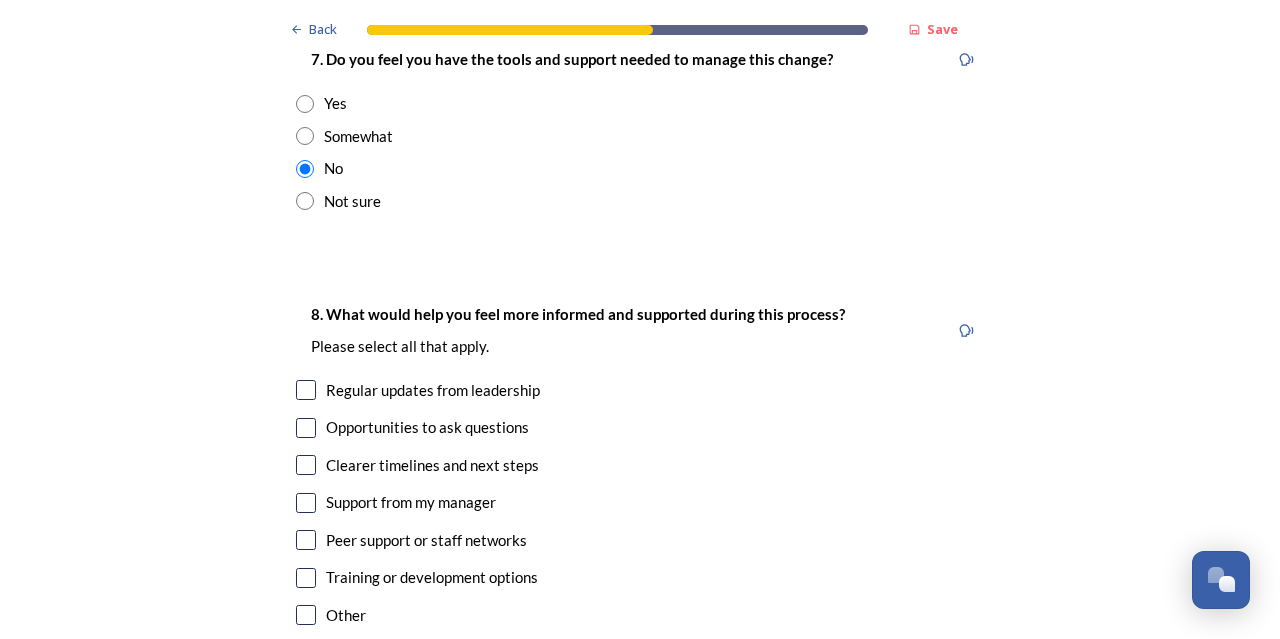 scroll, scrollTop: 4400, scrollLeft: 0, axis: vertical 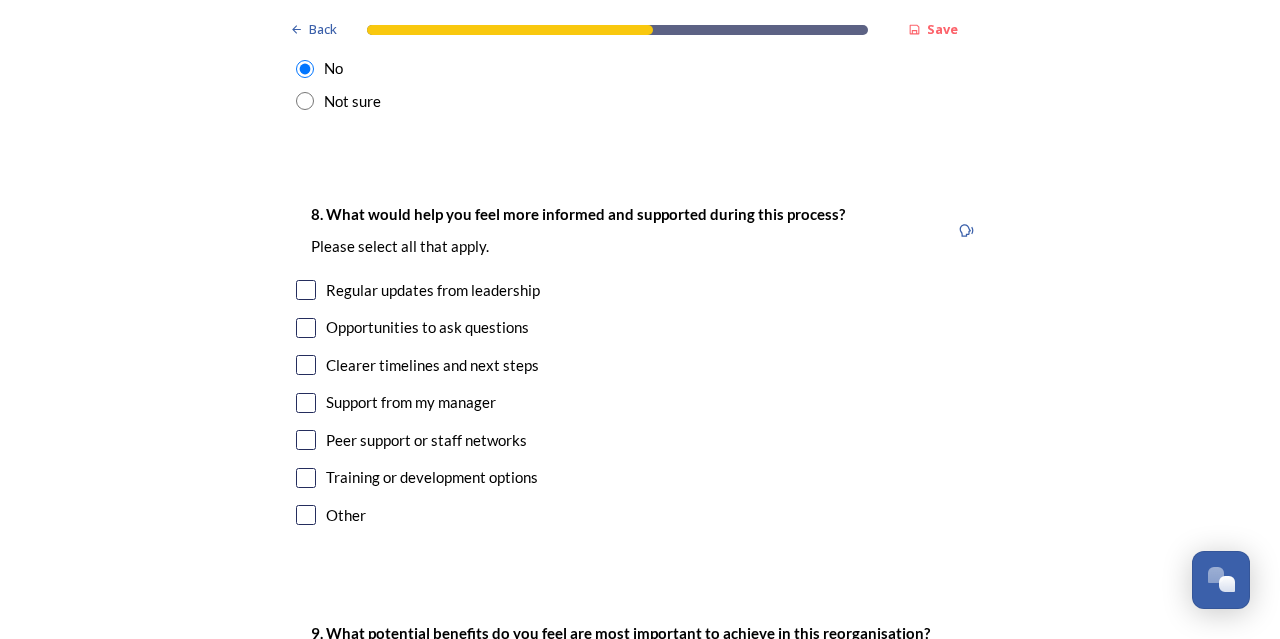 click at bounding box center (306, 365) 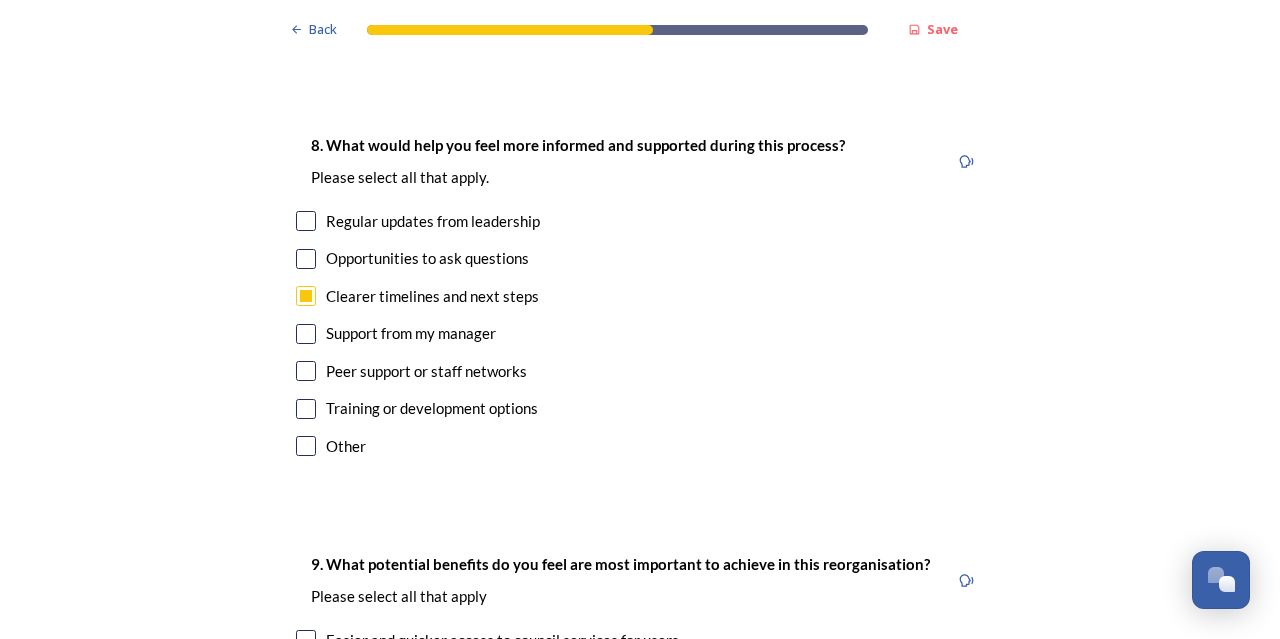 scroll, scrollTop: 4500, scrollLeft: 0, axis: vertical 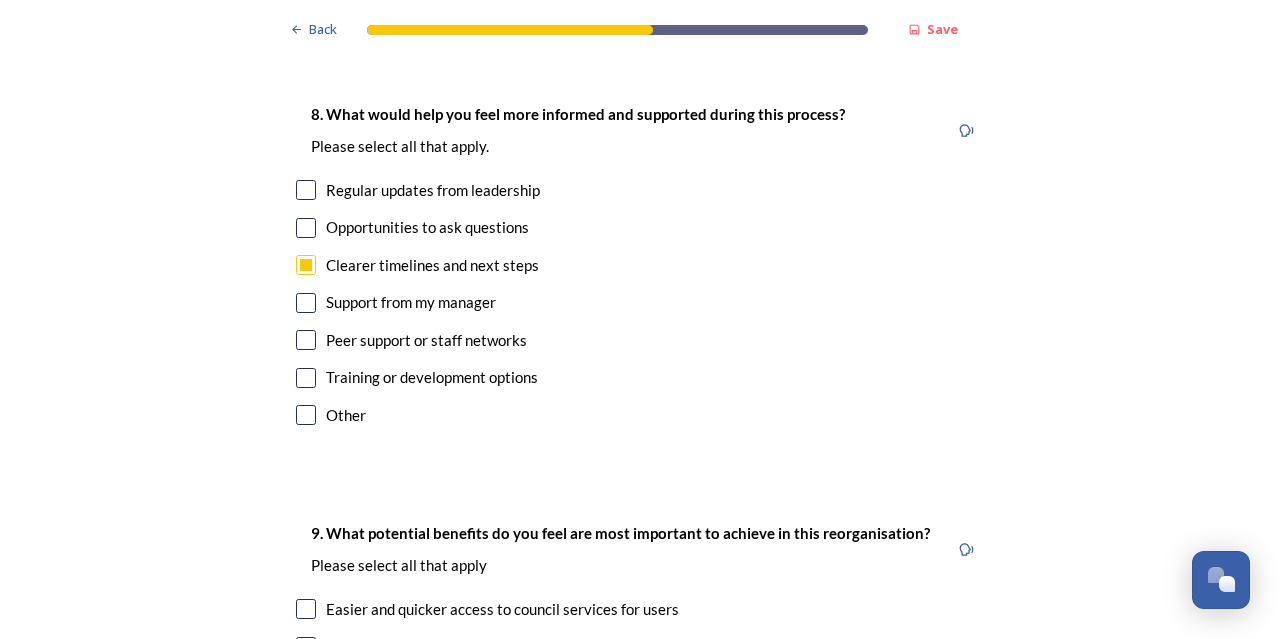 click at bounding box center [306, 265] 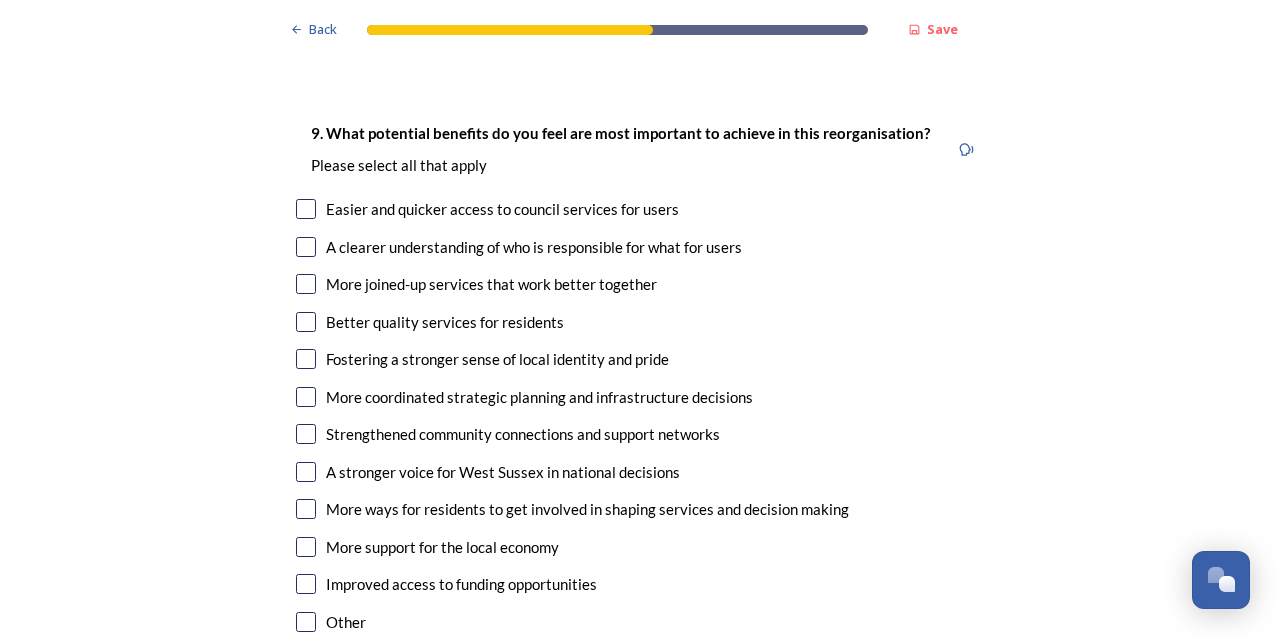 scroll, scrollTop: 5000, scrollLeft: 0, axis: vertical 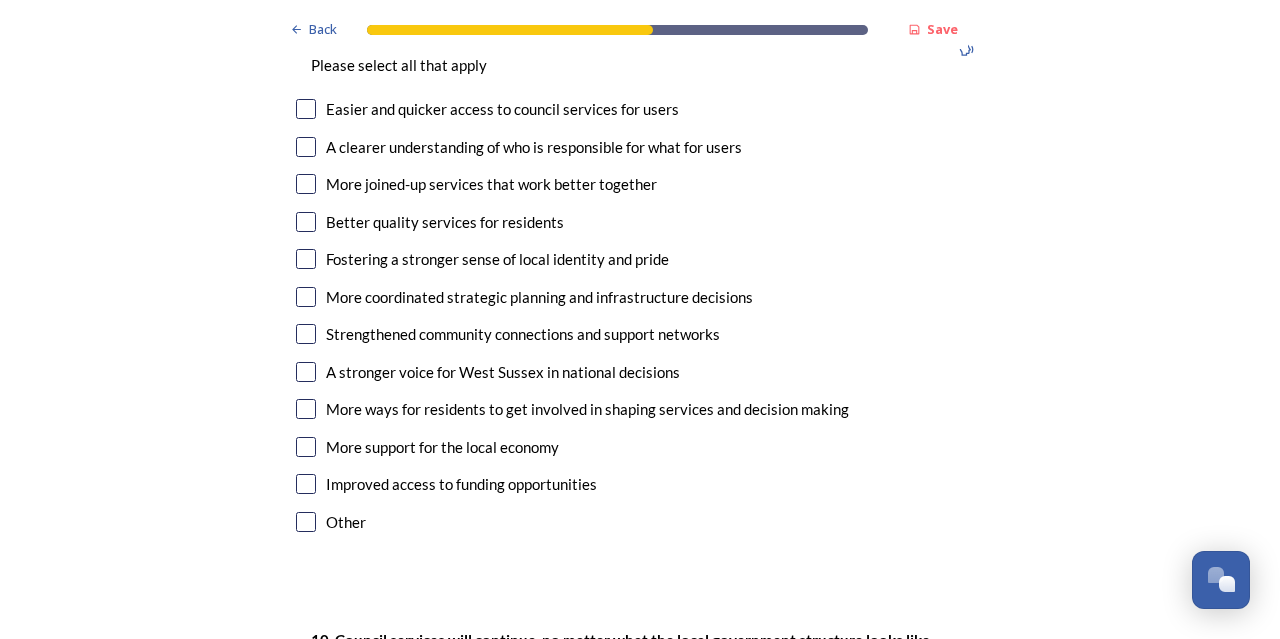 click at bounding box center [306, 184] 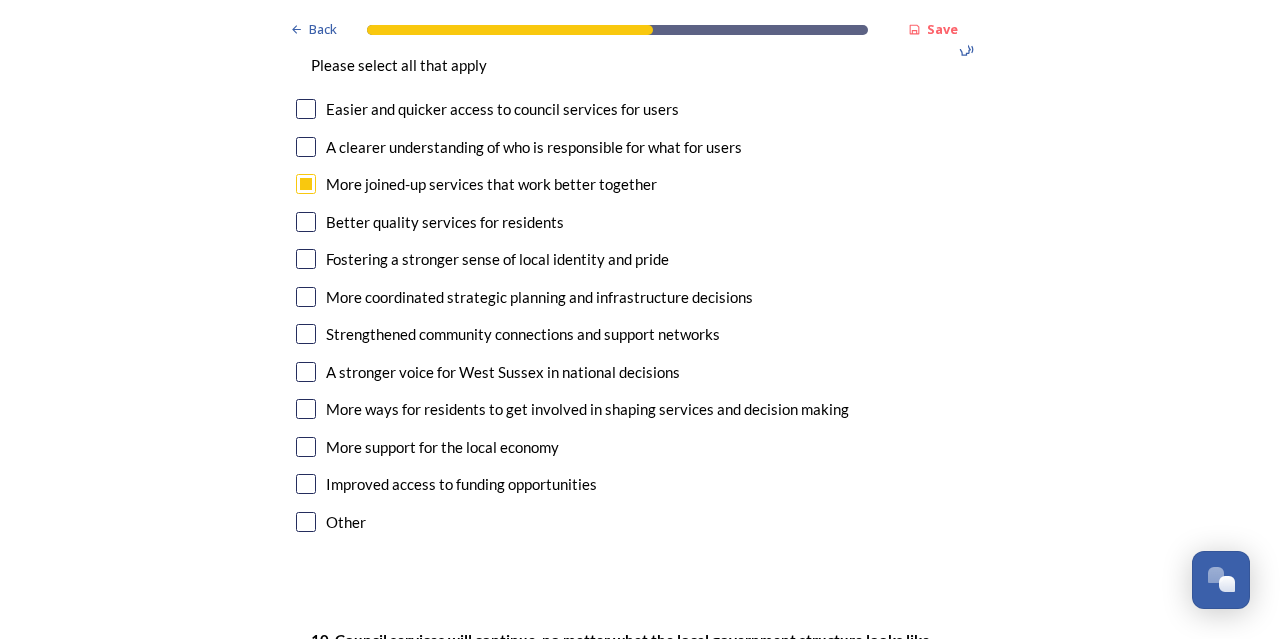 click at bounding box center (306, 222) 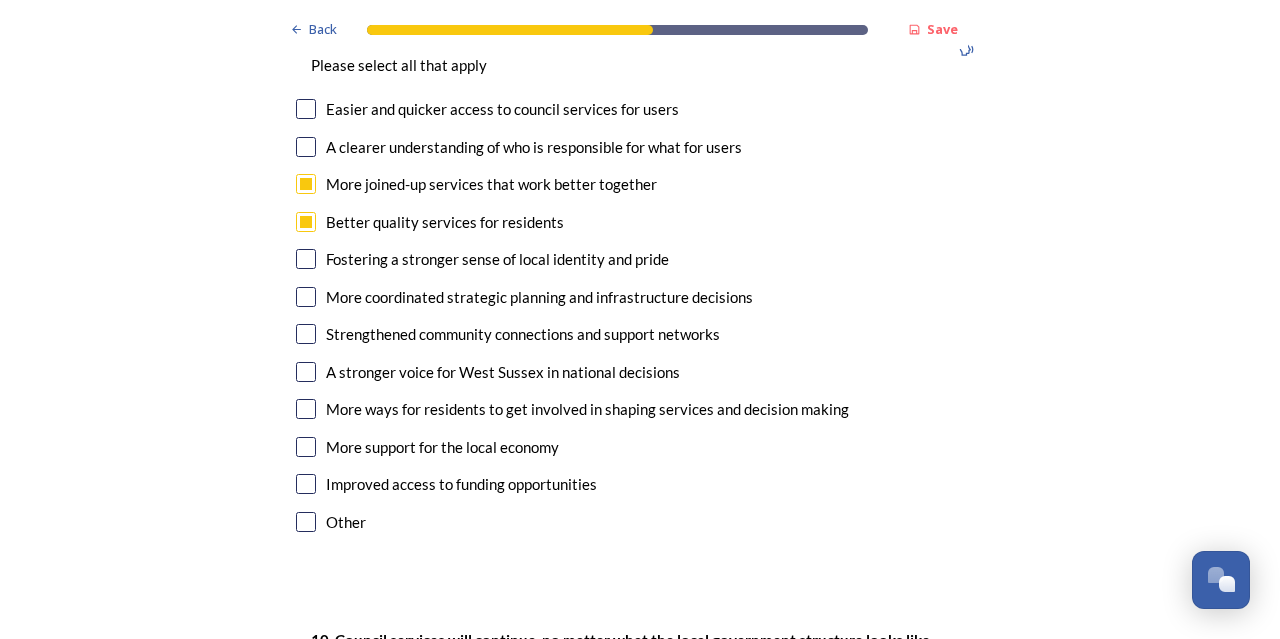 click at bounding box center [306, 372] 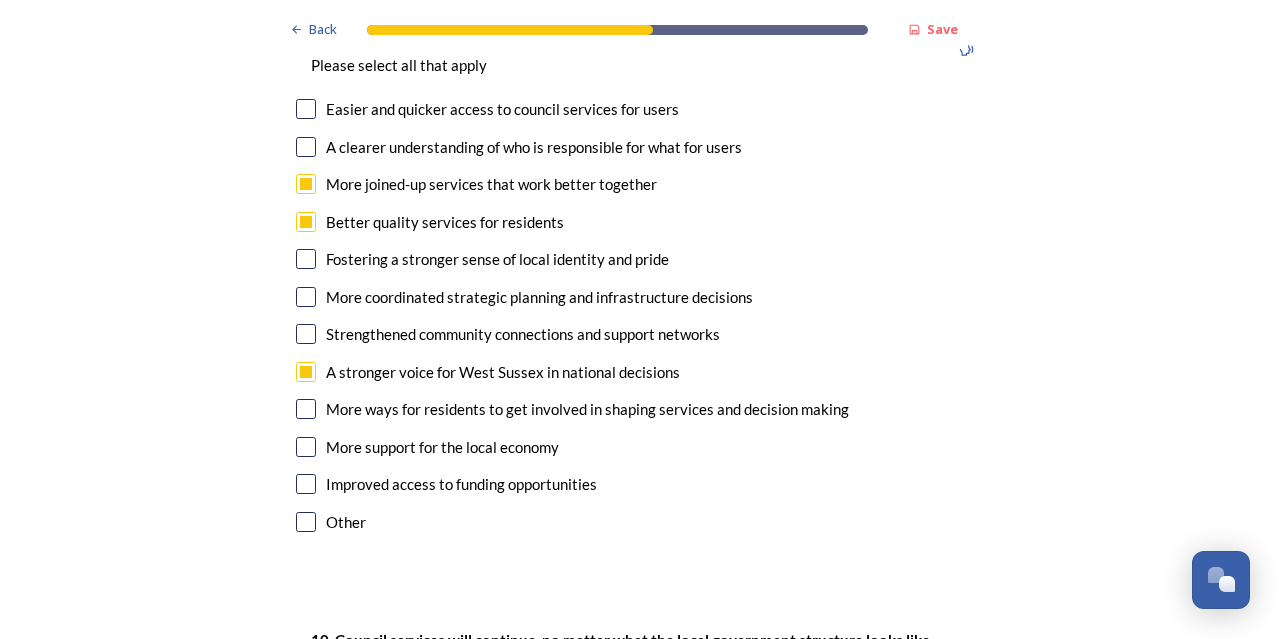 click at bounding box center [306, 297] 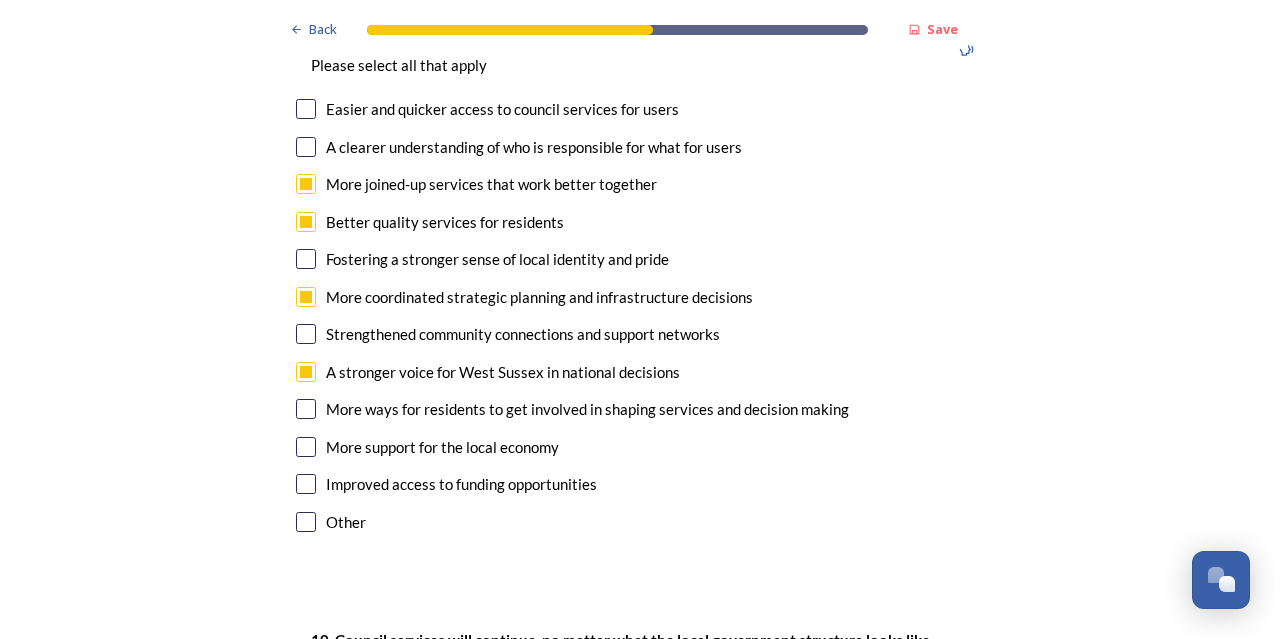 click at bounding box center [306, 297] 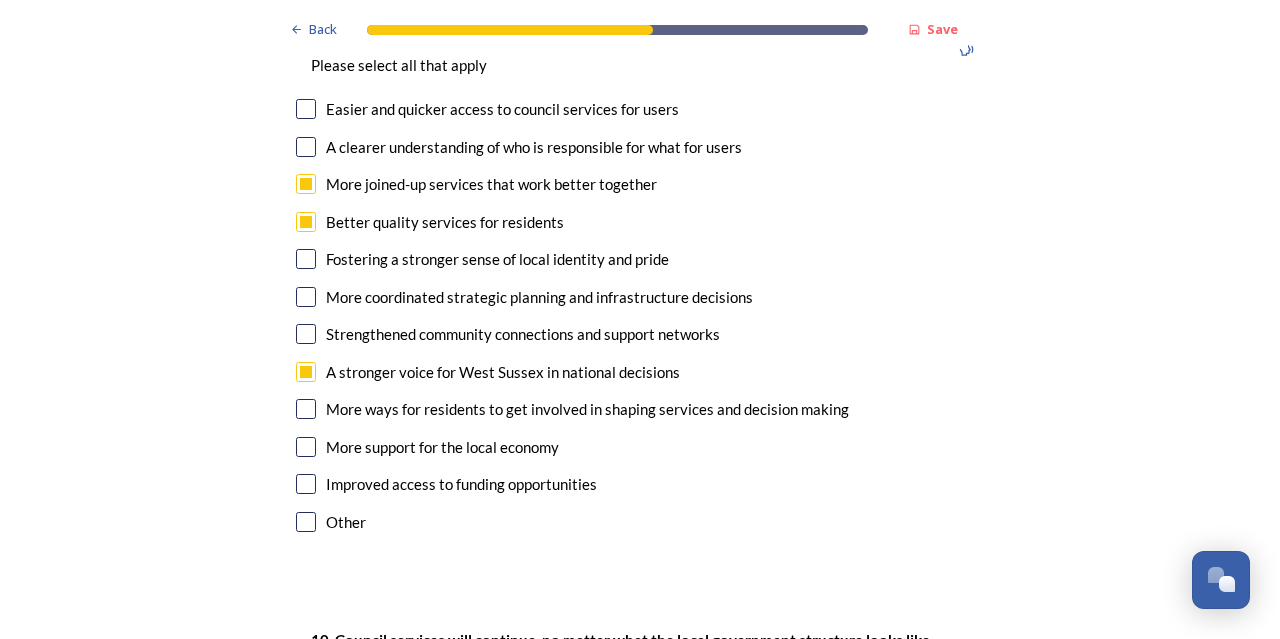 click at bounding box center (306, 297) 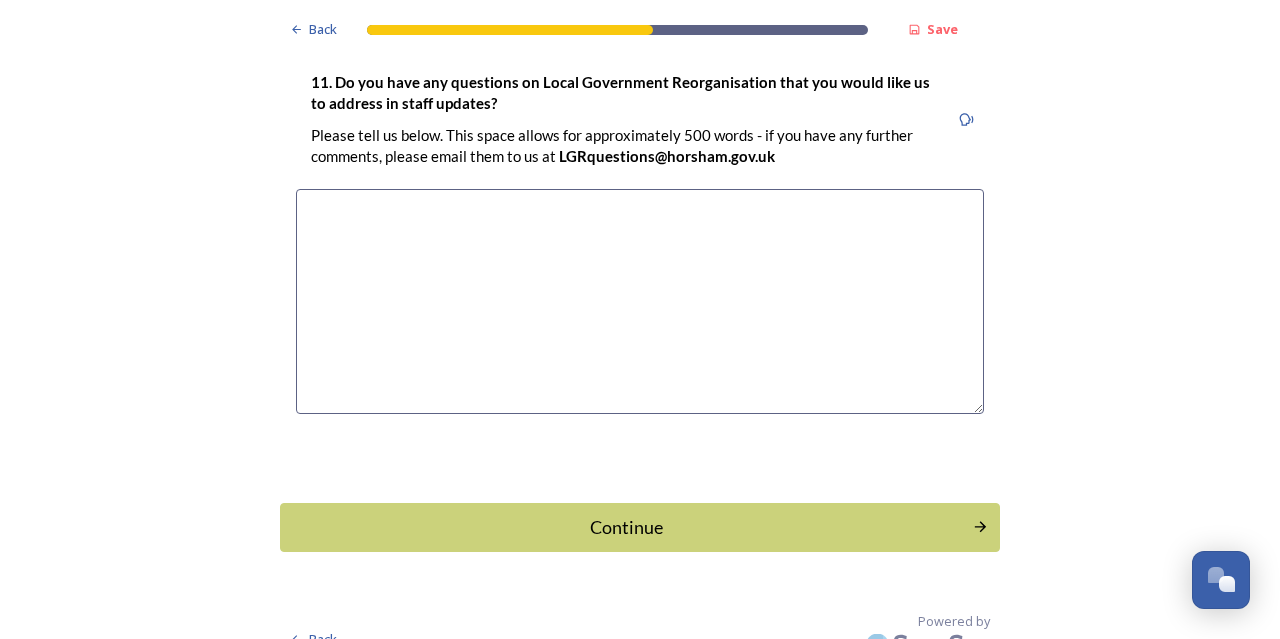 scroll, scrollTop: 6072, scrollLeft: 0, axis: vertical 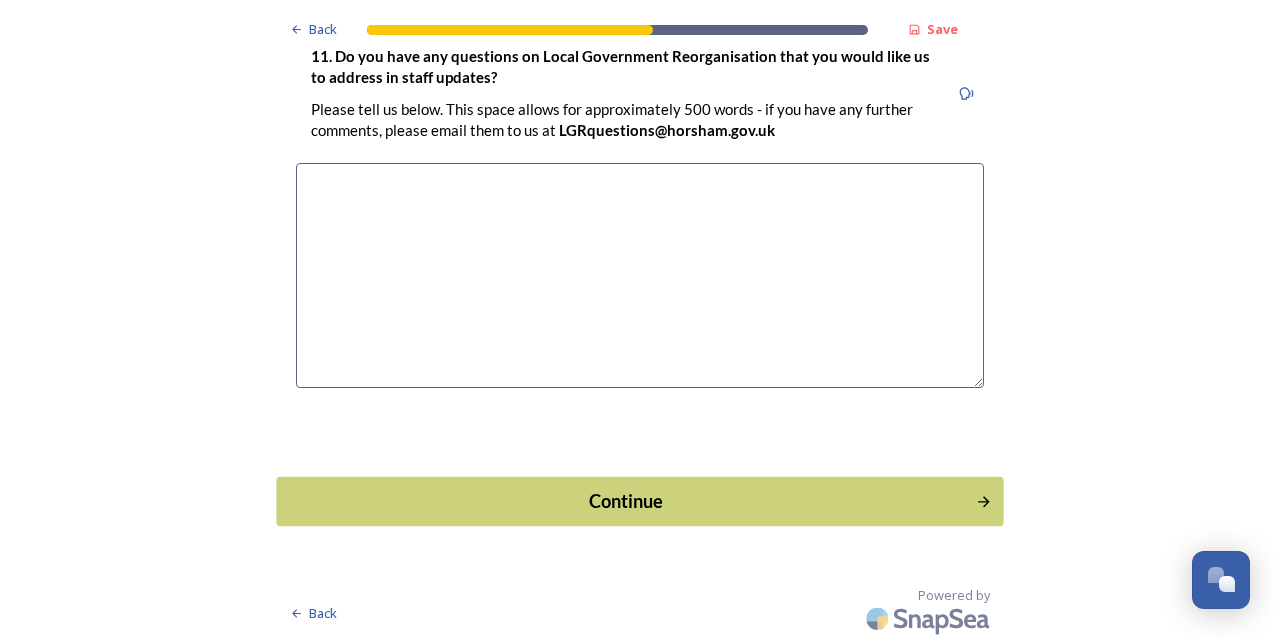 click on "Continue" at bounding box center (626, 500) 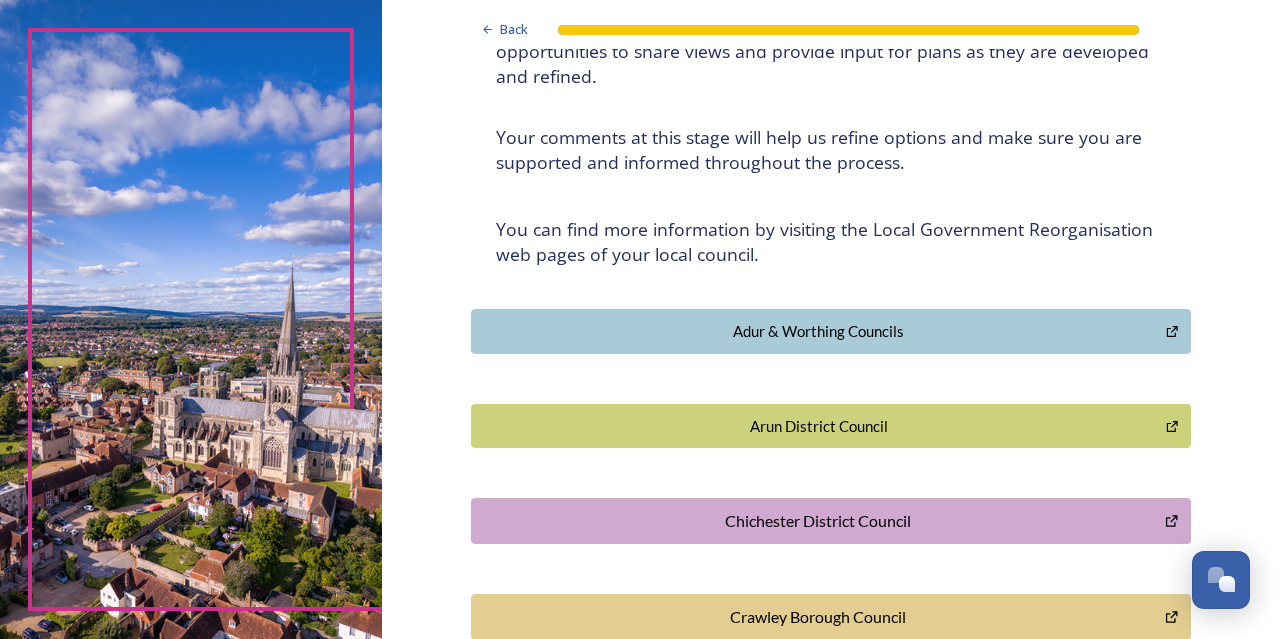 scroll, scrollTop: 0, scrollLeft: 0, axis: both 